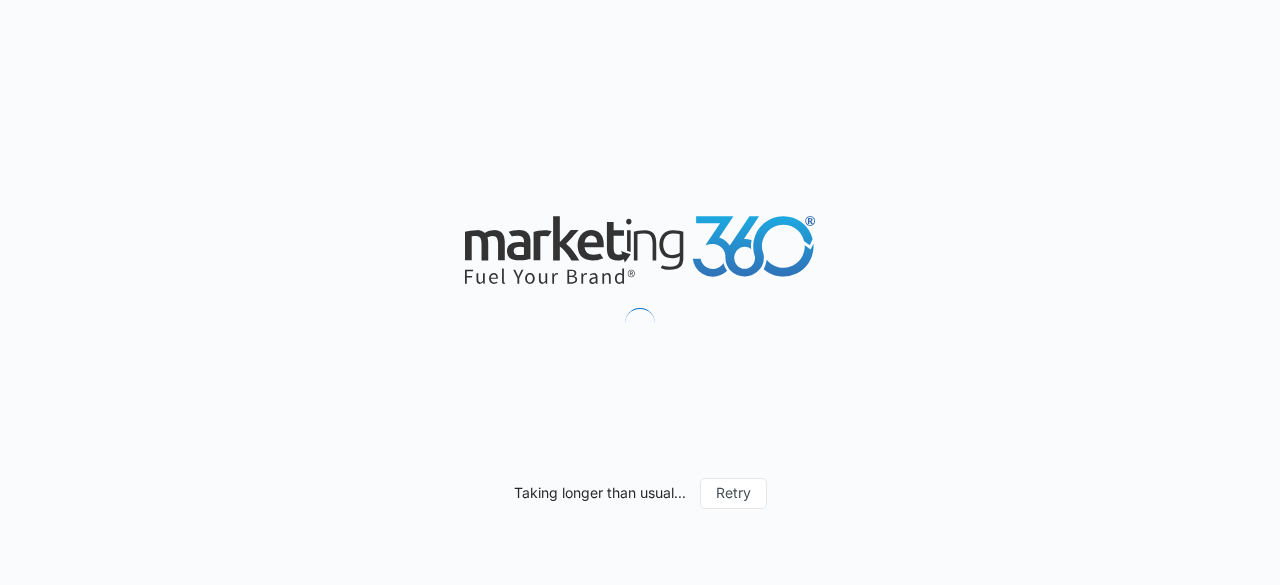 scroll, scrollTop: 0, scrollLeft: 0, axis: both 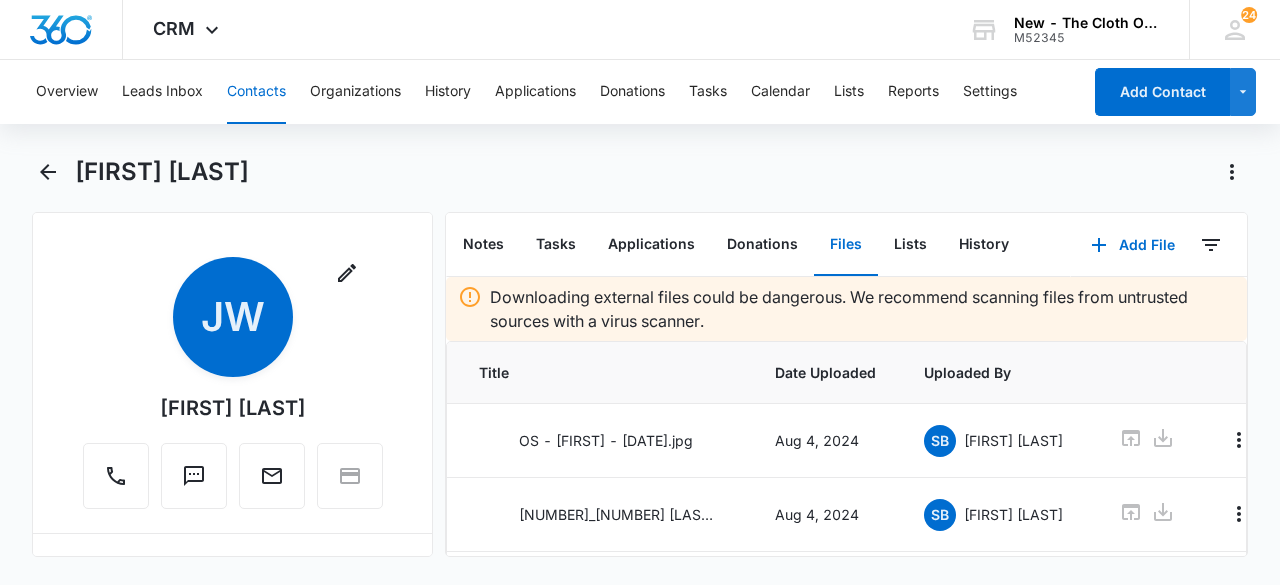 click on "[FIRST] [LAST]" at bounding box center [661, 172] 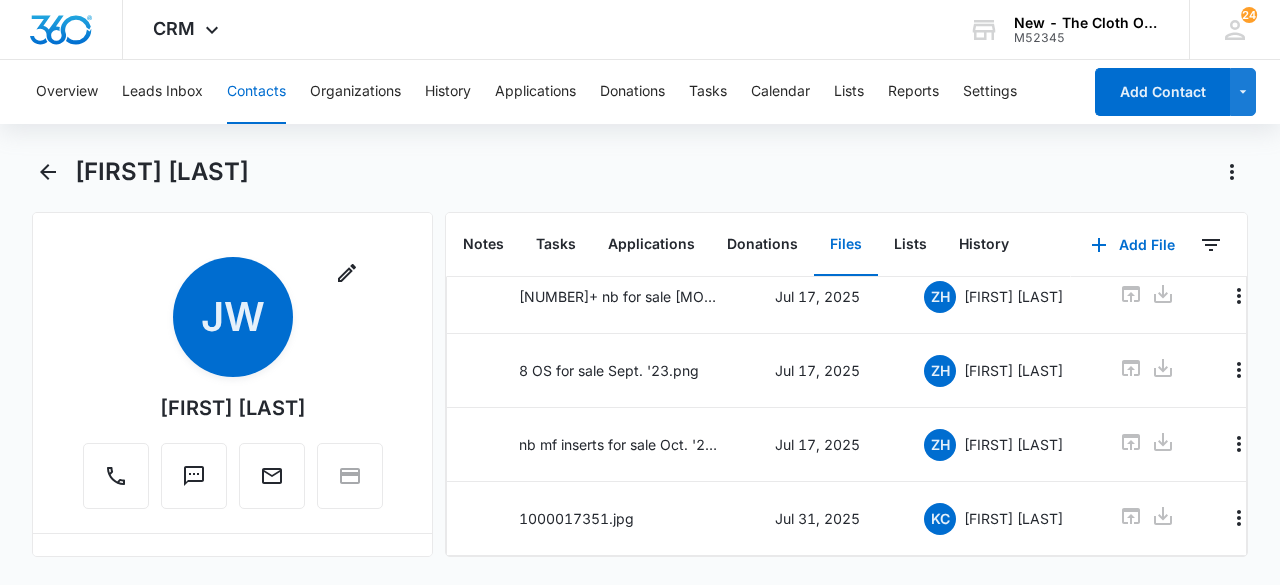 scroll, scrollTop: 516, scrollLeft: 0, axis: vertical 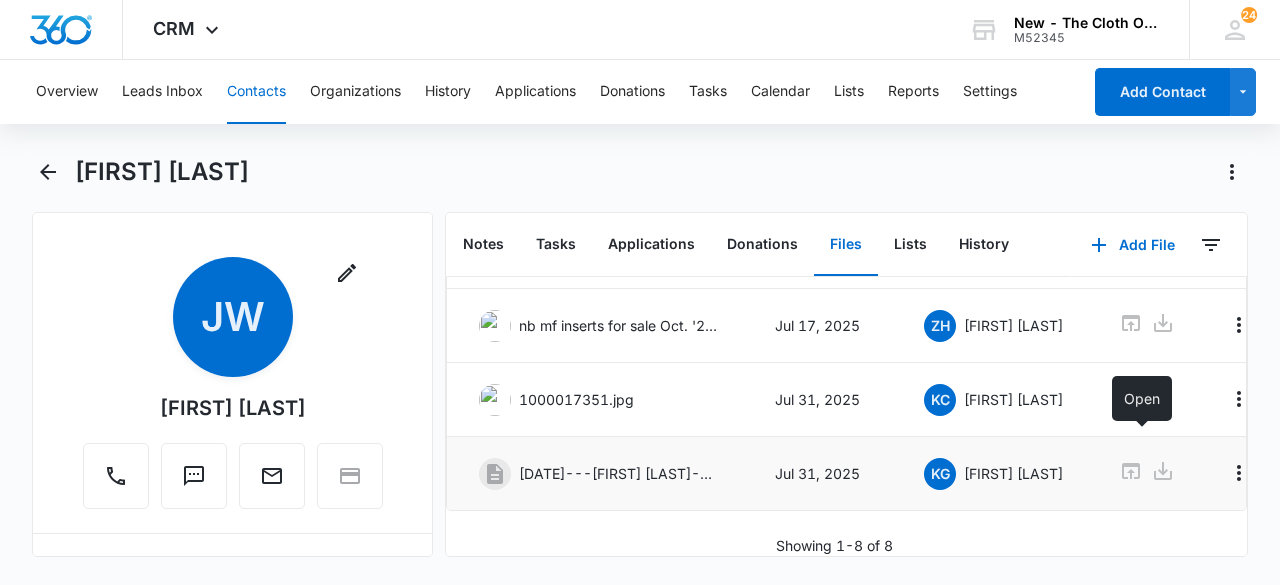 click 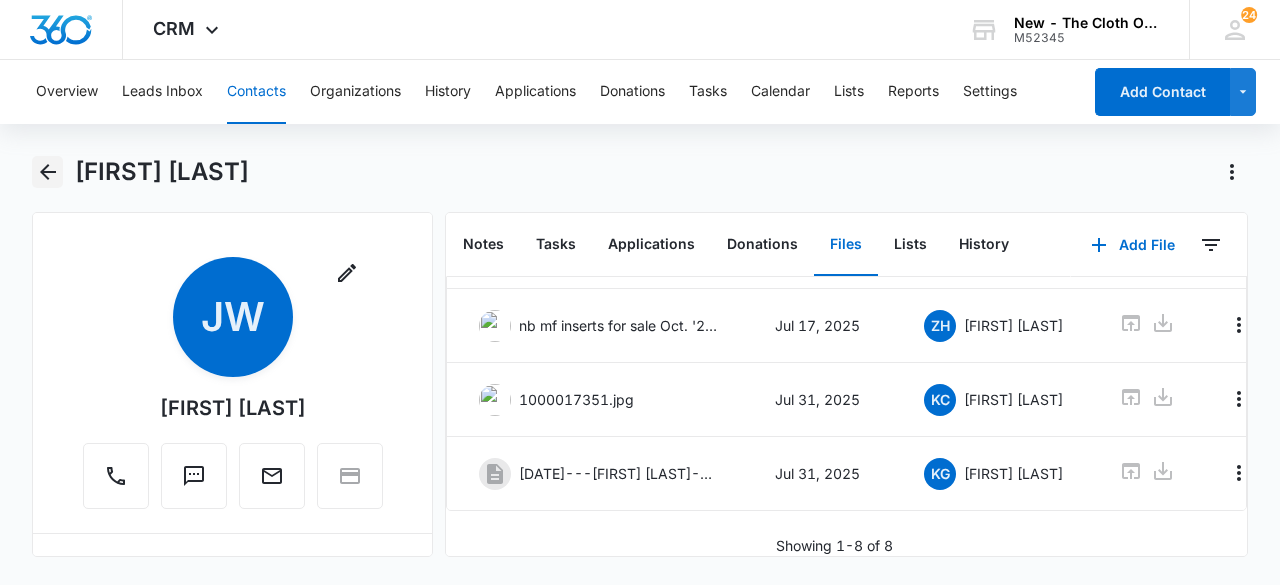 click 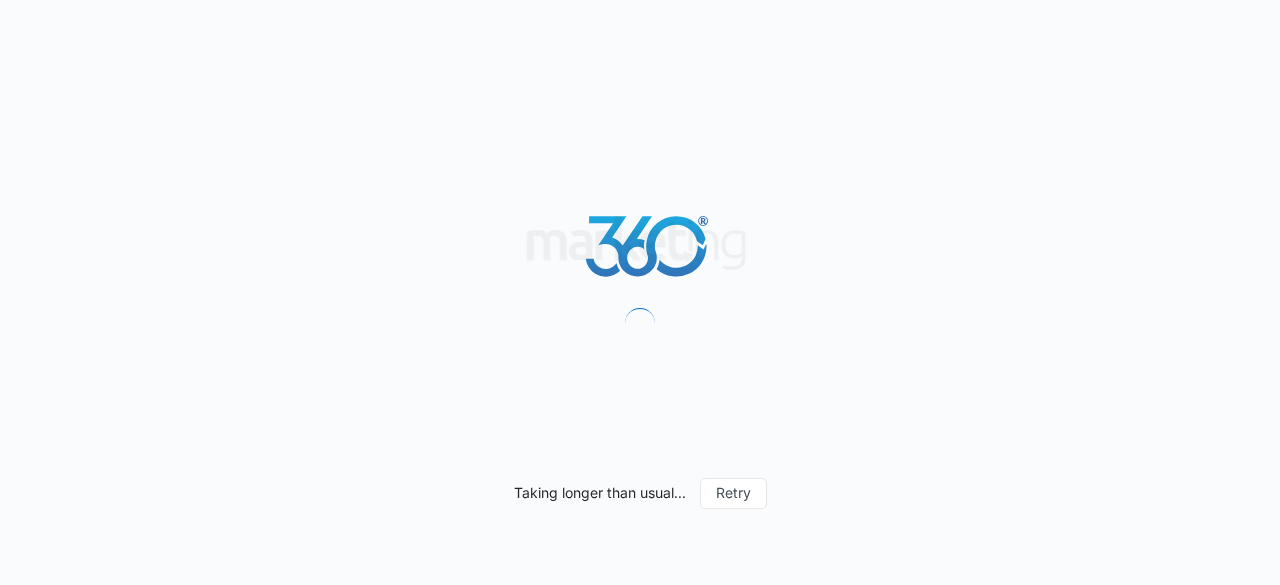 scroll, scrollTop: 0, scrollLeft: 0, axis: both 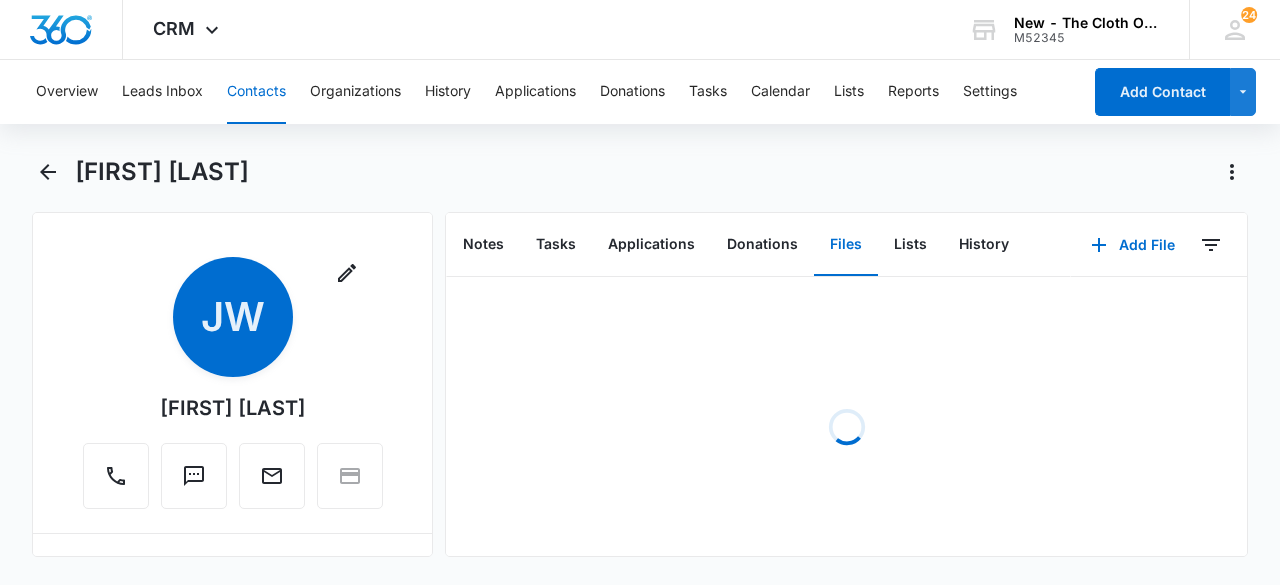 click on "Contacts" at bounding box center [256, 92] 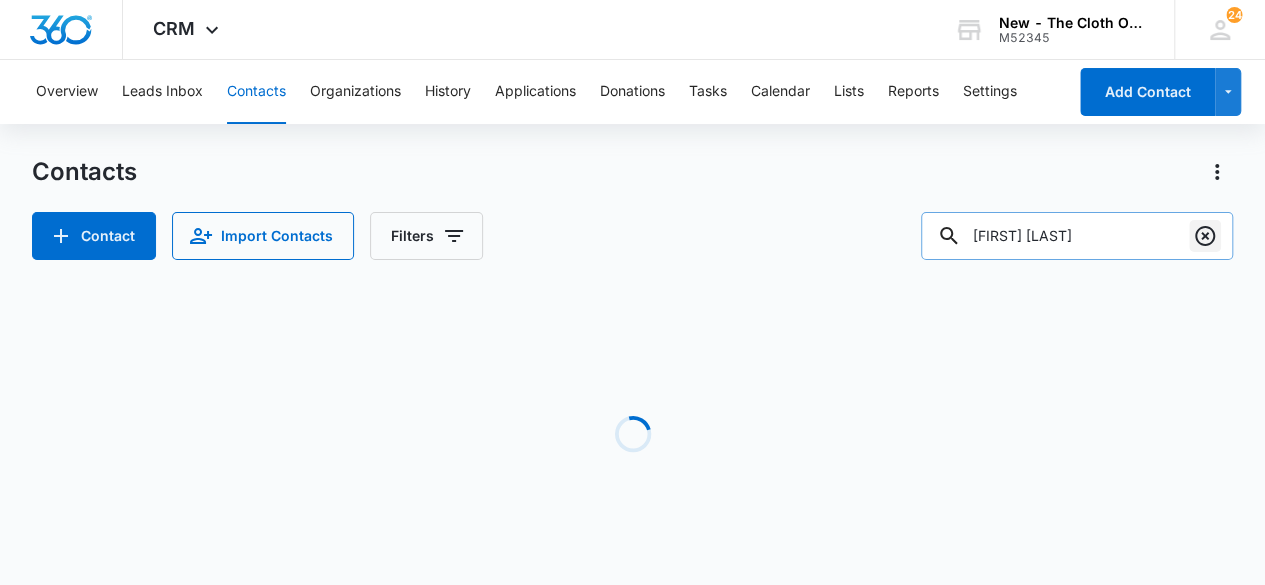 click 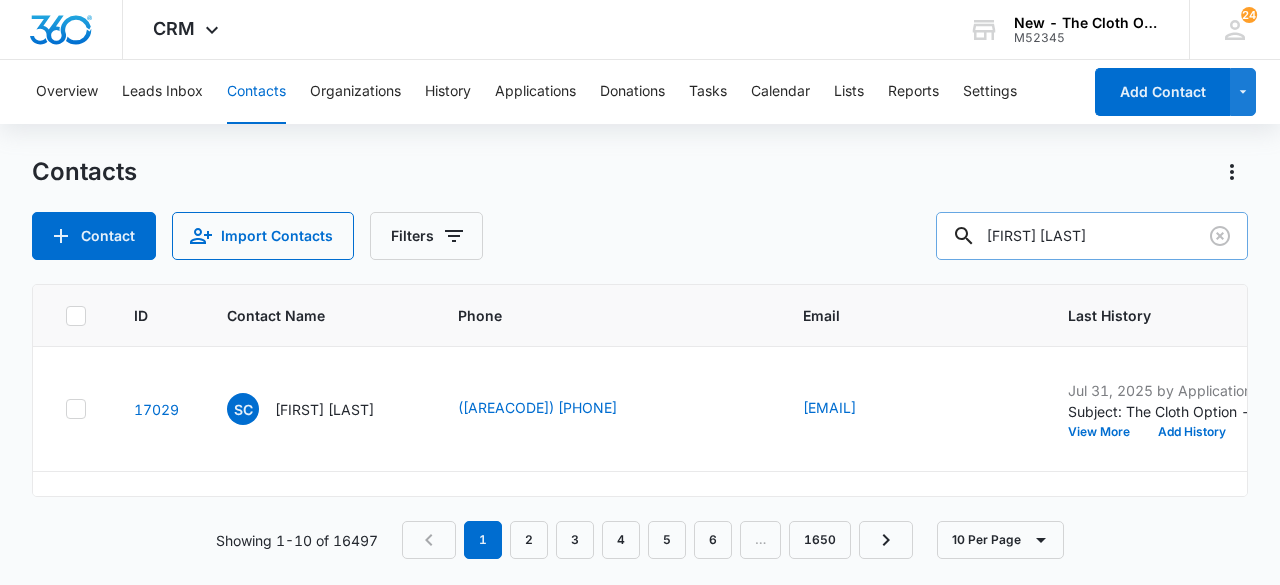type on "[FIRST] [LAST]" 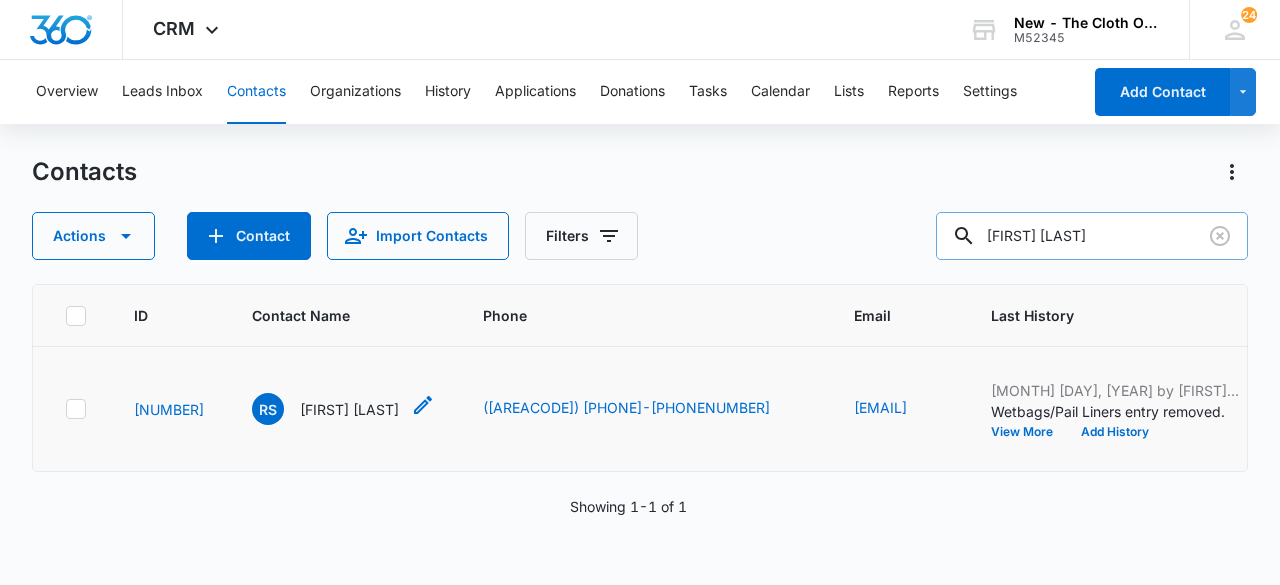 click on "[FIRST] [LAST]" at bounding box center (349, 409) 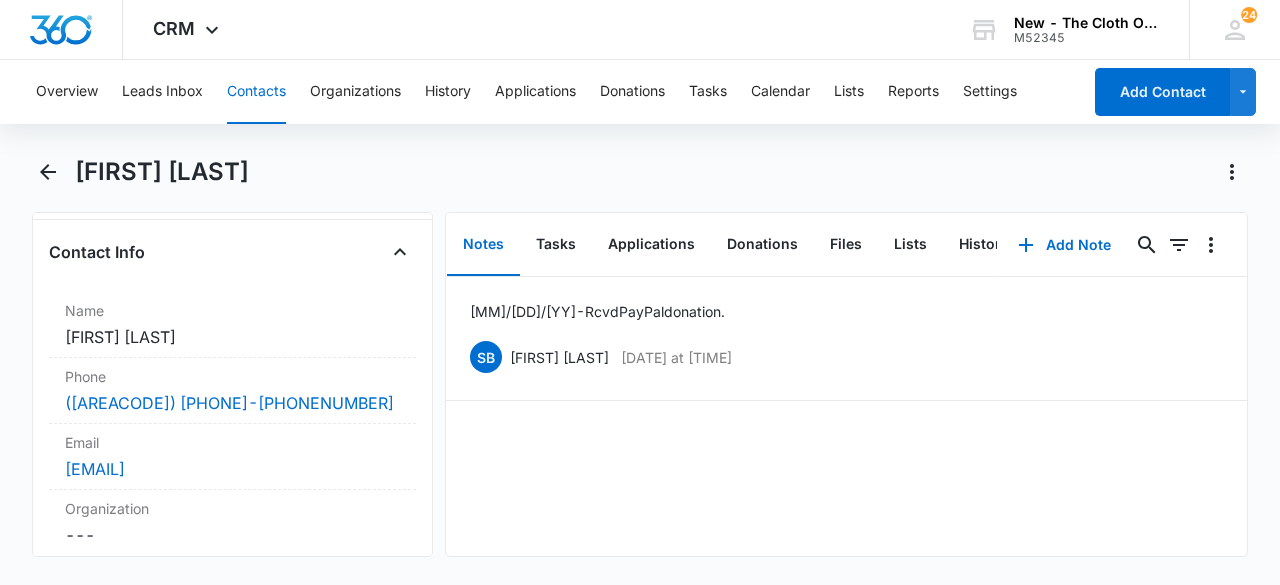 scroll, scrollTop: 314, scrollLeft: 0, axis: vertical 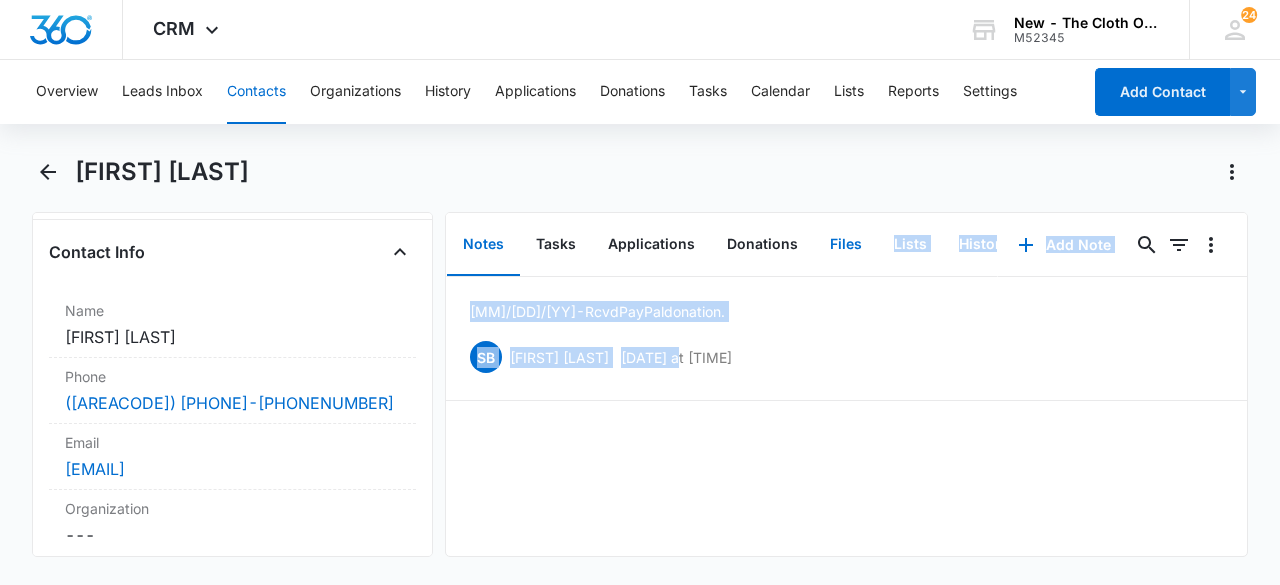 drag, startPoint x: 688, startPoint y: 392, endPoint x: 850, endPoint y: 233, distance: 226.9912 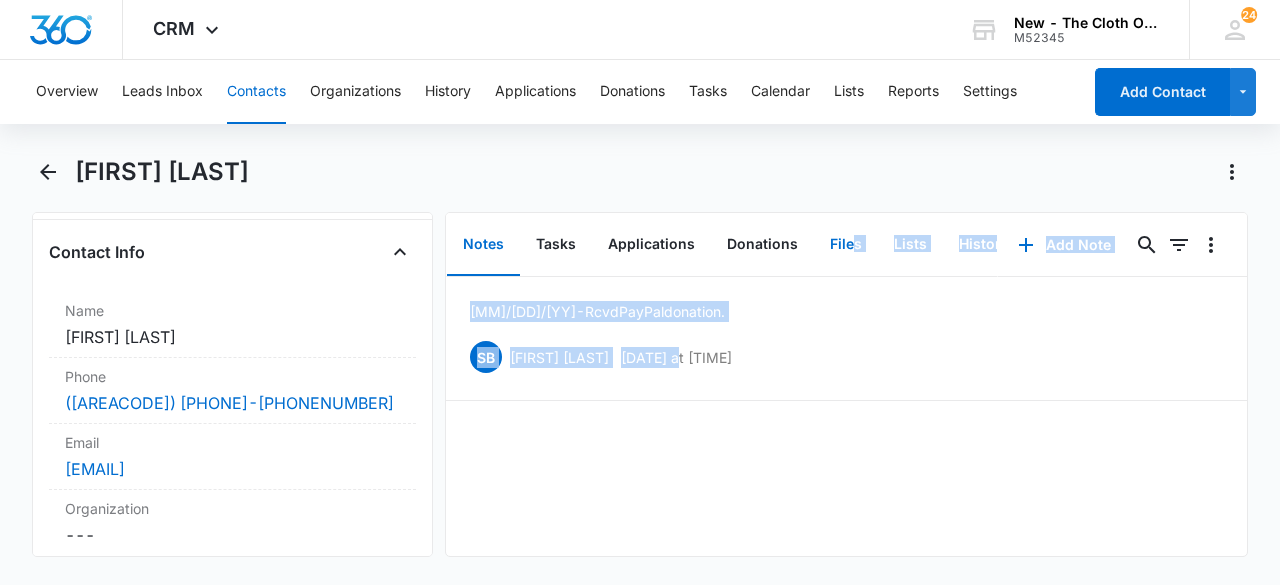 click on "Files" at bounding box center (846, 245) 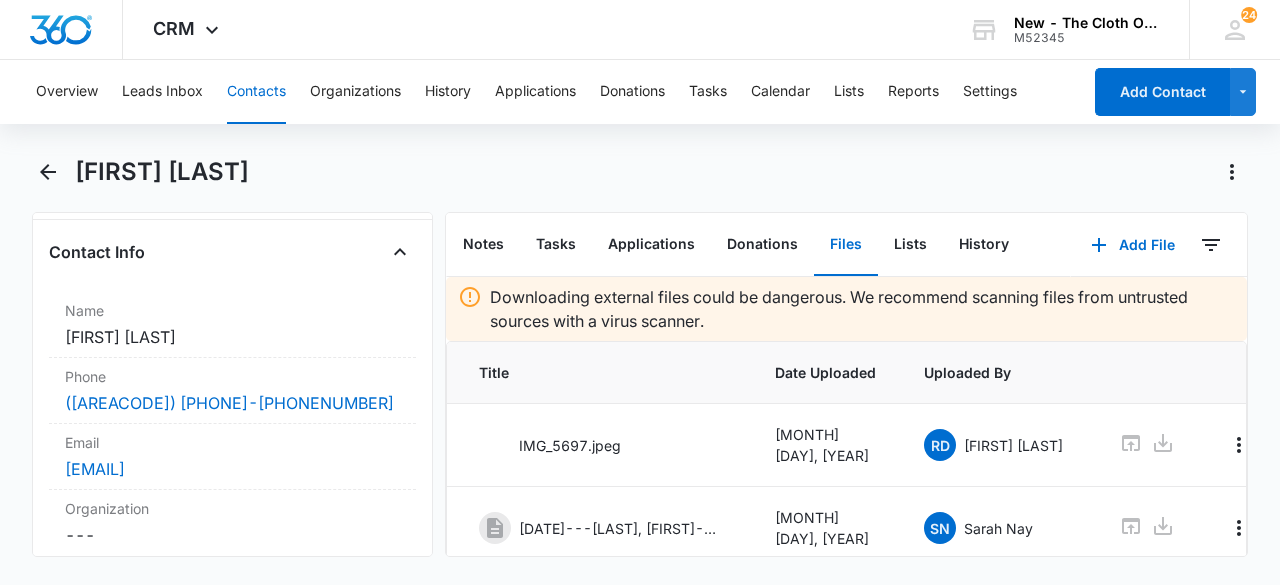 click on "[FIRST] [LAST]" at bounding box center (661, 172) 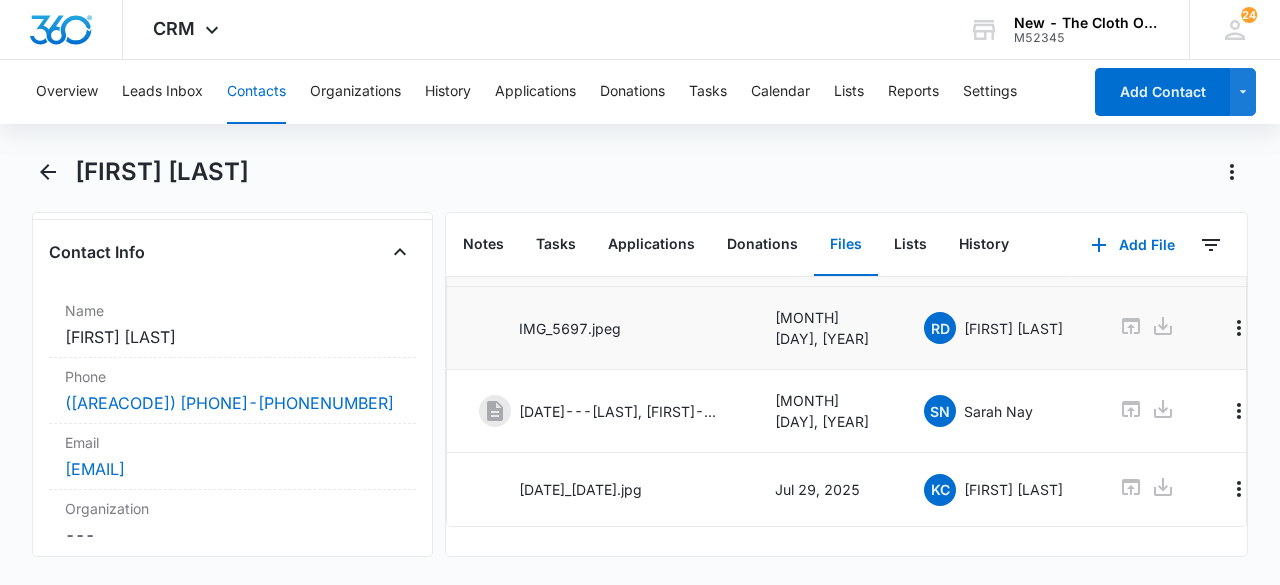 scroll, scrollTop: 118, scrollLeft: 0, axis: vertical 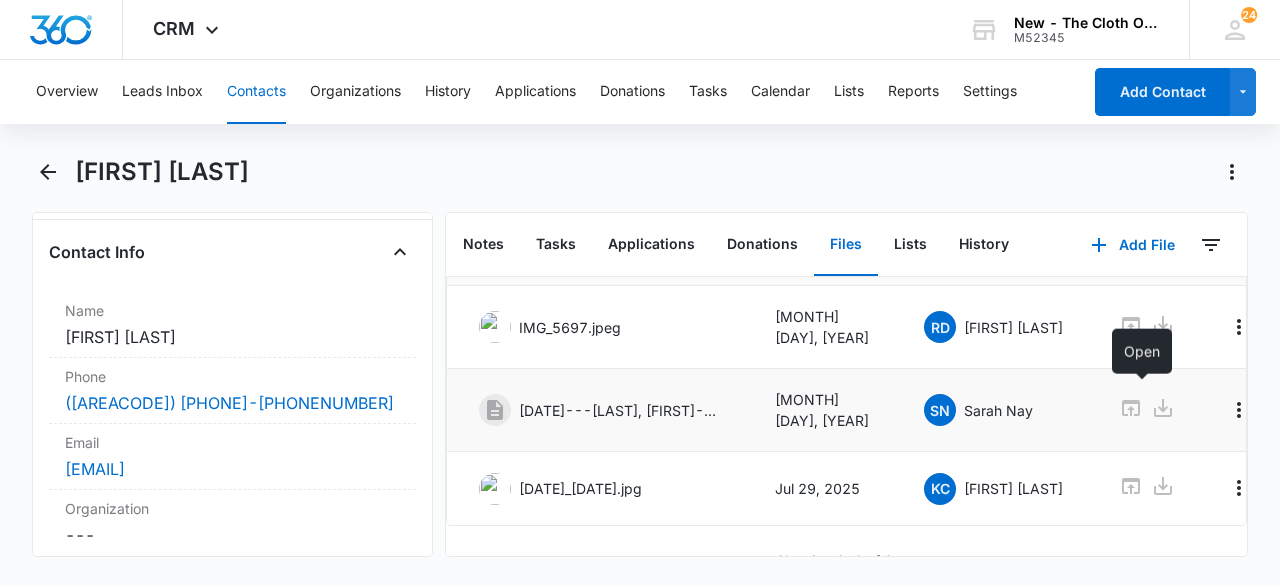 click 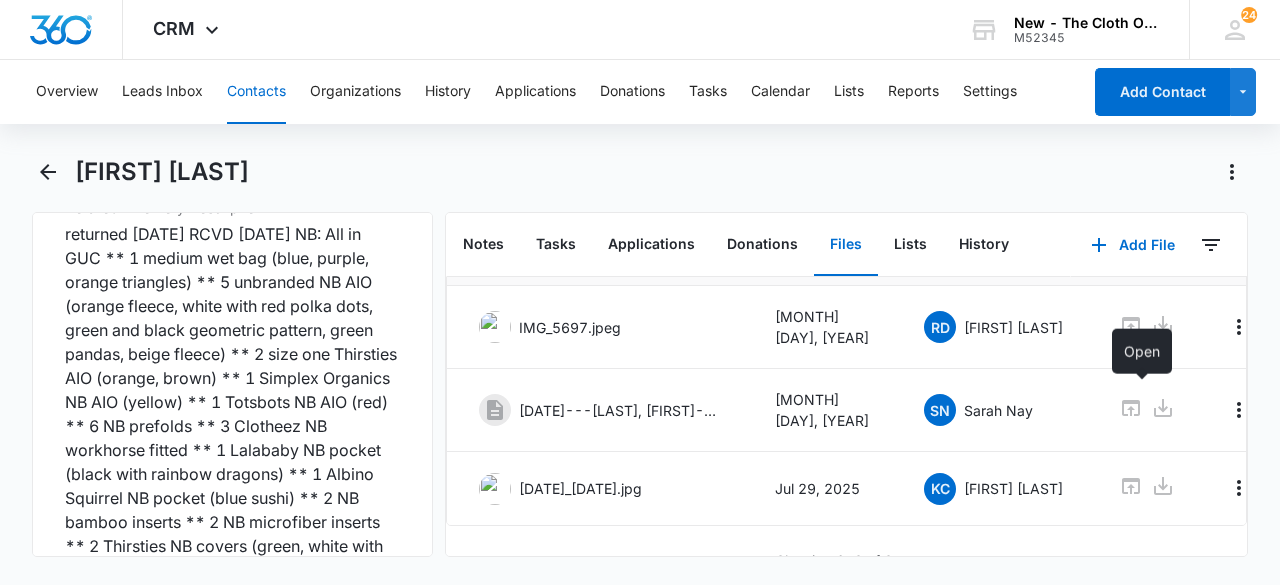 scroll, scrollTop: 5216, scrollLeft: 0, axis: vertical 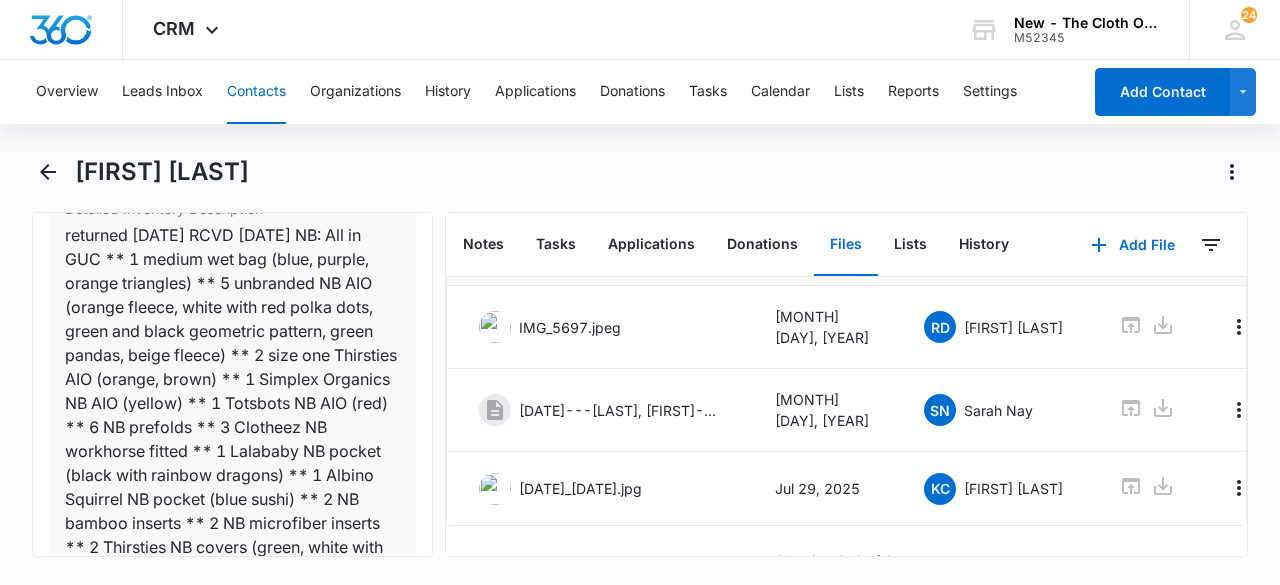 click on "returned [DATE] RCVD [DATE] NB:
All in GUC ** 1 medium wet bag (blue, purple, orange triangles)
** 5 unbranded NB AIO (orange fleece, white with red polka dots, green and black geometric pattern, green pandas, beige fleece)
** 2 size one Thirsties AIO (orange, brown)
** 1 Simplex Organics NB AIO (yellow)
** 1 Totsbots NB AIO (red)
** 6 NB prefolds
** 3 Clotheez NB workhorse fitted
** 1 Lalababy NB pocket (black with rainbow dragons)
** 1 Albino Squirrel NB pocket (blue sushi)
** 2 NB bamboo inserts
** 2 NB microfiber inserts
** 2 Thirsties NB covers (green, white with camping)
** 1 Rumparooz NB cover (blue)" at bounding box center (232, 403) 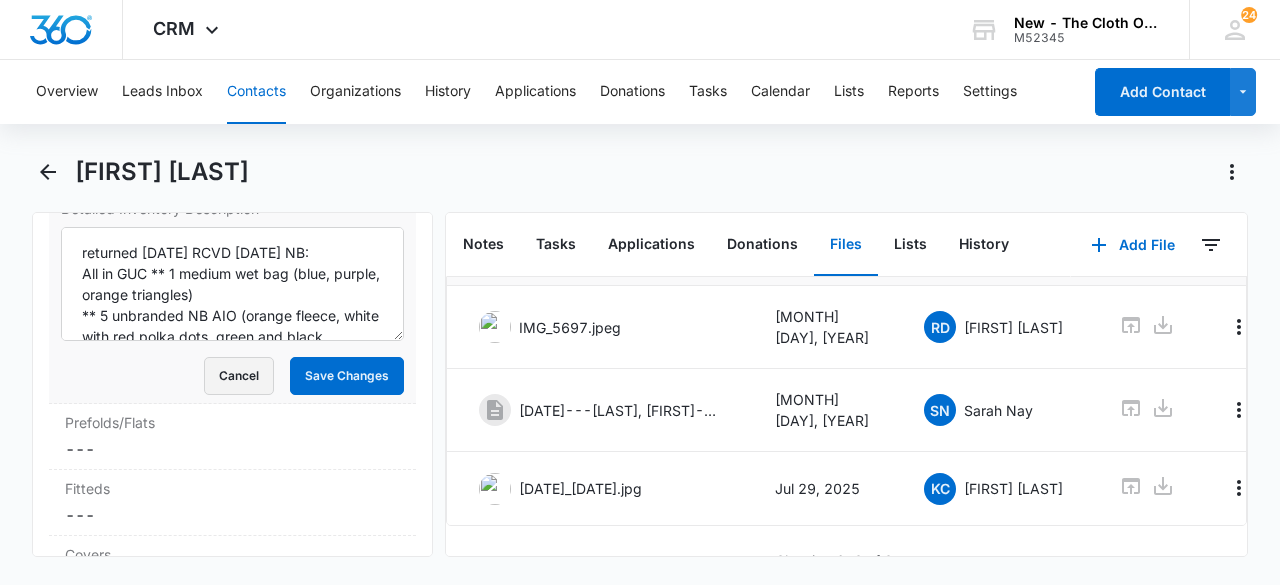 click on "Cancel" at bounding box center (239, 376) 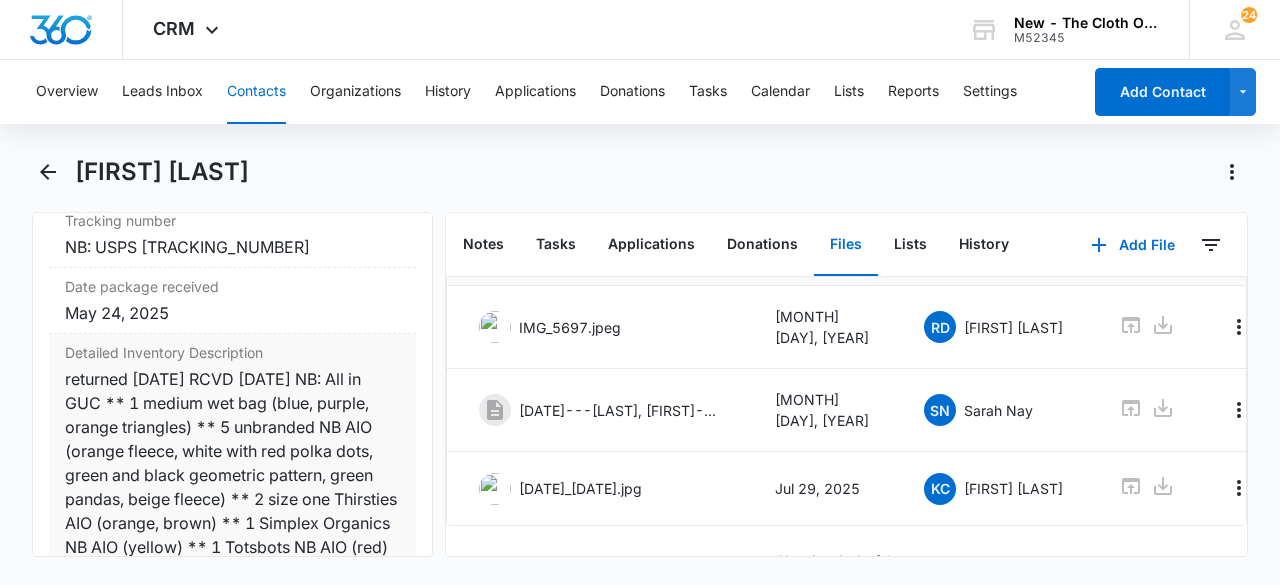 scroll, scrollTop: 5070, scrollLeft: 0, axis: vertical 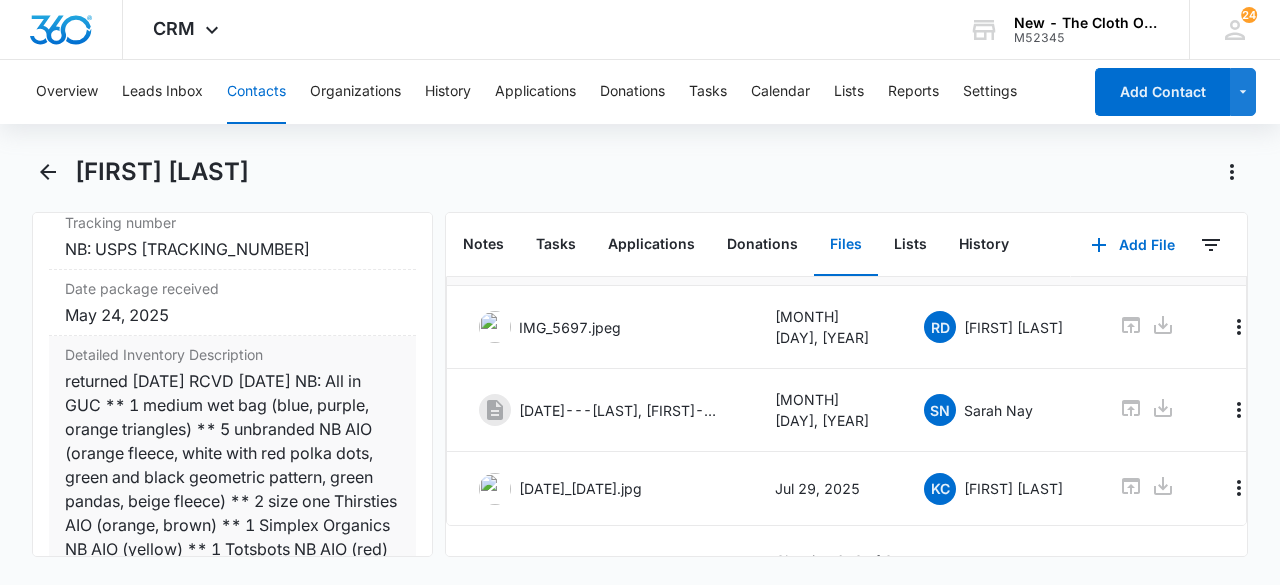 click on "returned [DATE] RCVD [DATE] NB:
All in GUC ** 1 medium wet bag (blue, purple, orange triangles)
** 5 unbranded NB AIO (orange fleece, white with red polka dots, green and black geometric pattern, green pandas, beige fleece)
** 2 size one Thirsties AIO (orange, brown)
** 1 Simplex Organics NB AIO (yellow)
** 1 Totsbots NB AIO (red)
** 6 NB prefolds
** 3 Clotheez NB workhorse fitted
** 1 Lalababy NB pocket (black with rainbow dragons)
** 1 Albino Squirrel NB pocket (blue sushi)
** 2 NB bamboo inserts
** 2 NB microfiber inserts
** 2 Thirsties NB covers (green, white with camping)
** 1 Rumparooz NB cover (blue)" at bounding box center [232, 549] 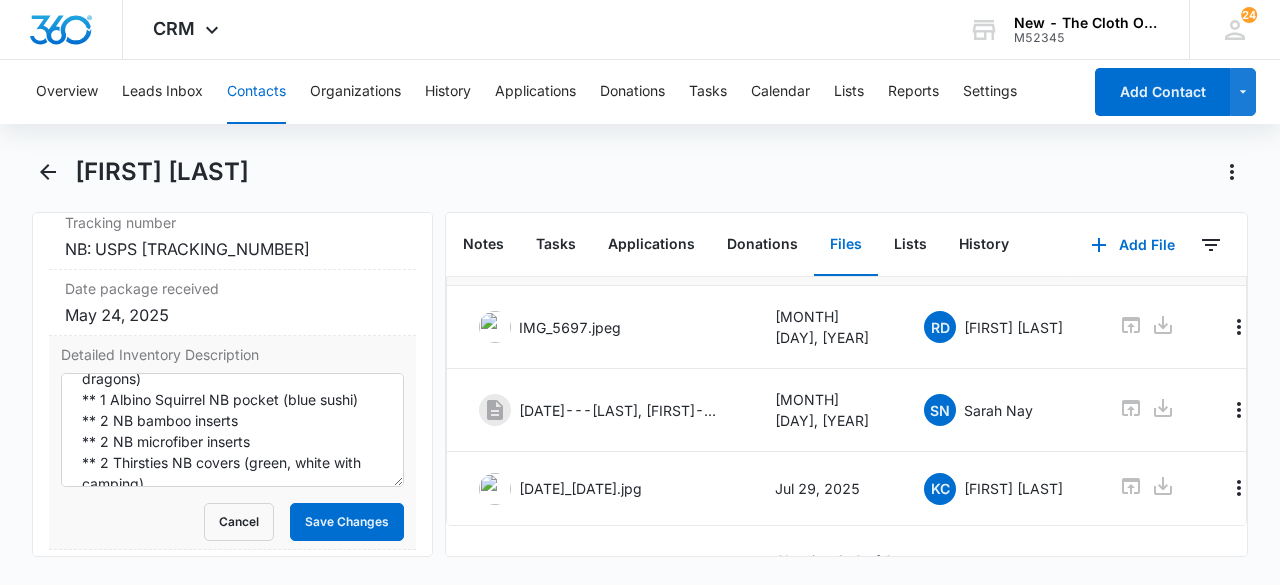 scroll, scrollTop: 378, scrollLeft: 0, axis: vertical 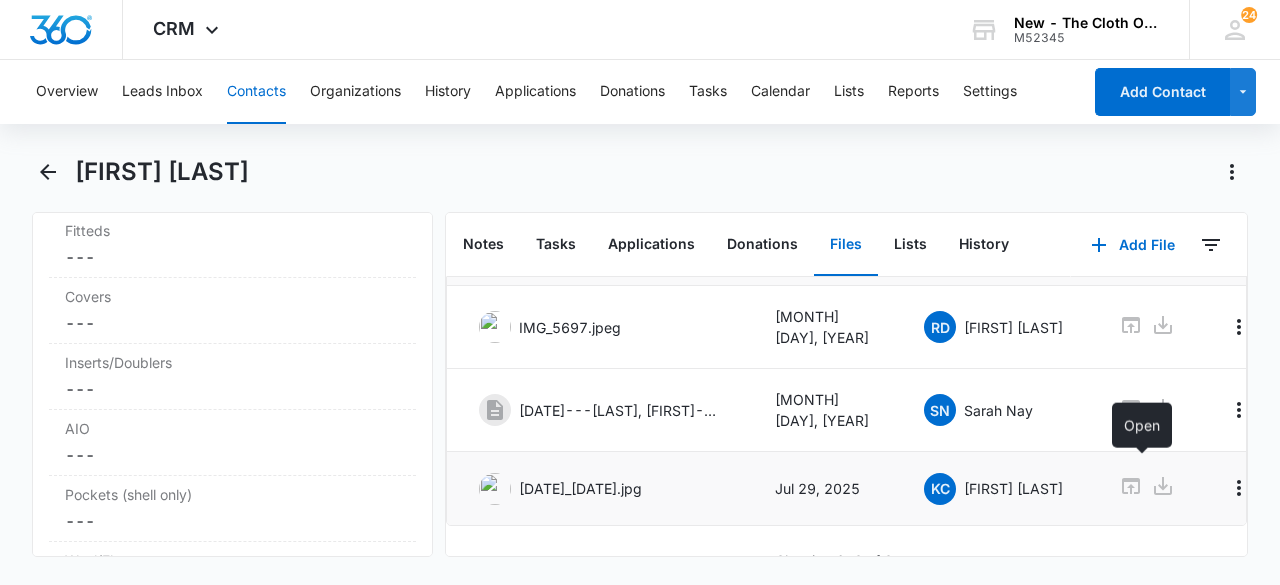 click 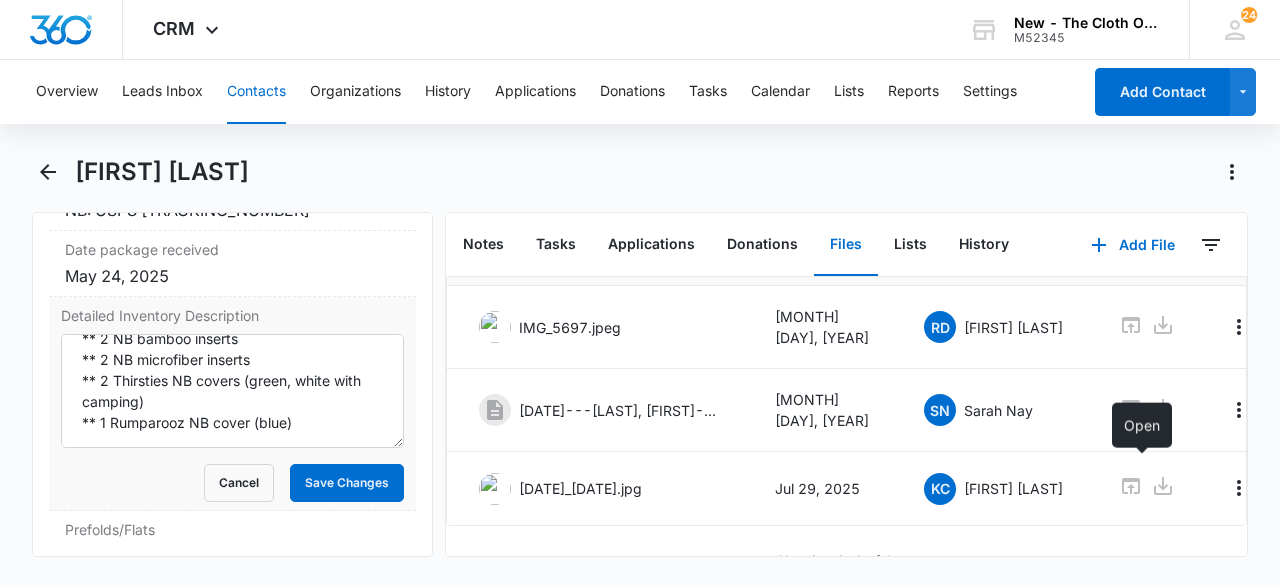 scroll, scrollTop: 5090, scrollLeft: 0, axis: vertical 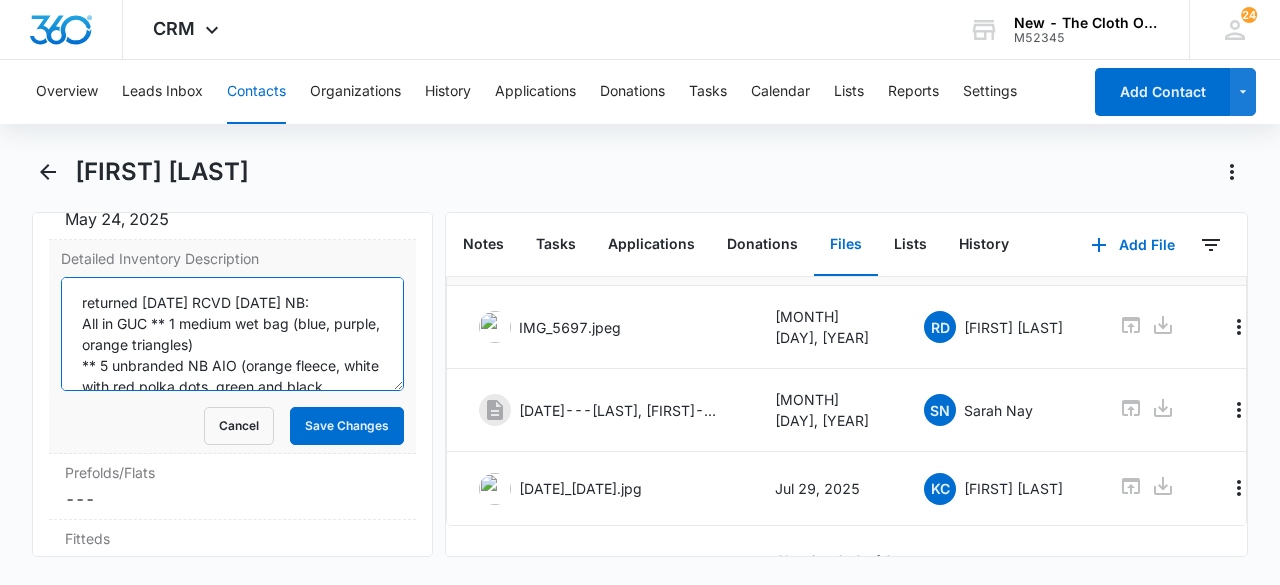 click on "returned [DATE] RCVD [DATE] NB:
All in GUC ** 1 medium wet bag (blue, purple, orange triangles)
** 5 unbranded NB AIO (orange fleece, white with red polka dots, green and black geometric pattern, green pandas, beige fleece)
** 2 size one Thirsties AIO (orange, brown)
** 1 Simplex Organics NB AIO (yellow)
** 1 Totsbots NB AIO (red)
** 6 NB prefolds
** 3 Clotheez NB workhorse fitted
** 1 Lalababy NB pocket (black with rainbow dragons)
** 1 Albino Squirrel NB pocket (blue sushi)
** 2 NB bamboo inserts
** 2 NB microfiber inserts
** 2 Thirsties NB covers (green, white with camping)
** 1 Rumparooz NB cover (blue)" at bounding box center [232, 334] 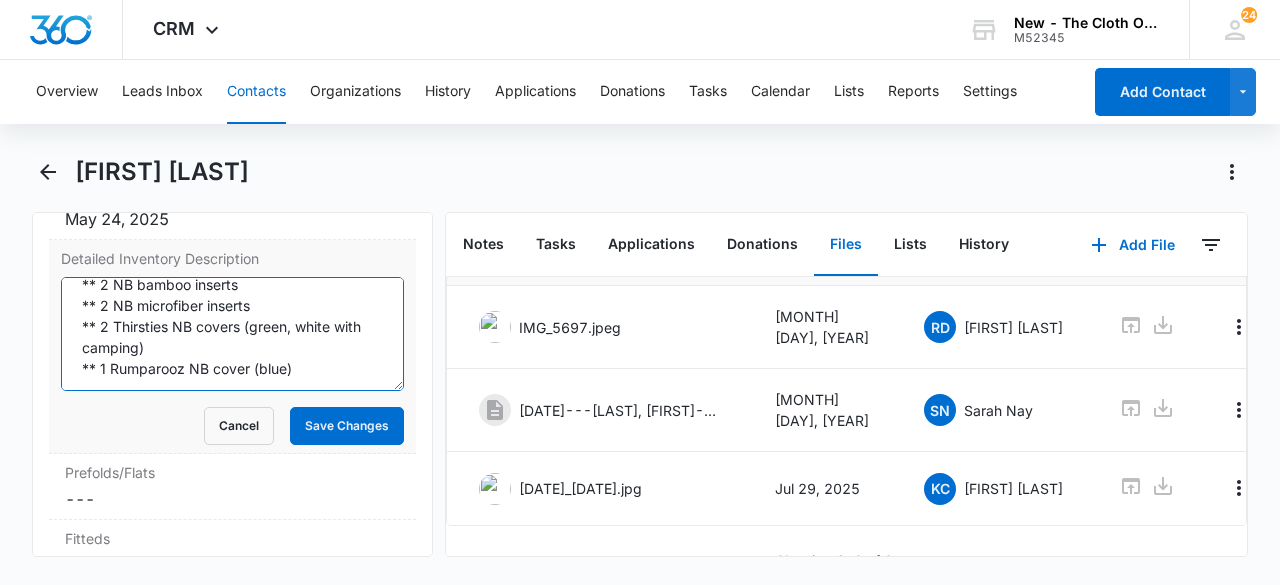 scroll, scrollTop: 378, scrollLeft: 0, axis: vertical 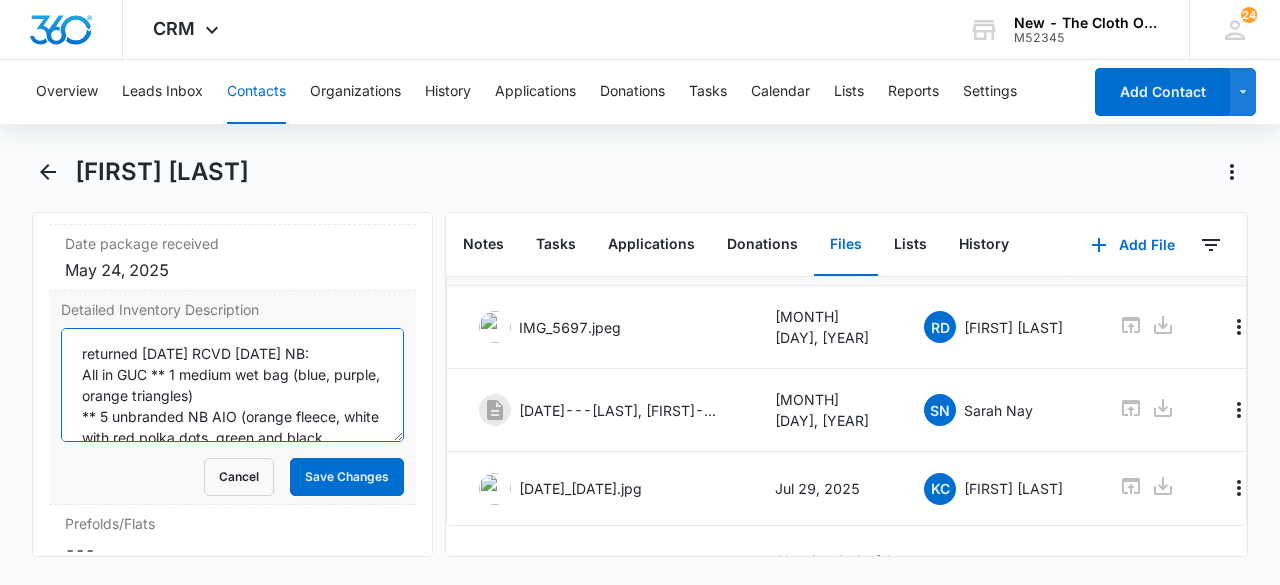 click on "returned [DATE] RCVD [DATE] NB:
All in GUC ** 1 medium wet bag (blue, purple, orange triangles)
** 5 unbranded NB AIO (orange fleece, white with red polka dots, green and black geometric pattern, green pandas, beige fleece)
** 2 size one Thirsties AIO (orange, brown)
** 1 Simplex Organics NB AIO (yellow)
** 1 Totsbots NB AIO (red)
** 6 NB prefolds
** 3 Clotheez NB workhorse fitted
** 1 Lalababy NB pocket (black with rainbow dragons)
** 1 Albino Squirrel NB pocket (blue sushi)
** 2 NB bamboo inserts
** 2 NB microfiber inserts
** 2 Thirsties NB covers (green, white with camping)
** 1 Rumparooz NB cover (blue)" at bounding box center [232, 385] 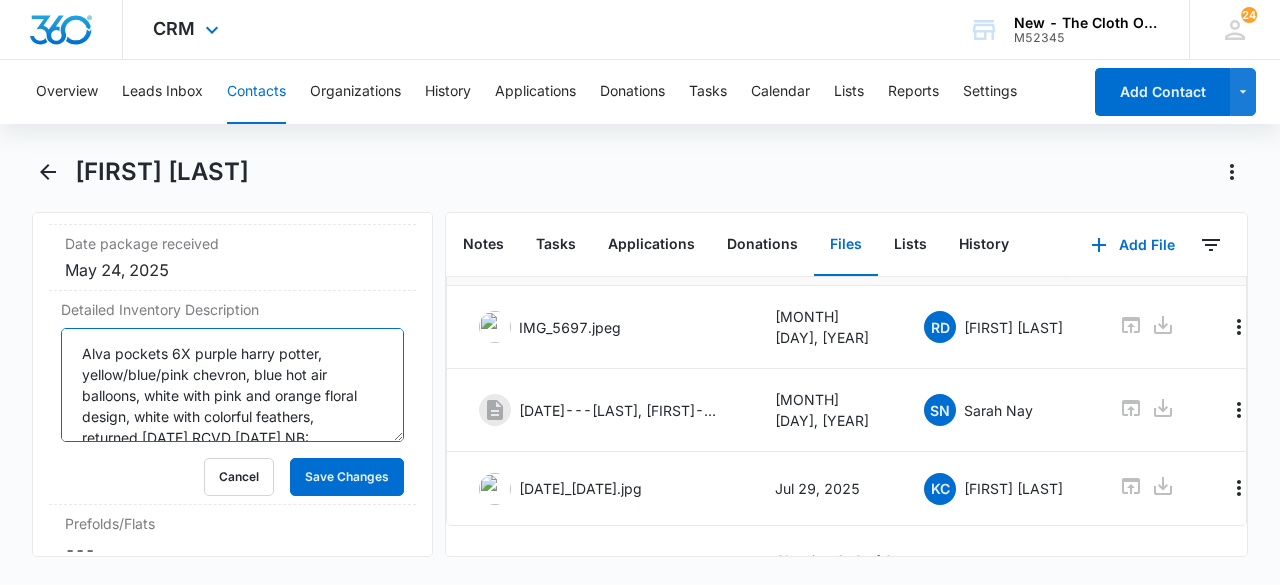 scroll, scrollTop: 4, scrollLeft: 0, axis: vertical 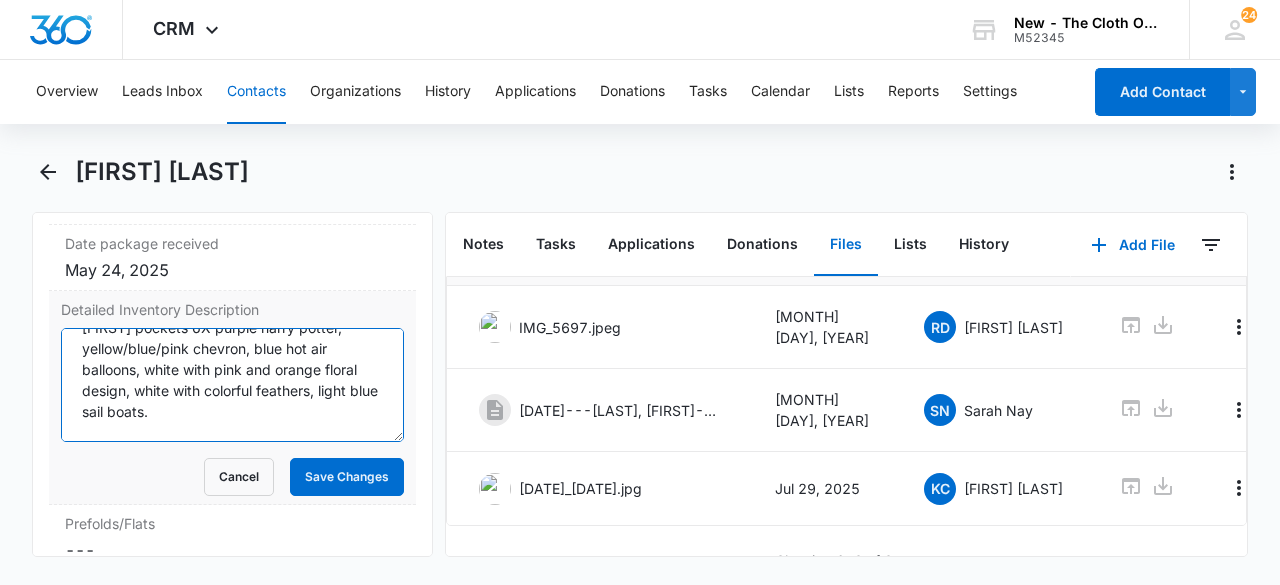 click on "[FIRST] pockets 6X purple harry potter, yellow/blue/pink chevron, blue hot air balloons, white with pink and orange floral design, white with colorful feathers, light blue sail boats.
returned [DATE] RCVD [DATE] NB:
All in GUC ** 1 medium wet bag (blue, purple, orange triangles)
** 5 unbranded NB AIO (orange fleece, white with red polka dots, green and black geometric pattern, green pandas, beige fleece)
** 2 size one Thirsties AIO (orange, brown)
** 1 Simplex Organics NB AIO (yellow)
** 1 Totsbots NB AIO (red)
** 6 NB prefolds
** 3 Clotheez NB workhorse fitted
** 1 Lalababy NB pocket (black with rainbow dragons)
** 1 Albino Squirrel NB pocket (blue sushi)
** 2 NB bamboo inserts
** 2 NB microfiber inserts
** 2 Thirsties NB covers (green, white with camping)
** 1 Rumparooz NB cover (blue)" at bounding box center [232, 385] 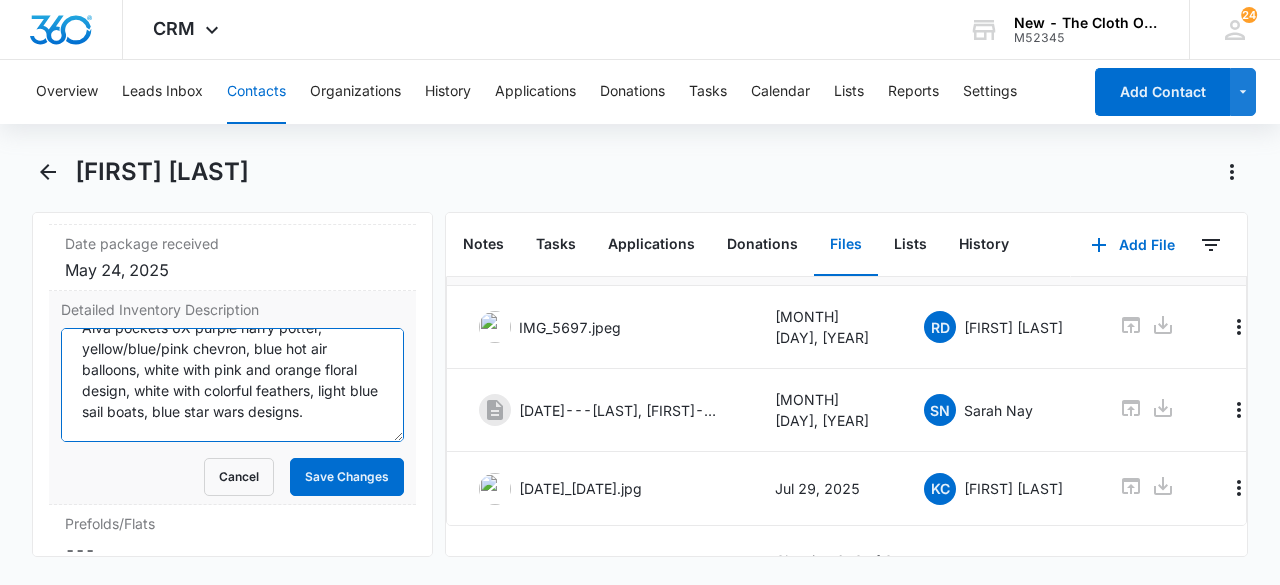 scroll, scrollTop: 0, scrollLeft: 0, axis: both 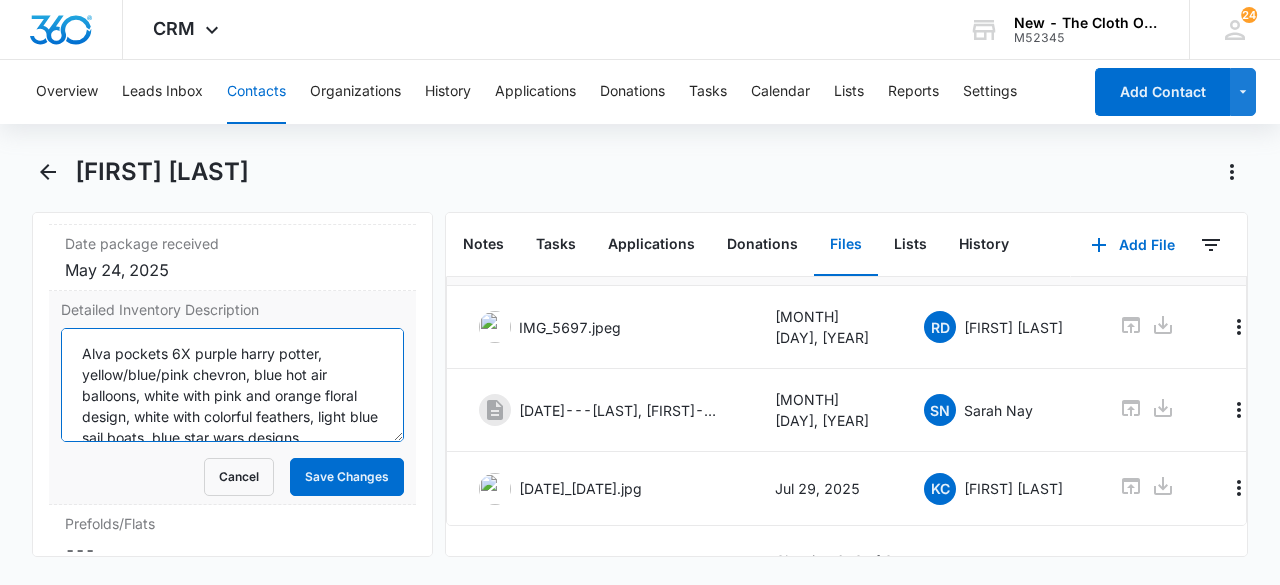 click on "Alva pockets 6X purple harry potter, yellow/blue/pink chevron, blue hot air balloons, white with pink and orange floral design, white with colorful feathers, light blue sail boats, blue star wars designs.
returned 7/28/25 RCVD 05/24/25 NB:
All in GUC ** 1 medium wet bag (blue, purple, orange triangles)
** 5 unbranded NB AIO (orange fleece, white with red polka dots, green and black geometric pattern, green pandas, beige fleece)
** 2 size one Thirsties AIO (orange, brown)
** 1 Simplex Organics NB AIO (yellow)
** 1 Totsbots NB AIO (red)
** 6 NB prefolds
** 3 Clotheez NB workhorse fitted
** 1 Lalababy NB pocket (black with rainbow dragons)
** 1 Albino Squirrel NB pocket (blue sushi)
** 2 NB bamboo inserts
** 2 NB microfiber inserts
** 2 Thirsties NB covers (green, white with camping)
** 1 Rumparooz NB cover (blue)" at bounding box center [232, 385] 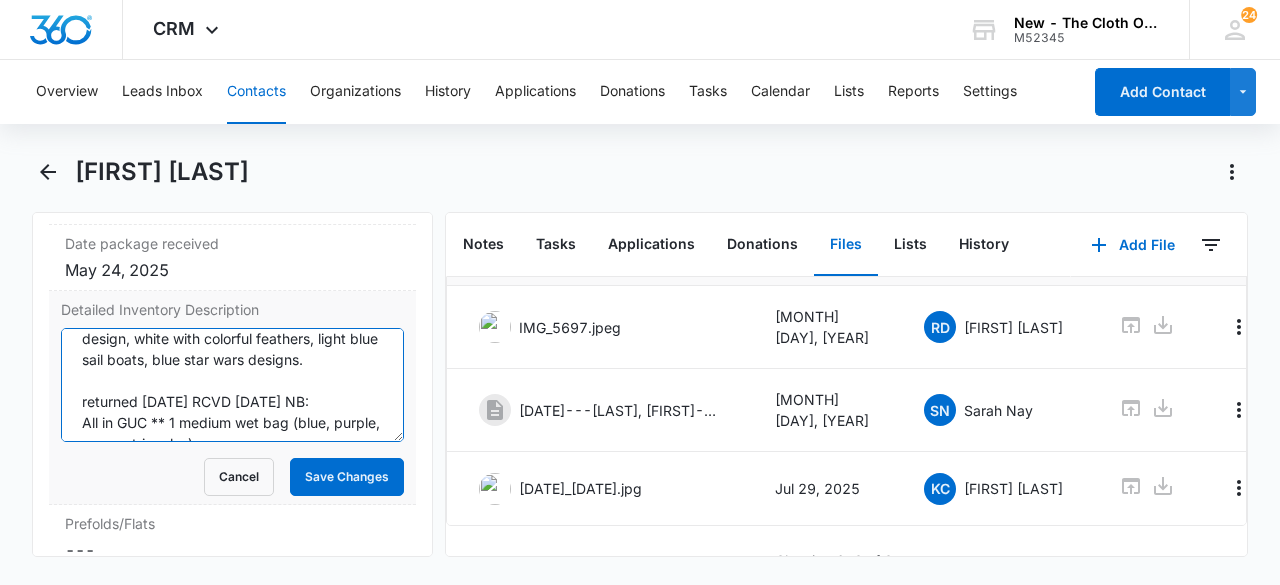 scroll, scrollTop: 77, scrollLeft: 0, axis: vertical 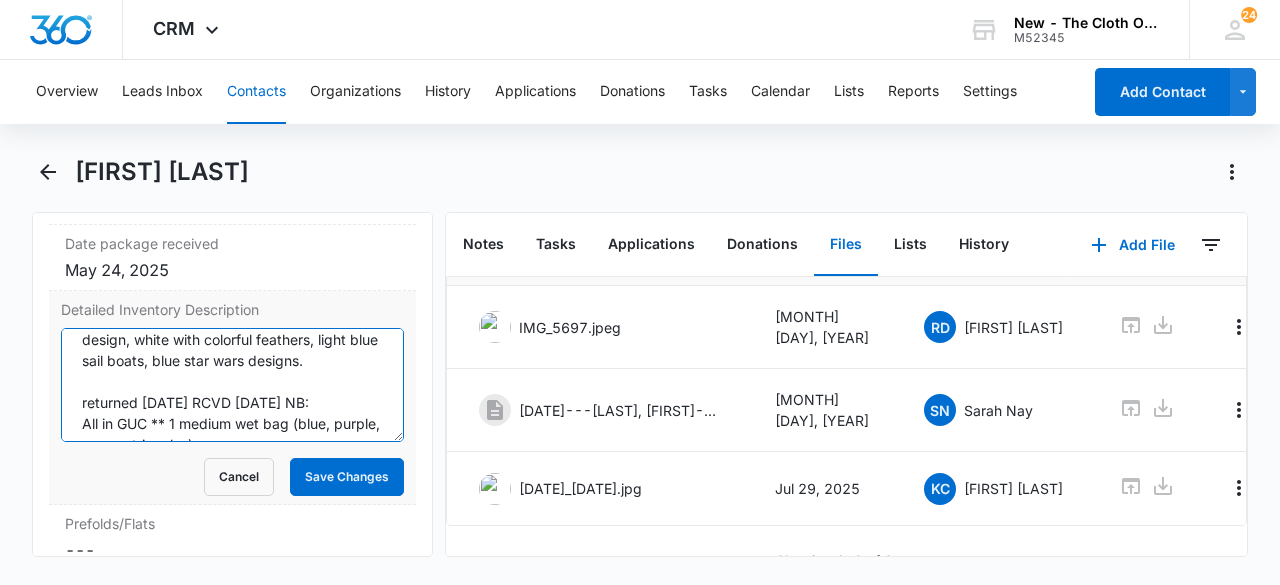 click on "Alva pockets 7X purple harry potter, yellow/blue/pink chevron, blue hot air balloons, white with pink and orange floral design, white with colorful feathers, light blue sail boats, blue star wars designs.
returned [DATE] RCVD [DATE] NB:
All in GUC ** 1 medium wet bag (blue, purple, orange triangles)
** 5 unbranded NB AIO (orange fleece, white with red polka dots, green and black geometric pattern, green pandas, beige fleece)
** 2 size one Thirsties AIO (orange, brown)
** 1 Simplex Organics NB AIO (yellow)
** 1 Totsbots NB AIO (red)
** 6 NB prefolds
** 3 Clotheez NB workhorse fitted
** 1 Lalababy NB pocket (black with rainbow dragons)
** 1 Albino Squirrel NB pocket (blue sushi)
** 2 NB bamboo inserts
** 2 NB microfiber inserts
** 2 Thirsties NB covers (green, white with camping)
** 1 Rumparooz NB cover (blue)" at bounding box center (232, 385) 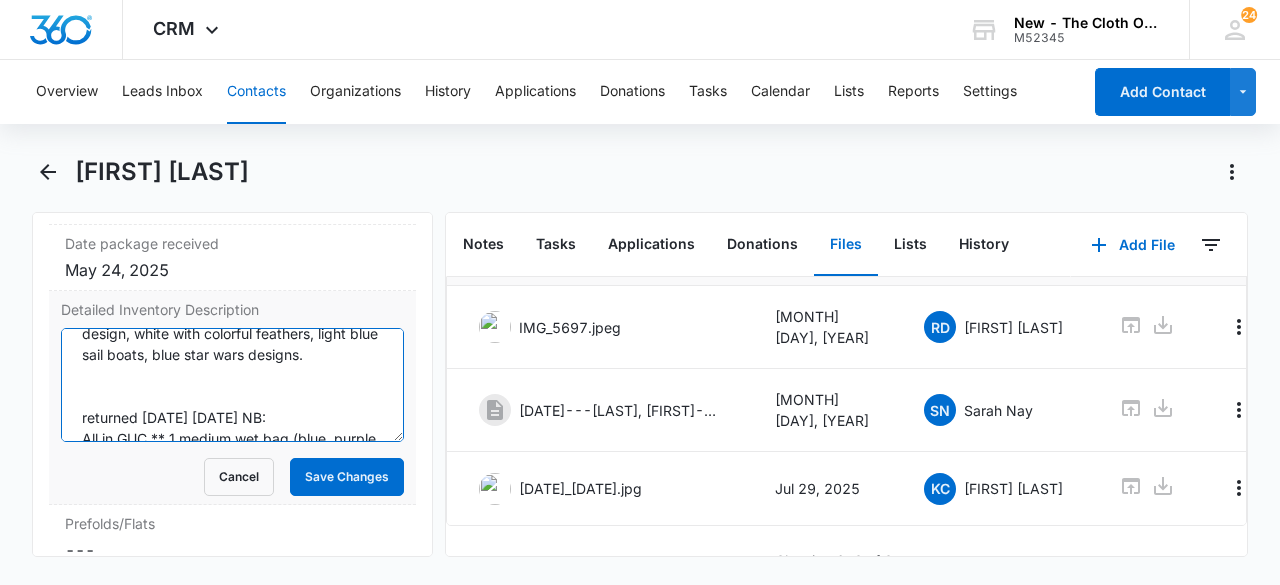 scroll, scrollTop: 90, scrollLeft: 0, axis: vertical 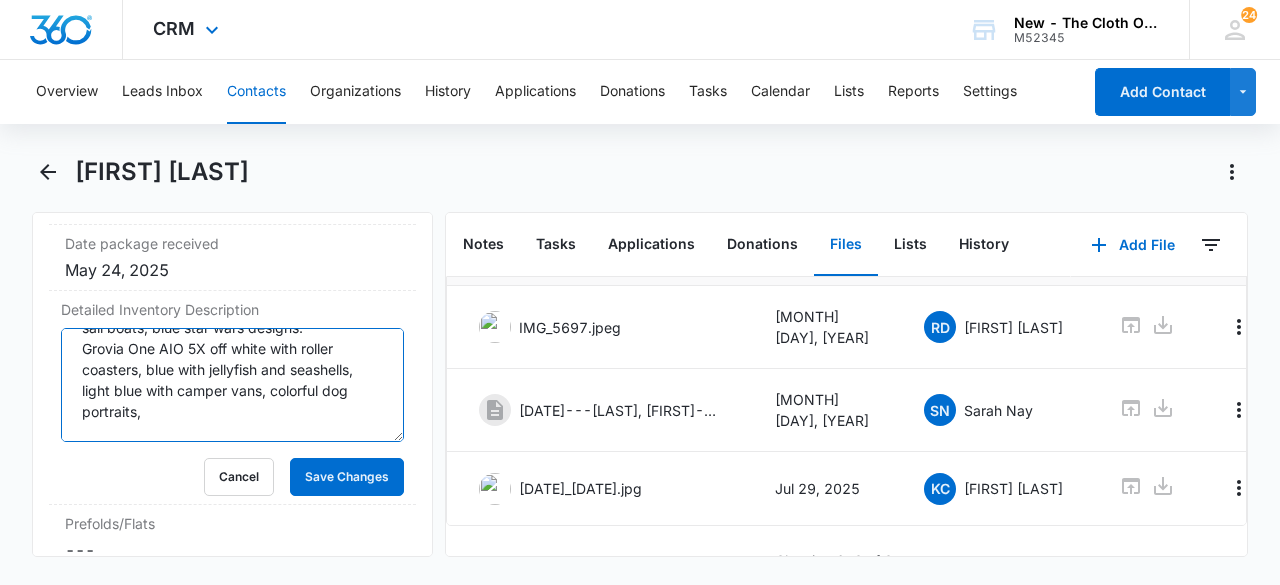 type on "Alva pockets 7X purple harry potter, yellow/blue/pink chevron, blue hot air balloons, white with pink and orange floral design, white with colorful feathers, light blue sail boats, blue star wars designs.
Grovia One AIO 5X off white with roller coasters, blue with jellyfish and seashells, light blue with camper vans, colorful dog portraits,
returned 7/28/25 RCVD 05/24/25 NB:
All in GUC ** 1 medium wet bag (blue, purple, orange triangles)
** 5 unbranded NB AIO (orange fleece, white with red polka dots, green and black geometric pattern, green pandas, beige fleece)
** 2 size one Thirsties AIO (orange, brown)
** 1 Simplex Organics NB AIO (yellow)
** 1 Totsbots NB AIO (red)
** 6 NB prefolds
** 3 Clotheez NB workhorse fitted
** 1 Lalababy NB pocket (black with rainbow dragons)
** 1 Albino Squirrel NB pocket (blue sushi)
** 2 NB bamboo inserts
** 2 NB microfiber inserts
** 2 Thirsties NB covers (green, white with camping)
** 1 Rumparooz NB cover (blue)" 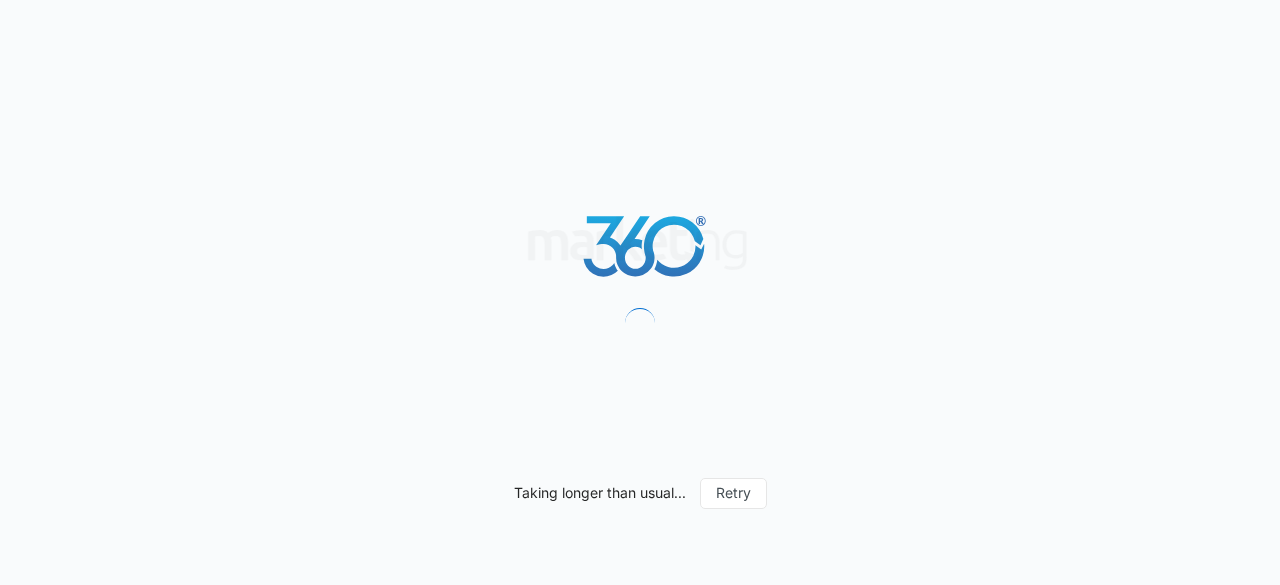 scroll, scrollTop: 0, scrollLeft: 0, axis: both 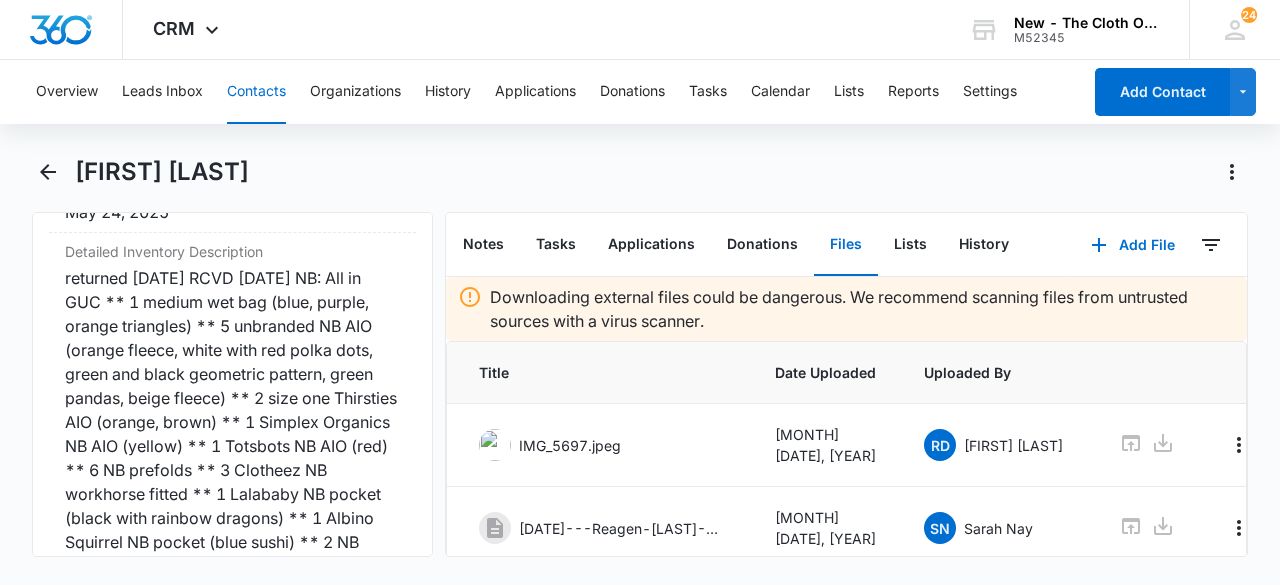 click on "returned [DATE] RCVD [DATE] NB:
All in GUC ** 1 medium wet bag (blue, purple, orange triangles)
** 5 unbranded NB AIO (orange fleece, white with red polka dots, green and black geometric pattern, green pandas, beige fleece)
** 2 size one Thirsties AIO (orange, brown)
** 1 Simplex Organics NB AIO (yellow)
** 1 Totsbots NB AIO (red)
** 6 NB prefolds
** 3 Clotheez NB workhorse fitted
** 1 Lalababy NB pocket (black with rainbow dragons)
** 1 Albino Squirrel NB pocket (blue sushi)
** 2 NB bamboo inserts
** 2 NB microfiber inserts
** 2 Thirsties NB covers (green, white with camping)
** 1 Rumparooz NB cover (blue)" at bounding box center (232, 446) 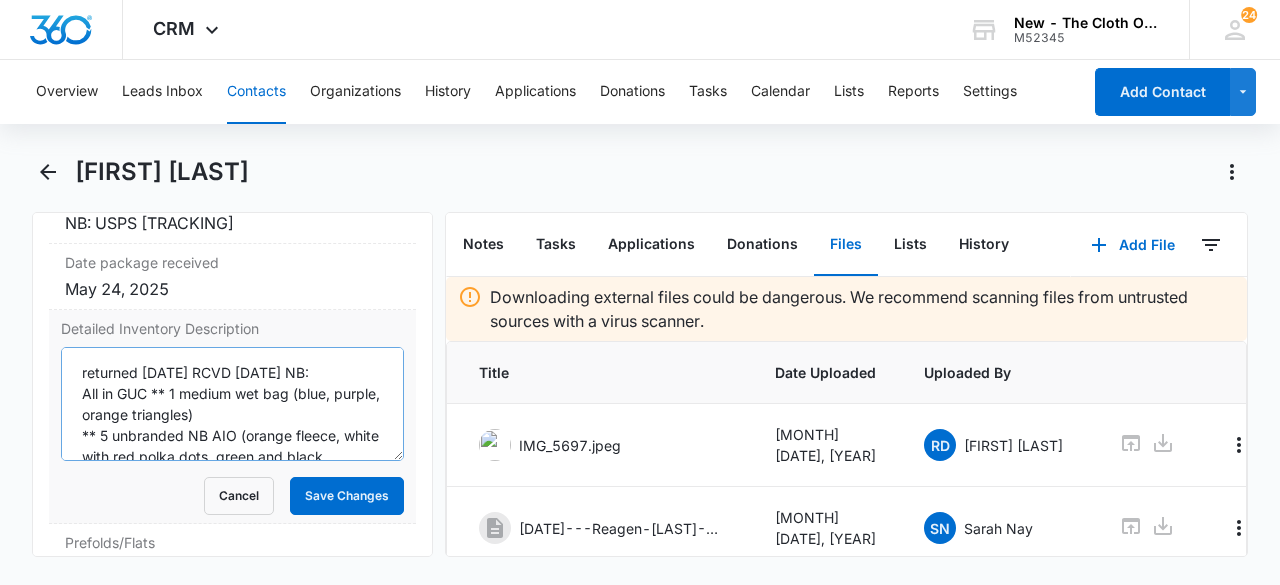 scroll, scrollTop: 5095, scrollLeft: 0, axis: vertical 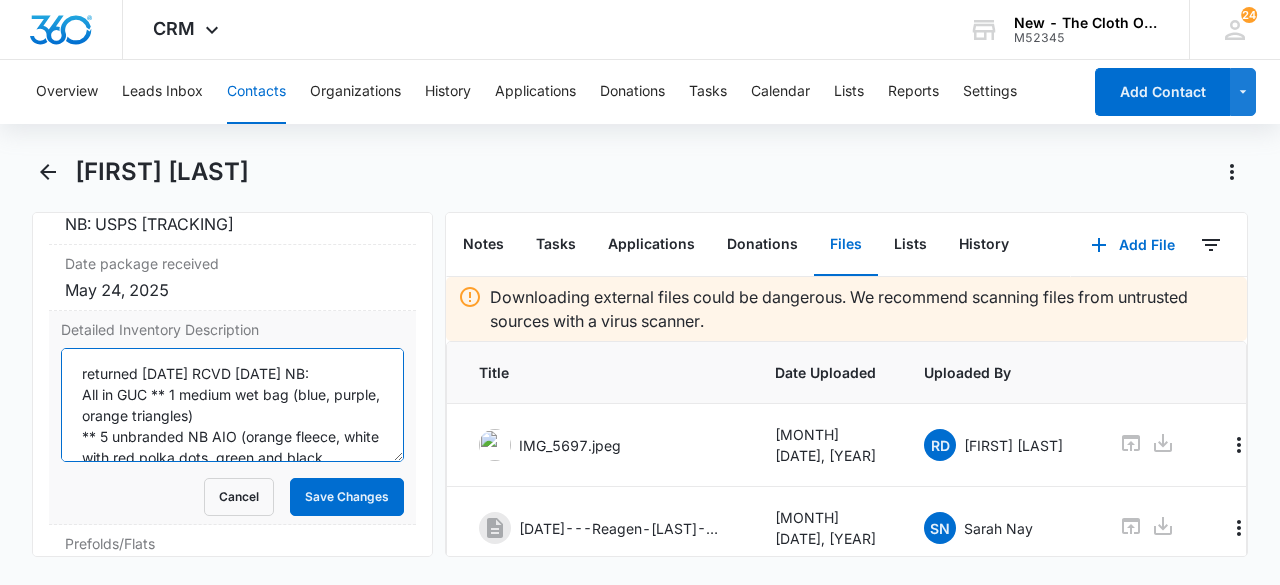 click on "returned [DATE] RCVD [DATE] NB:
All in GUC ** 1 medium wet bag (blue, purple, orange triangles)
** 5 unbranded NB AIO (orange fleece, white with red polka dots, green and black geometric pattern, green pandas, beige fleece)
** 2 size one Thirsties AIO (orange, brown)
** 1 Simplex Organics NB AIO (yellow)
** 1 Totsbots NB AIO (red)
** 6 NB prefolds
** 3 Clotheez NB workhorse fitted
** 1 Lalababy NB pocket (black with rainbow dragons)
** 1 Albino Squirrel NB pocket (blue sushi)
** 2 NB bamboo inserts
** 2 NB microfiber inserts
** 2 Thirsties NB covers (green, white with camping)
** 1 Rumparooz NB cover (blue)" at bounding box center [232, 405] 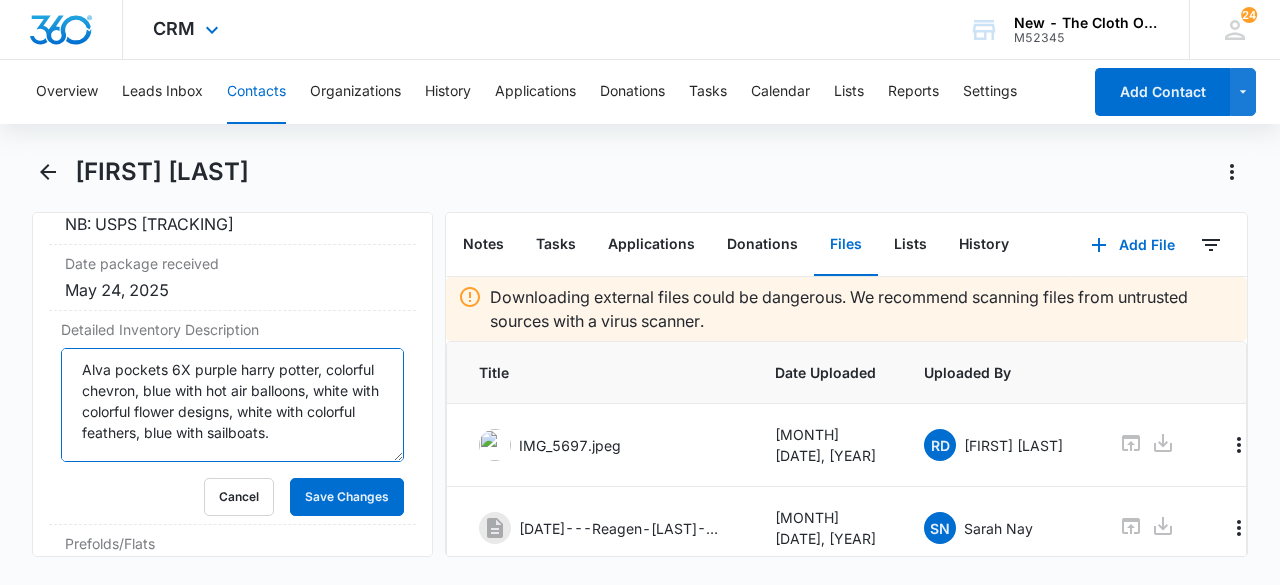 scroll, scrollTop: 26, scrollLeft: 0, axis: vertical 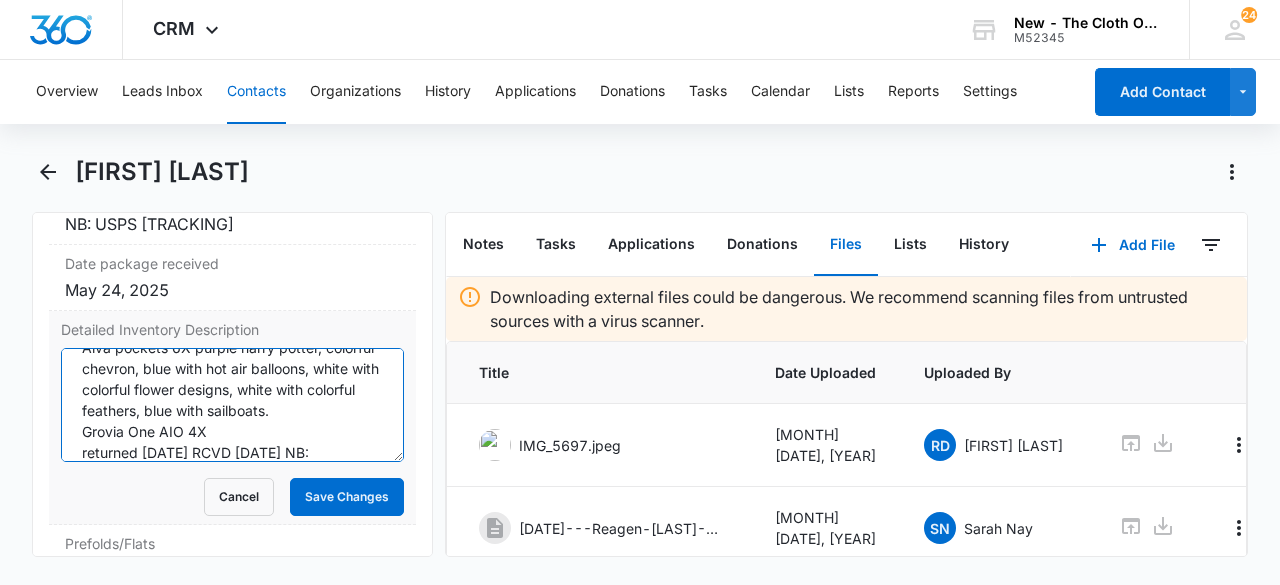 click on "Alva pockets 6X purple harry potter, colorful chevron, blue with hot air balloons, white with colorful flower designs, white with colorful feathers, blue with sailboats.
Grovia One AIO 4X
returned [DATE] RCVD [DATE] NB:
All in GUC ** 1 medium wet bag (blue, purple, orange triangles)
** 5 unbranded NB AIO (orange fleece, white with red polka dots, green and black geometric pattern, green pandas, beige fleece)
** 2 size one Thirsties AIO (orange, brown)
** 1 Simplex Organics NB AIO (yellow)
** 1 Totsbots NB AIO (red)
** 6 NB prefolds
** 3 Clotheez NB workhorse fitted
** 1 Lalababy NB pocket (black with rainbow dragons)
** 1 Albino Squirrel NB pocket (blue sushi)
** 2 NB bamboo inserts
** 2 NB microfiber inserts
** 2 Thirsties NB covers (green, white with camping)
** 1 Rumparooz NB cover (blue)" at bounding box center [232, 405] 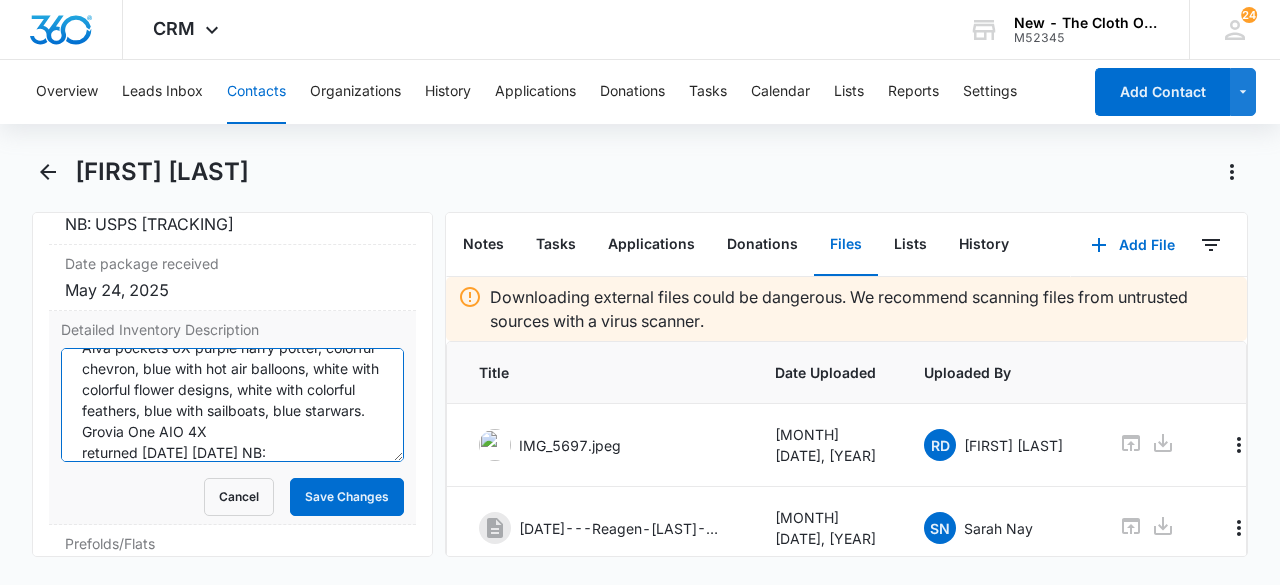 scroll, scrollTop: 0, scrollLeft: 0, axis: both 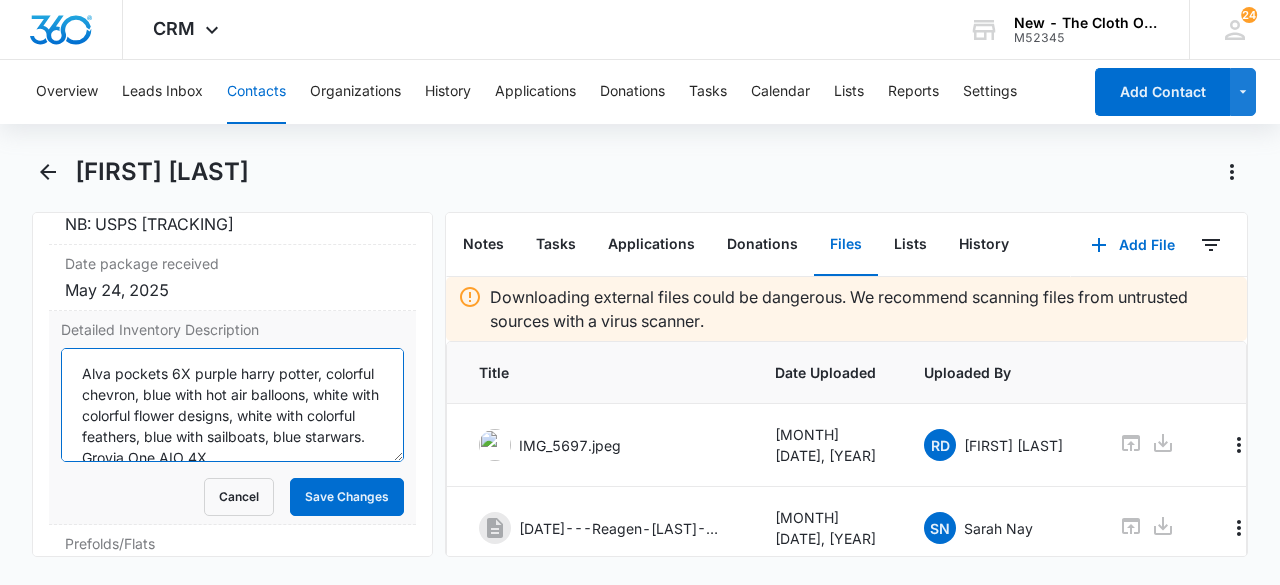 click on "Alva pockets 6X purple harry potter, colorful chevron, blue with hot air balloons, white with colorful flower designs, white with colorful feathers, blue with sailboats, blue starwars.
Grovia One AIO 4X
returned [DATE] [DATE] NB:
All in GUC ** 1 medium wet bag (blue, purple, orange triangles)
** 5 unbranded NB AIO (orange fleece, white with red polka dots, green and black geometric pattern, green pandas, beige fleece)
** 2 size one Thirsties AIO (orange, brown)
** 1 Simplex Organics NB AIO (yellow)
** 1 Totsbots NB AIO (red)
** 6 NB prefolds
** 3 Clotheez NB workhorse fitted
** 1 Lalababy NB pocket (black with rainbow dragons)
** 1 Albino Squirrel NB pocket (blue sushi)
** 2 NB bamboo inserts
** 2 NB microfiber inserts
** 2 Thirsties NB covers (green, white with camping)
** 1 Rumparooz NB cover (blue)" at bounding box center [232, 405] 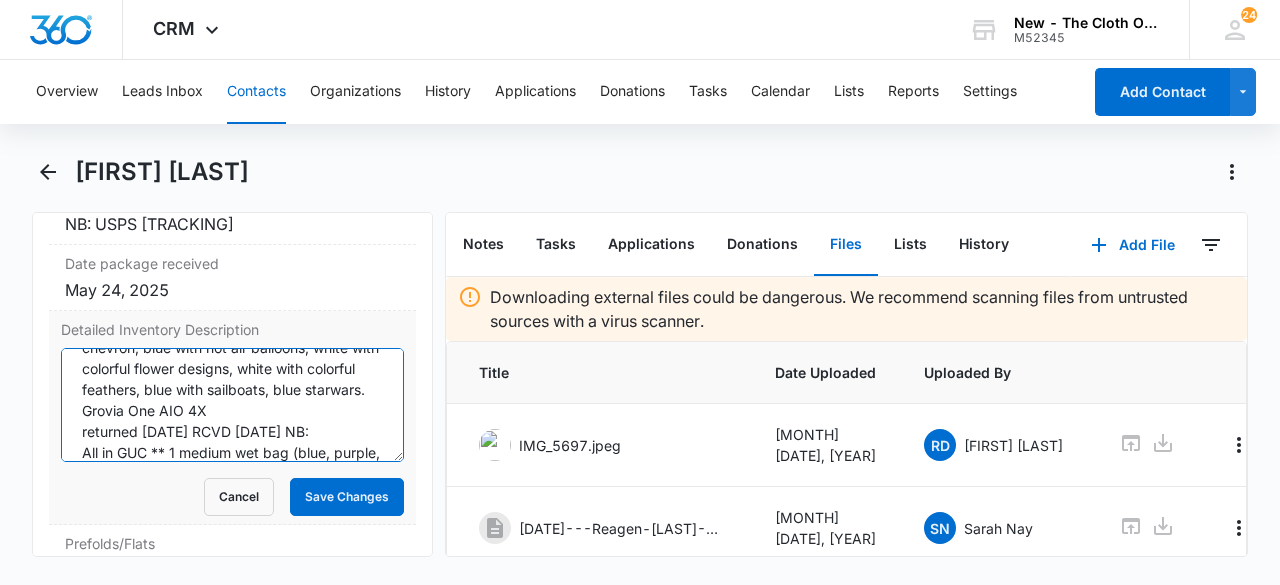 scroll, scrollTop: 52, scrollLeft: 0, axis: vertical 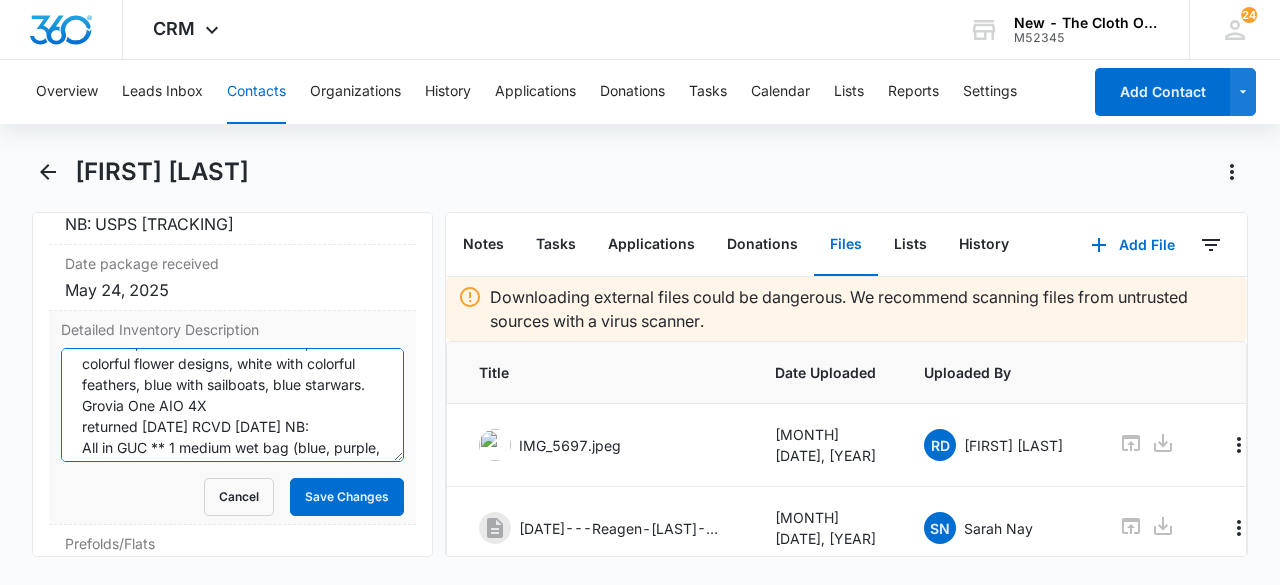 click on "Alva pockets 7X purple harry potter, colorful chevron, blue with hot air balloons, white with colorful flower designs, white with colorful feathers, blue with sailboats, blue starwars.
Grovia One AIO 4X
returned [DATE] RCVD [DATE] NB:
All in GUC ** 1 medium wet bag (blue, purple, orange triangles)
** 5 unbranded NB AIO (orange fleece, white with red polka dots, green and black geometric pattern, green pandas, beige fleece)
** 2 size one Thirsties AIO (orange, brown)
** 1 Simplex Organics NB AIO (yellow)
** 1 Totsbots NB AIO (red)
** 6 NB prefolds
** 3 Clotheez NB workhorse fitted
** 1 Lalababy NB pocket (black with rainbow dragons)
** 1 Albino Squirrel NB pocket (blue sushi)
** 2 NB bamboo inserts
** 2 NB microfiber inserts
** 2 Thirsties NB covers (green, white with camping)
** 1 Rumparooz NB cover (blue)" at bounding box center [232, 405] 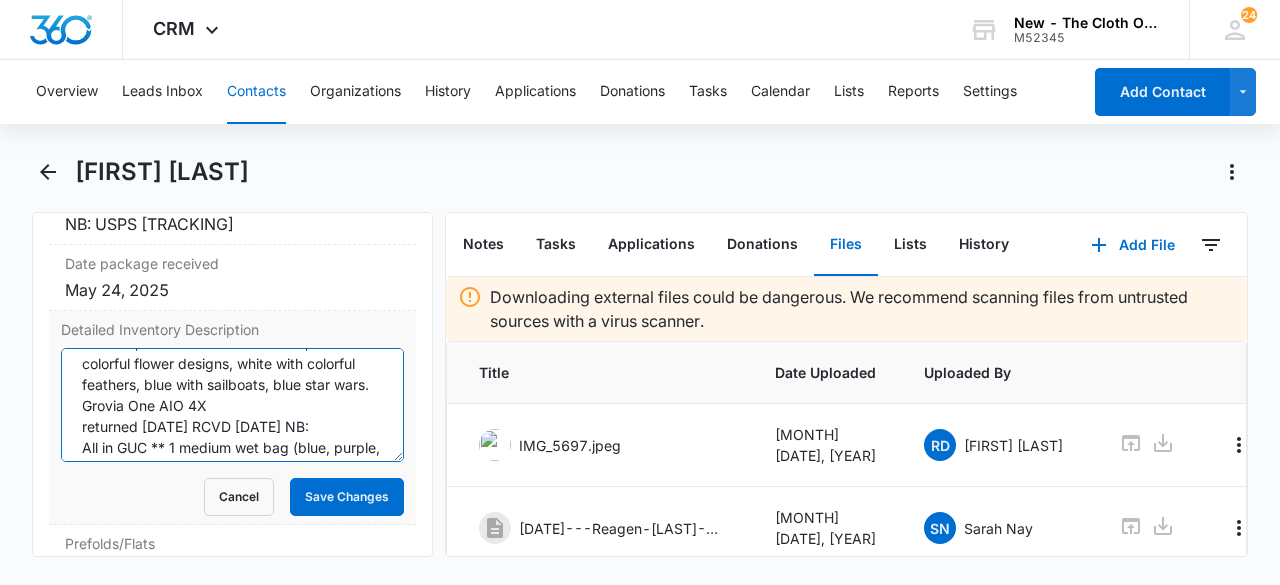 click on "Alva pockets 7X purple harry potter, colorful chevron, blue with hot air balloons, white with colorful flower designs, white with colorful feathers, blue with sailboats, blue star wars.
Grovia One AIO 4X
returned [DATE] RCVD [DATE] NB:
All in GUC ** 1 medium wet bag (blue, purple, orange triangles)
** 5 unbranded NB AIO (orange fleece, white with red polka dots, green and black geometric pattern, green pandas, beige fleece)
** 2 size one Thirsties AIO (orange, brown)
** 1 Simplex Organics NB AIO (yellow)
** 1 Totsbots NB AIO (red)
** 6 NB prefolds
** 3 Clotheez NB workhorse fitted
** 1 Lalababy NB pocket (black with rainbow dragons)
** 1 Albino Squirrel NB pocket (blue sushi)
** 2 NB bamboo inserts
** 2 NB microfiber inserts
** 2 Thirsties NB covers (green, white with camping)
** 1 Rumparooz NB cover (blue)" at bounding box center (232, 405) 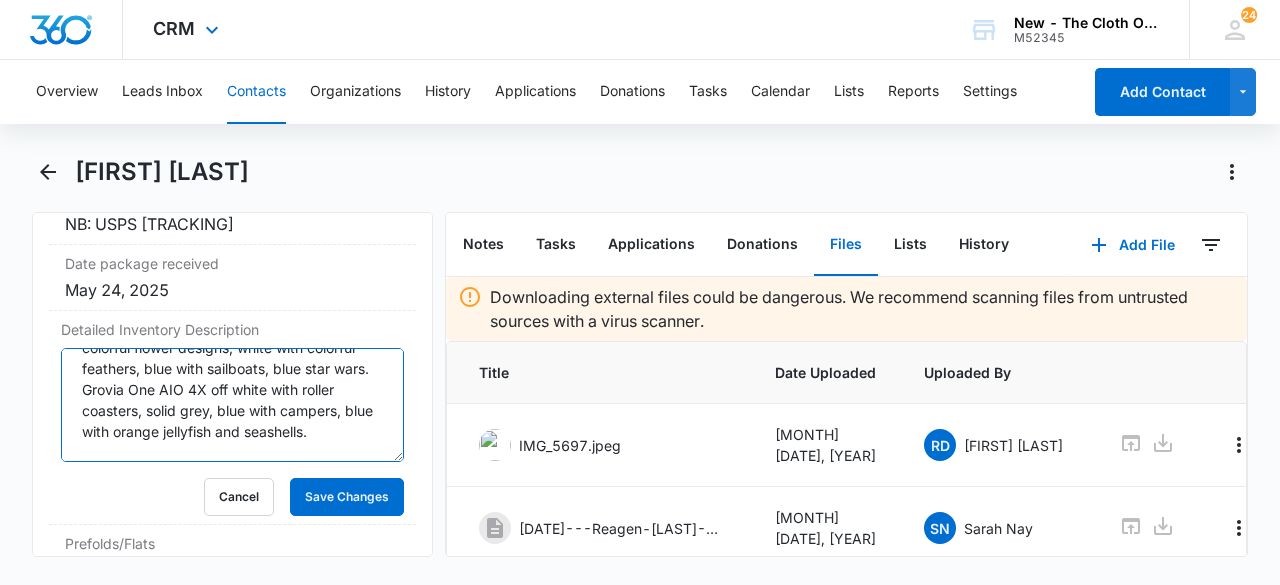 scroll, scrollTop: 88, scrollLeft: 0, axis: vertical 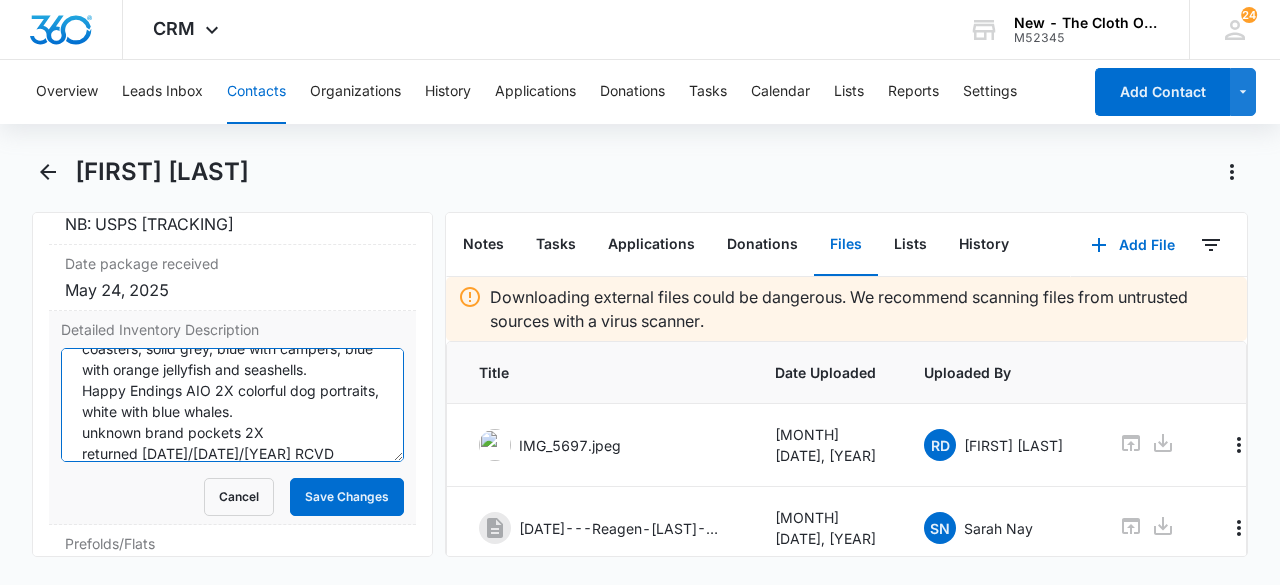 click on "Alva pockets 7X purple harry potter, colorful chevron, blue with hot air balloons, white with colorful flower designs, white with colorful feathers, blue with sailboats, blue star wars.
Grovia One AIO 4X off white with roller coasters, solid grey, blue with campers, blue with orange jellyfish and seashells.
Happy Endings AIO 2X colorful dog portraits, white with blue whales.
unknown brand pockets 2X
returned [DATE]/[DATE]/[YEAR] RCVD [DATE]/[DATE]/[YEAR] NB:
All in GUC ** 1 medium wet bag (blue, purple, orange triangles)
** 5 unbranded NB AIO (orange fleece, white with red polka dots, green and black geometric pattern, green pandas, beige fleece)
** 2 size one Thirsties AIO (orange, brown)
** 1 Simplex Organics NB AIO (yellow)
** 1 Totsbots NB AIO (red)
** 6 NB prefolds
** 3 Clotheez NB workhorse fitted
** 1 Lalababy NB pocket (black with rainbow dragons)
** 1 Albino Squirrel NB pocket (blue sushi)
** 2 NB bamboo inserts
** 2 NB microfiber inserts
** 2 Thirsties NB covers (green, white with camping)
** 1 Rumparooz NB cover (blue)" at bounding box center [232, 405] 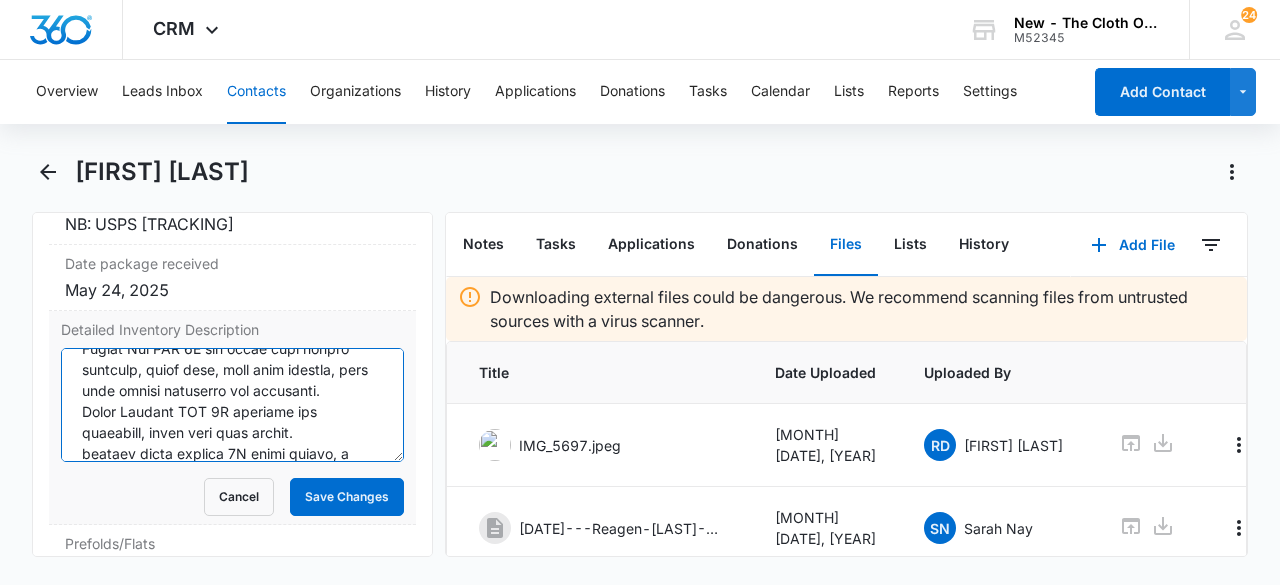 scroll, scrollTop: 152, scrollLeft: 0, axis: vertical 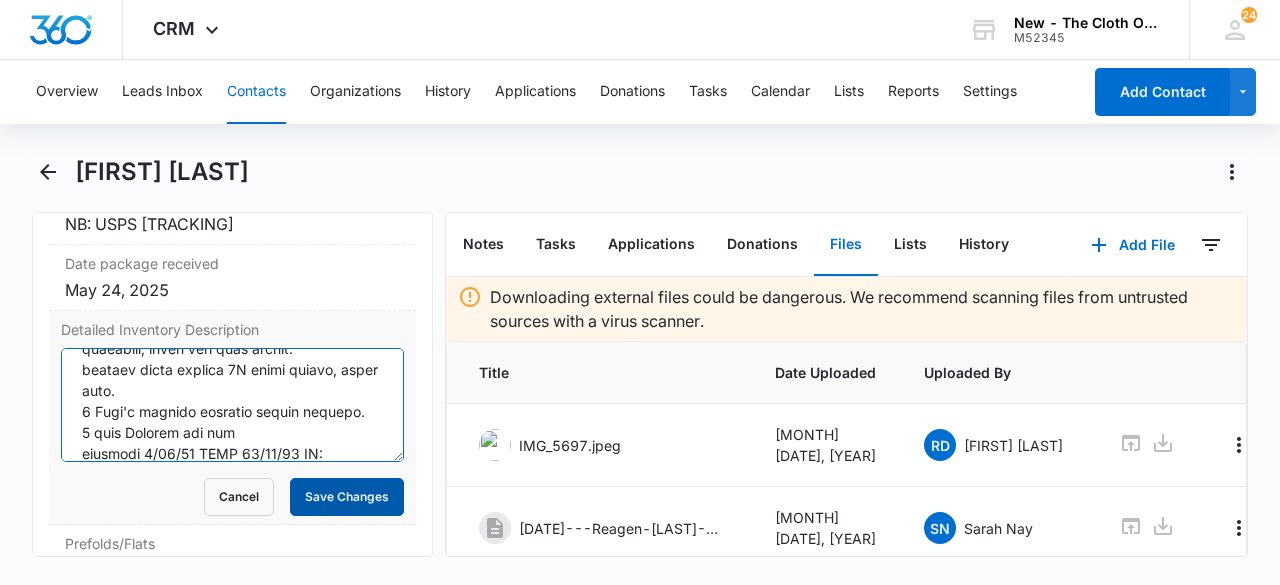 type on "Alva pockets 7X purple harry potter, colorful chevron, blue with hot air balloons, white with colorful flower designs, white with colorful feathers, blue with sailboats, blue star wars.
Grovia One AIO 4X off white with roller coasters, solid grey, blue with campers, blue with orange jellyfish and seashells.
Happy Endings AIO 2X colorful dog portraits, white with blue whales.
unknown brand pockets 2X solid orange, solid blue.
9 Nora's nursery charcoal pocket inserts.
1 grey Weegrow wet bag
returned [DATE]/[DATE]/[YEAR] RCVD [DATE]/[DATE]/[YEAR] NB:
All in GUC ** 1 medium wet bag (blue, purple, orange triangles)
** 5 unbranded NB AIO (orange fleece, white with red polka dots, green and black geometric pattern, green pandas, beige fleece)
** 2 size one Thirsties AIO (orange, brown)
** 1 Simplex Organics NB AIO (yellow)
** 1 Totsbots NB AIO (red)
** 6 NB prefolds
** 3 Clotheez NB workhorse fitted
** 1 Lalababy NB pocket (black with rainbow dragons)
** 1 Albino Squirrel NB pocket (blue sushi)
** 2 NB bamboo inserts
** 2 NB microfiber i..." 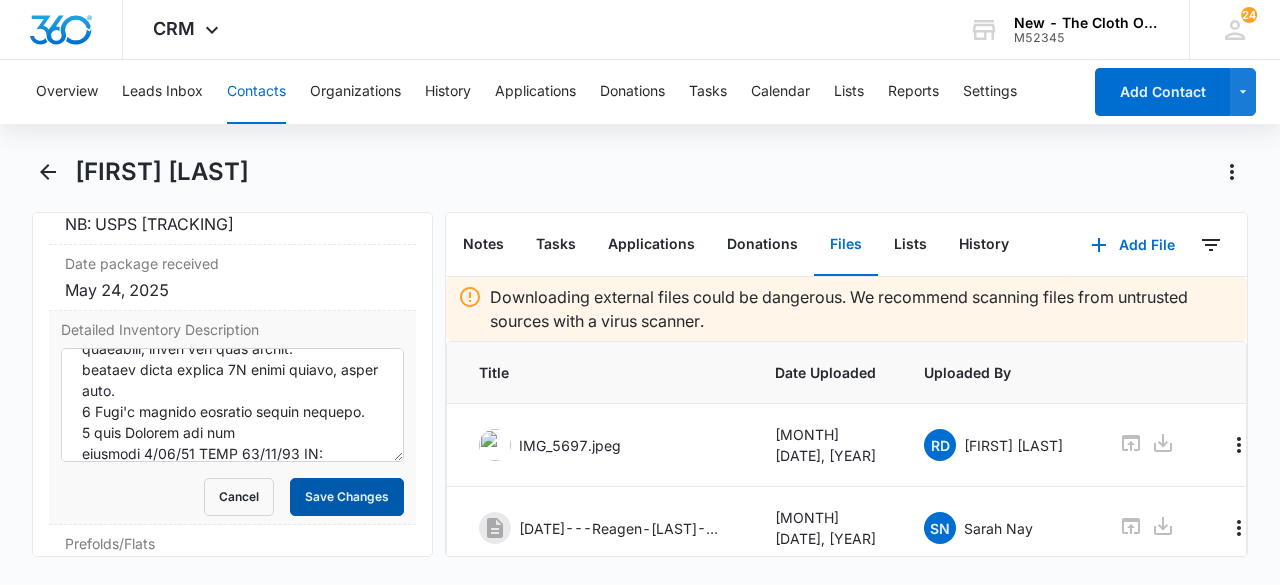 click on "Save Changes" at bounding box center (347, 497) 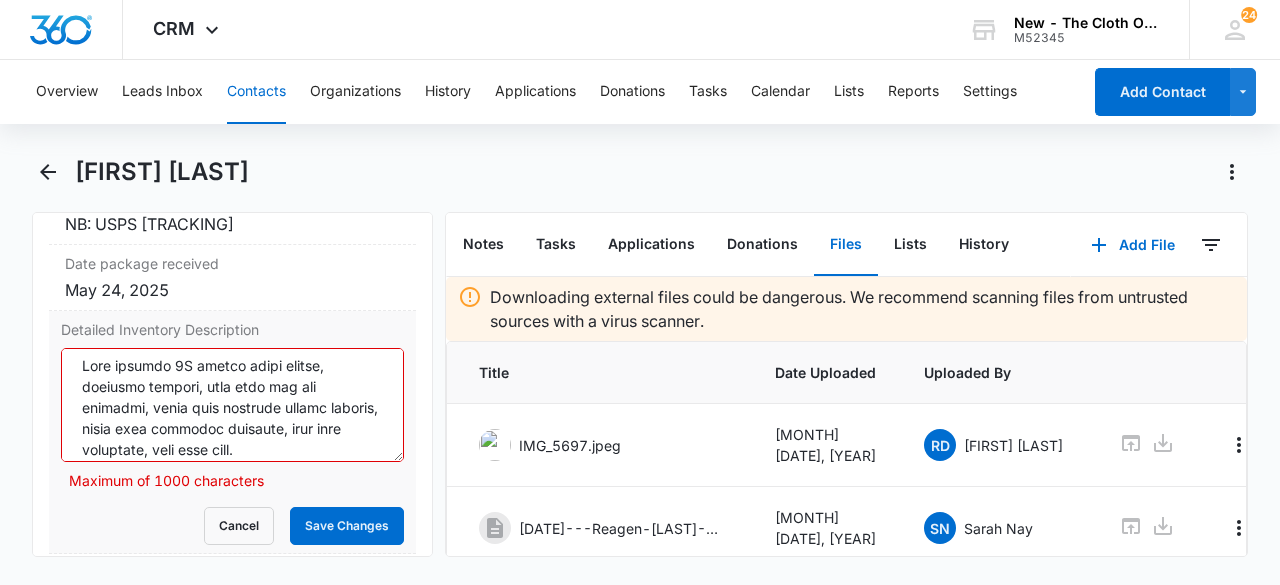 scroll, scrollTop: 0, scrollLeft: 0, axis: both 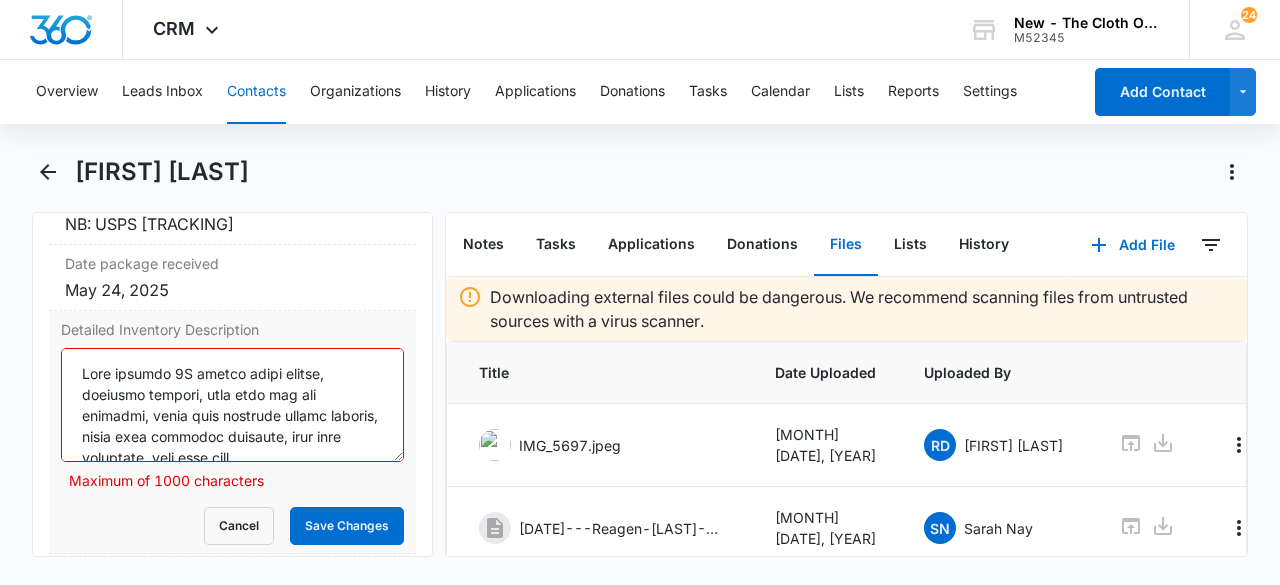 drag, startPoint x: 245, startPoint y: 453, endPoint x: 79, endPoint y: 333, distance: 204.83163 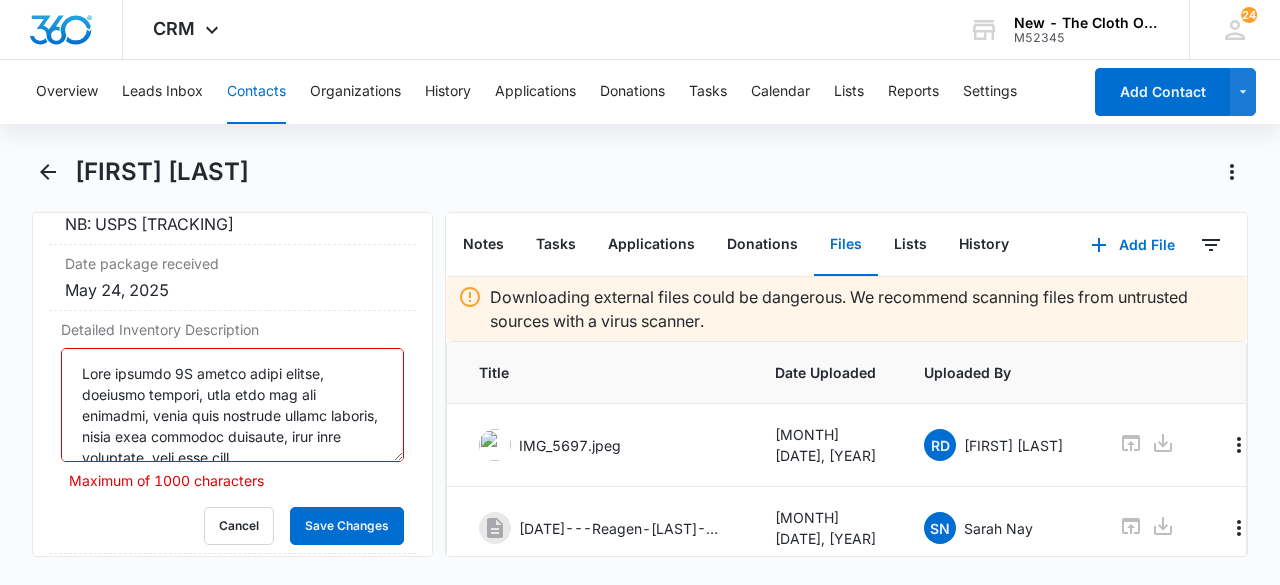 click on "[FIRST] [LAST]" at bounding box center (661, 172) 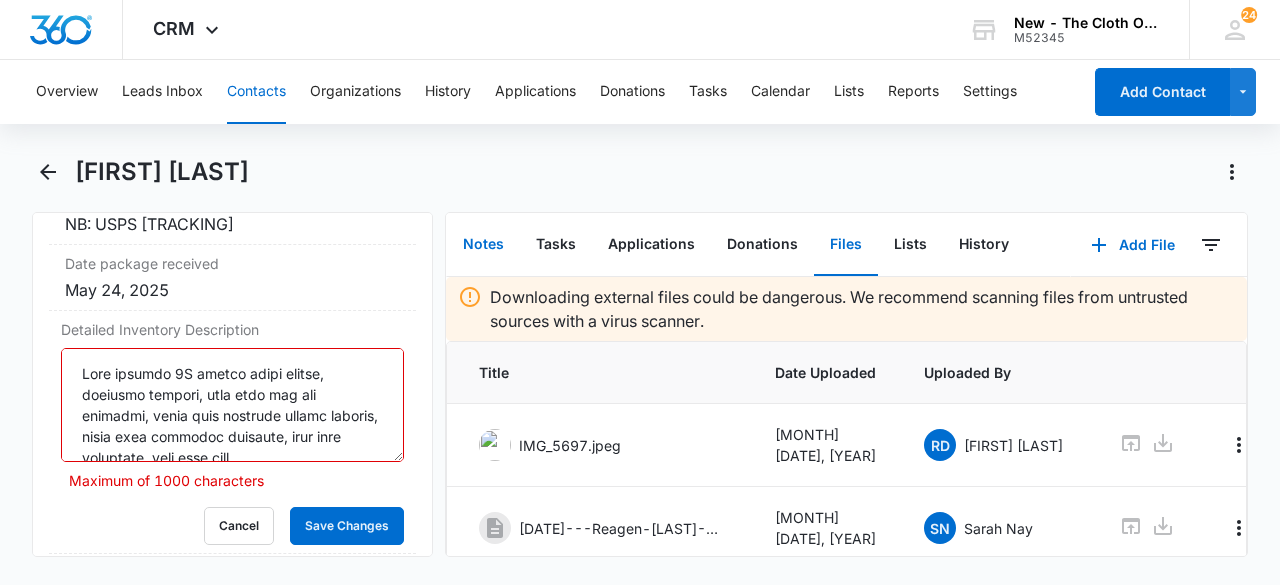 click on "Notes" at bounding box center [483, 245] 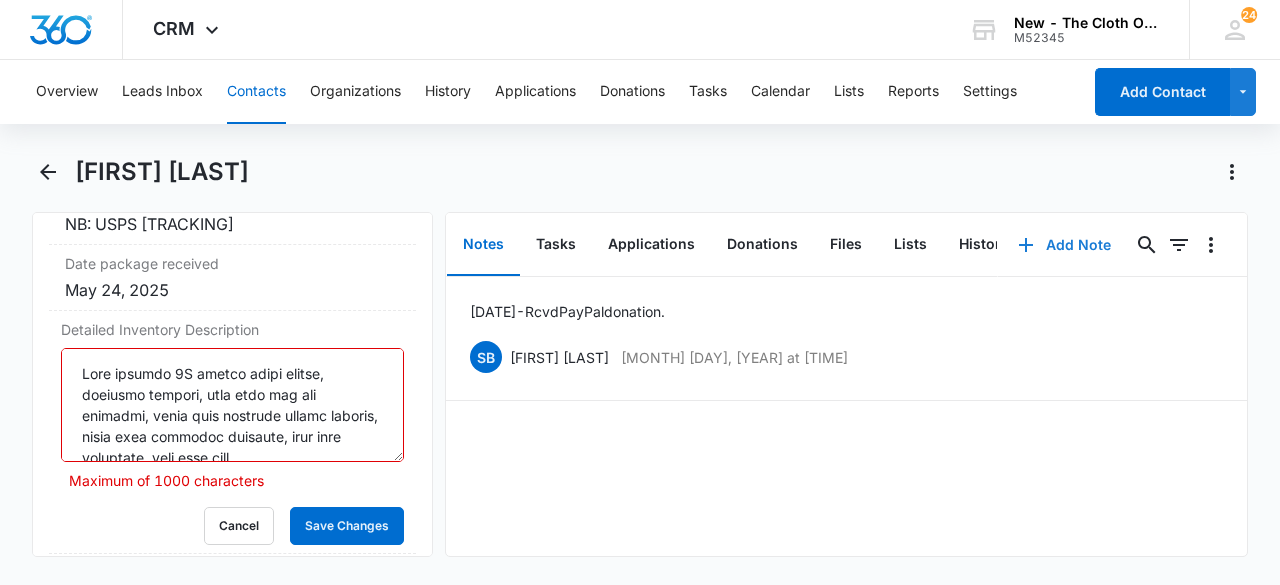 click on "Add Note" at bounding box center [1064, 245] 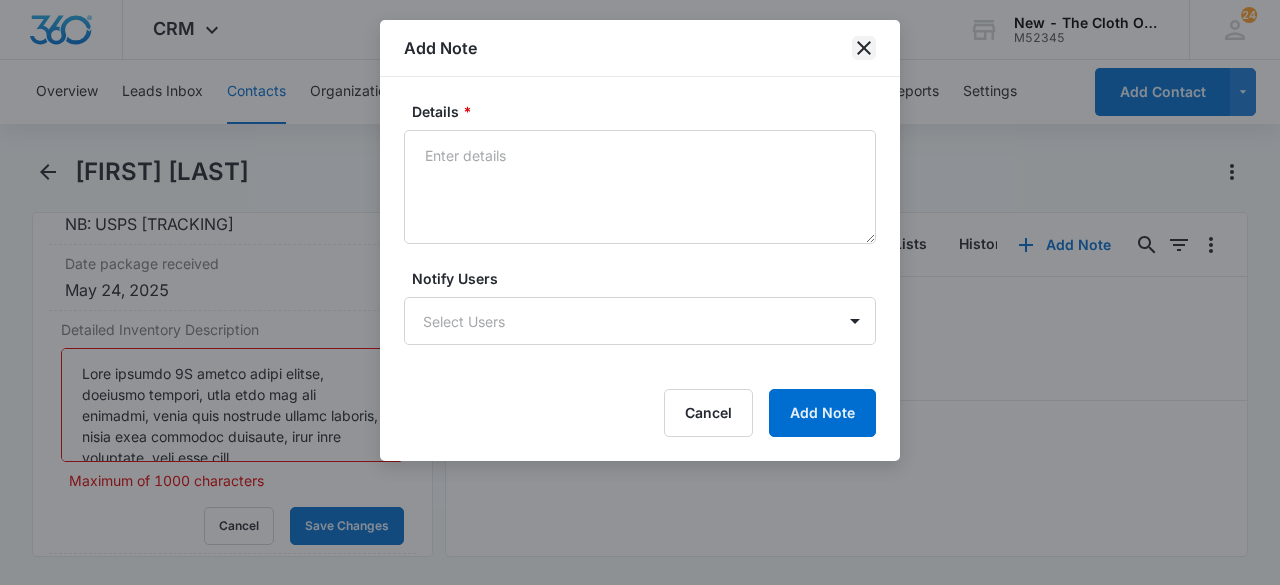 click 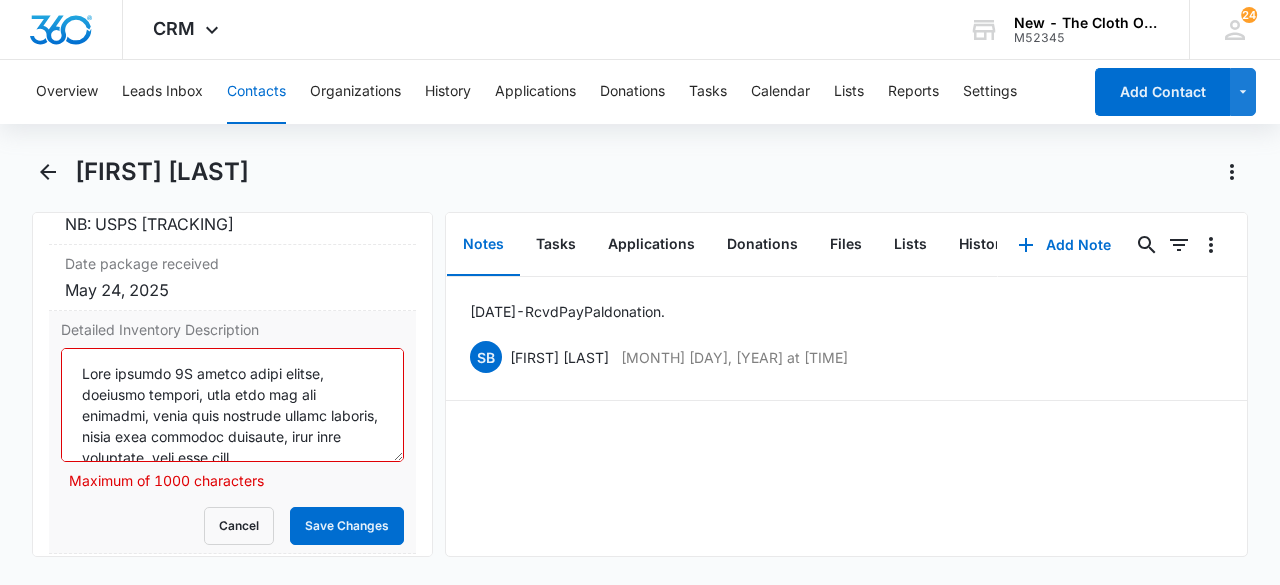 click on "Detailed Inventory Description" at bounding box center [232, 405] 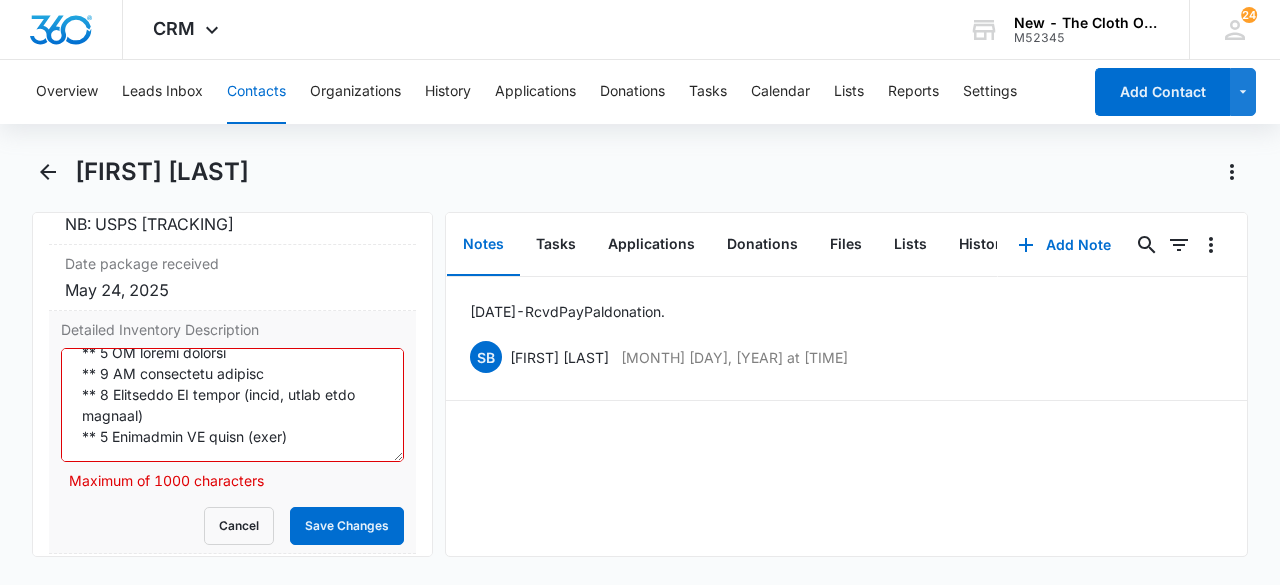 scroll, scrollTop: 693, scrollLeft: 0, axis: vertical 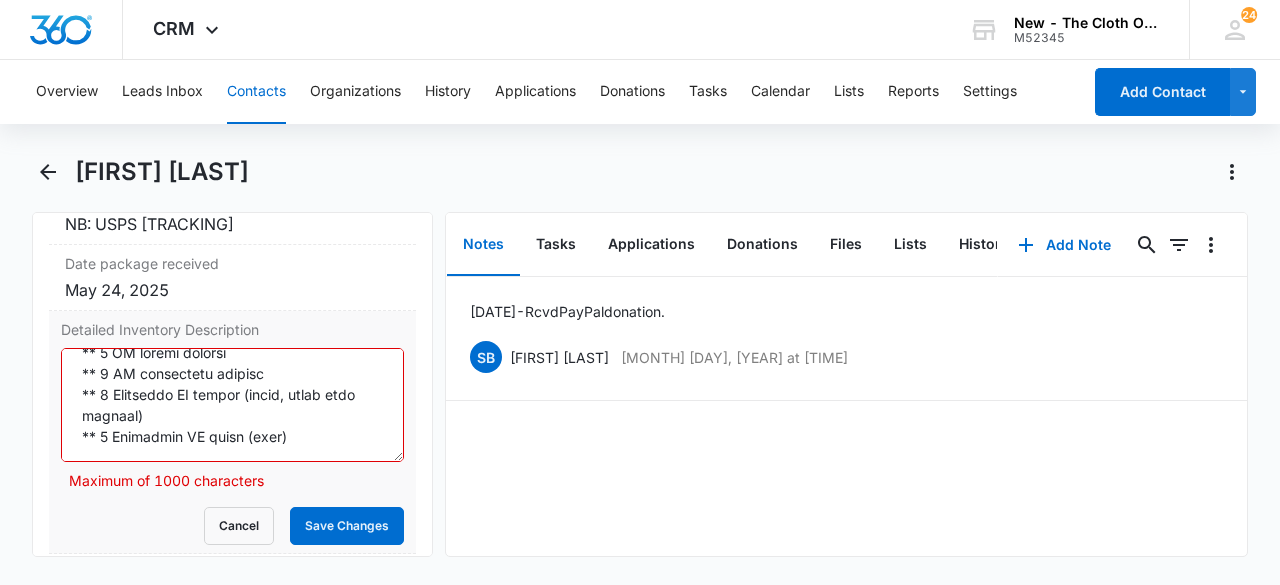 click on "Detailed Inventory Description" at bounding box center (232, 405) 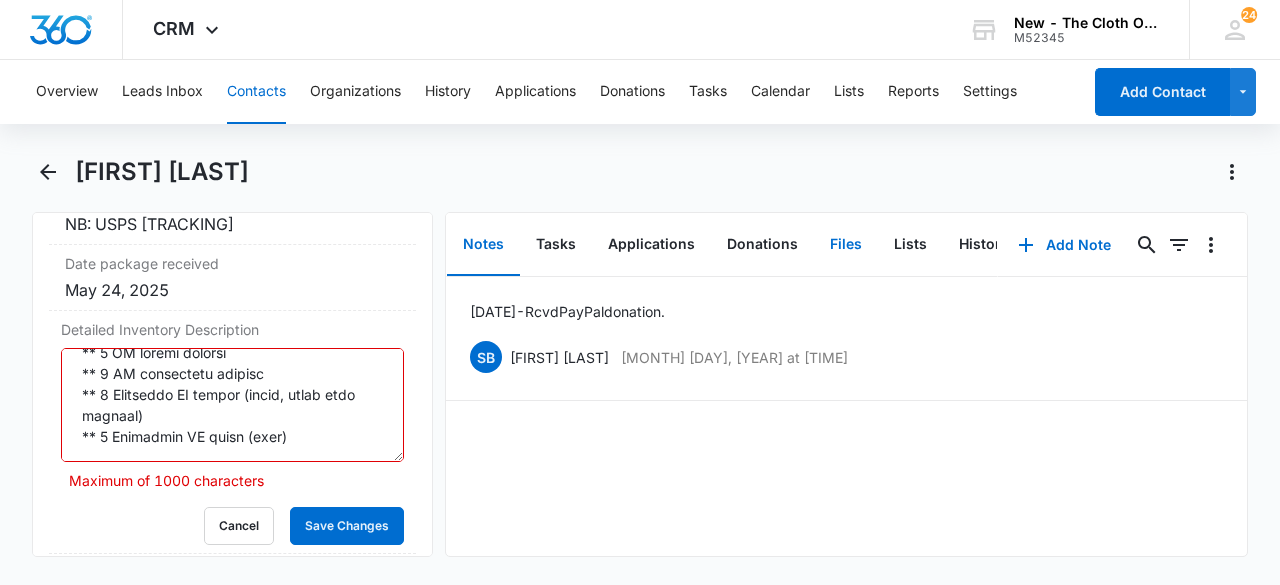 click on "Files" at bounding box center [846, 245] 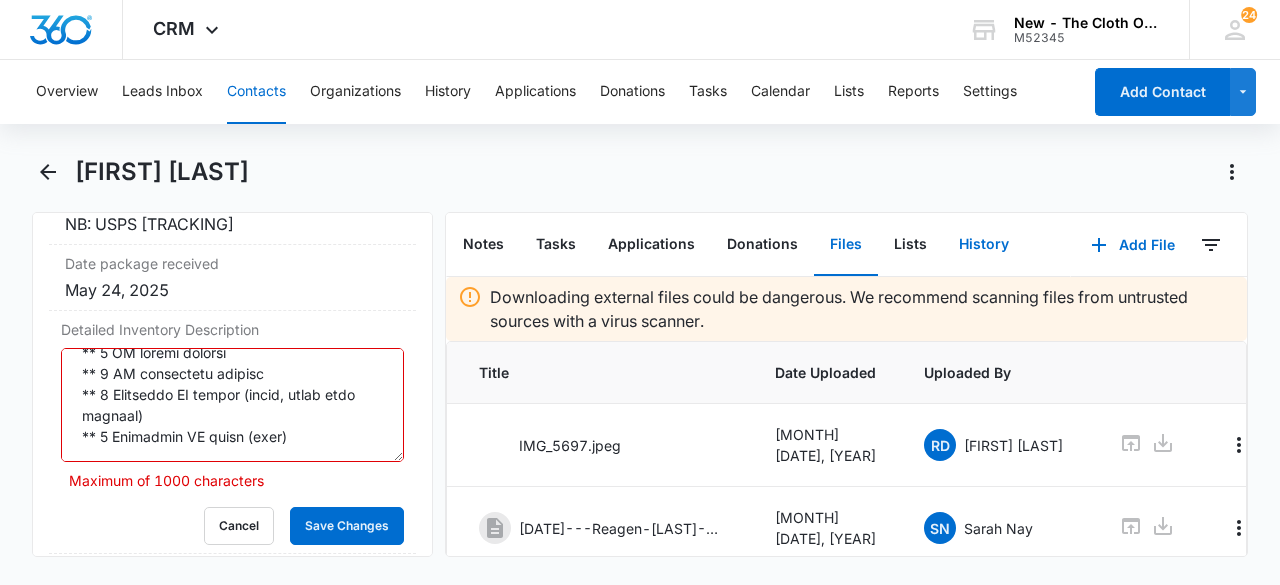 click on "History" at bounding box center (984, 245) 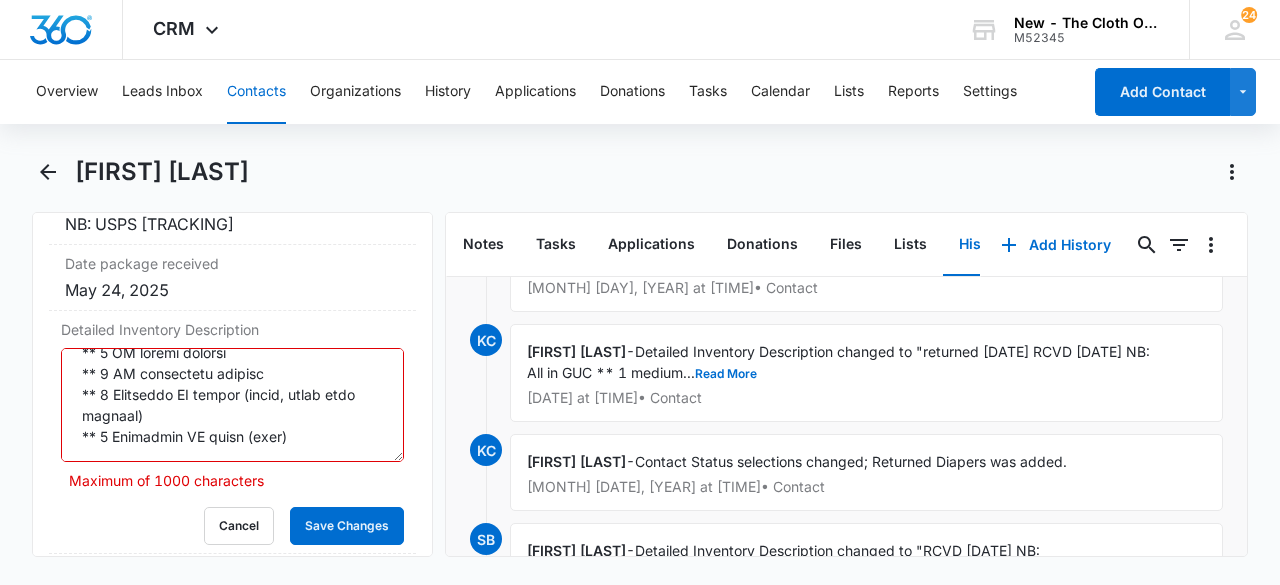 scroll, scrollTop: 602, scrollLeft: 0, axis: vertical 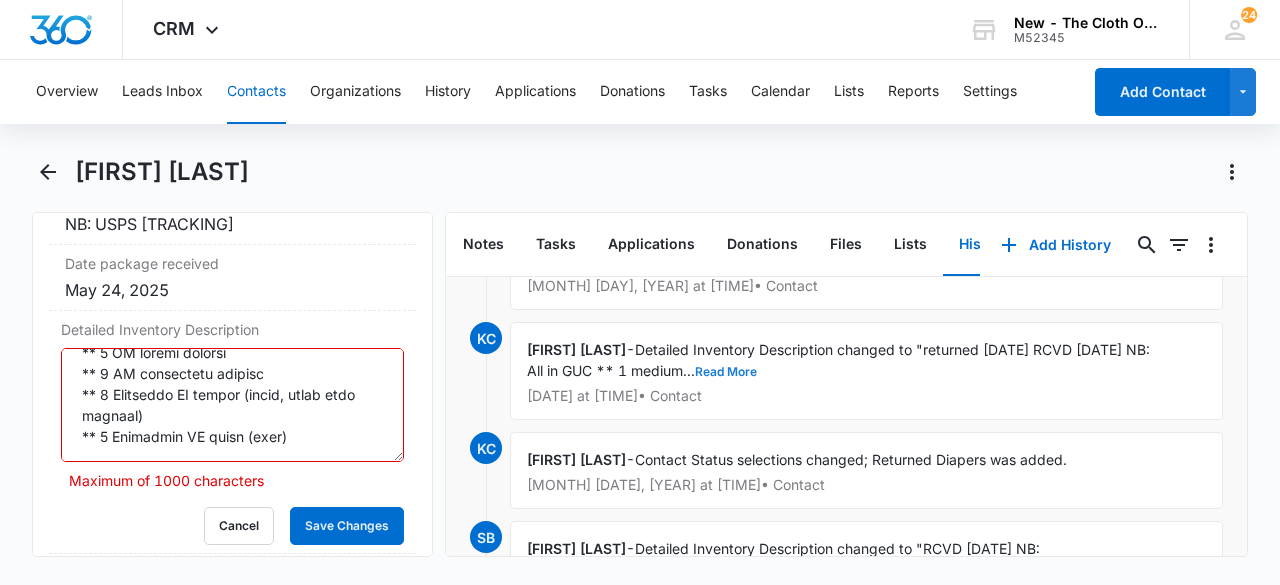 click on "Read More" at bounding box center (726, 372) 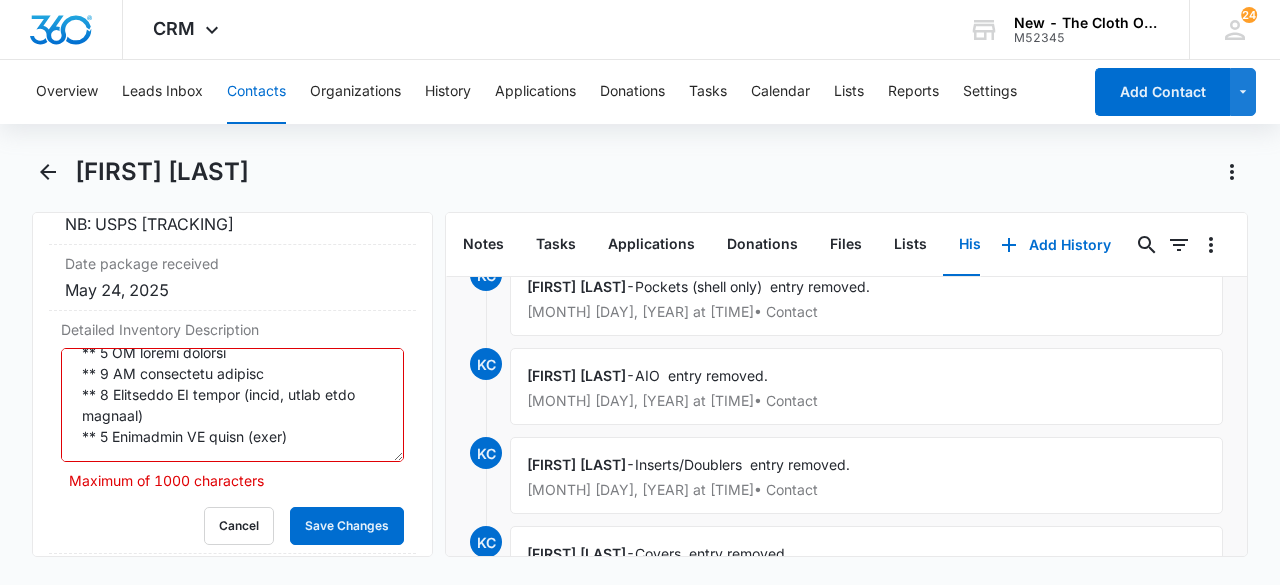 scroll, scrollTop: 0, scrollLeft: 0, axis: both 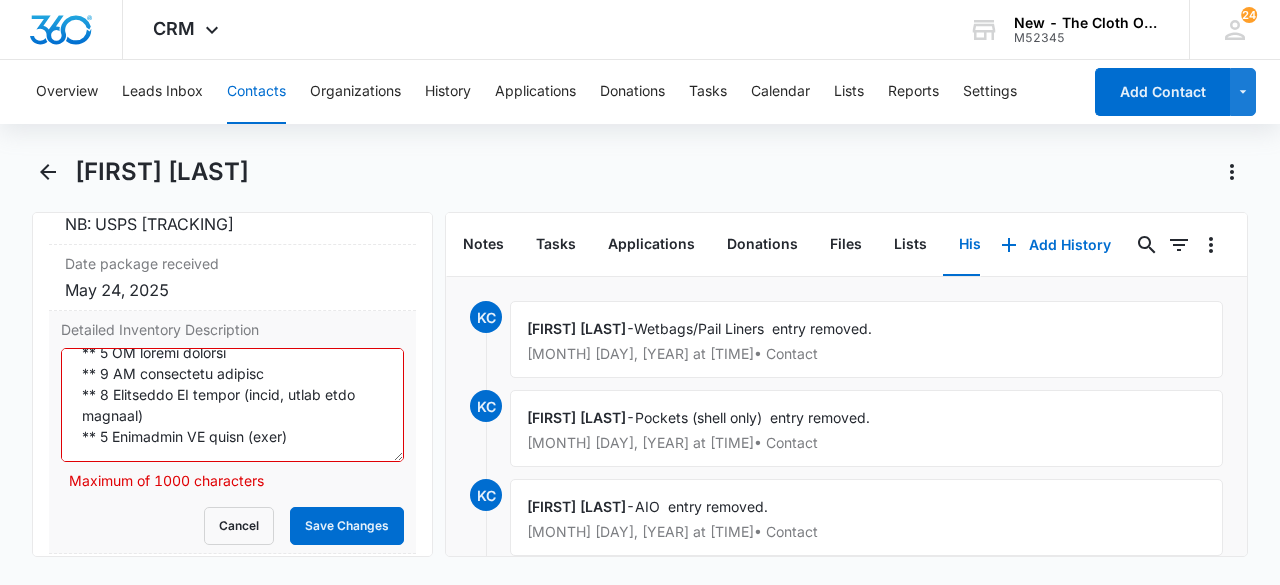 click on "Detailed Inventory Description" at bounding box center [232, 405] 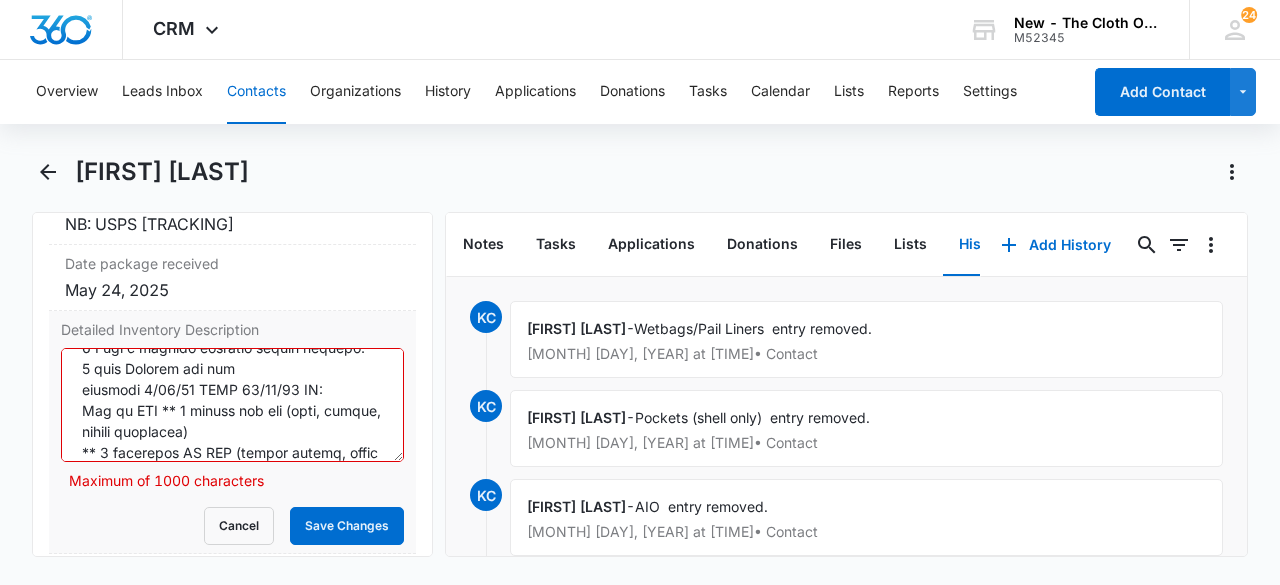 scroll, scrollTop: 275, scrollLeft: 0, axis: vertical 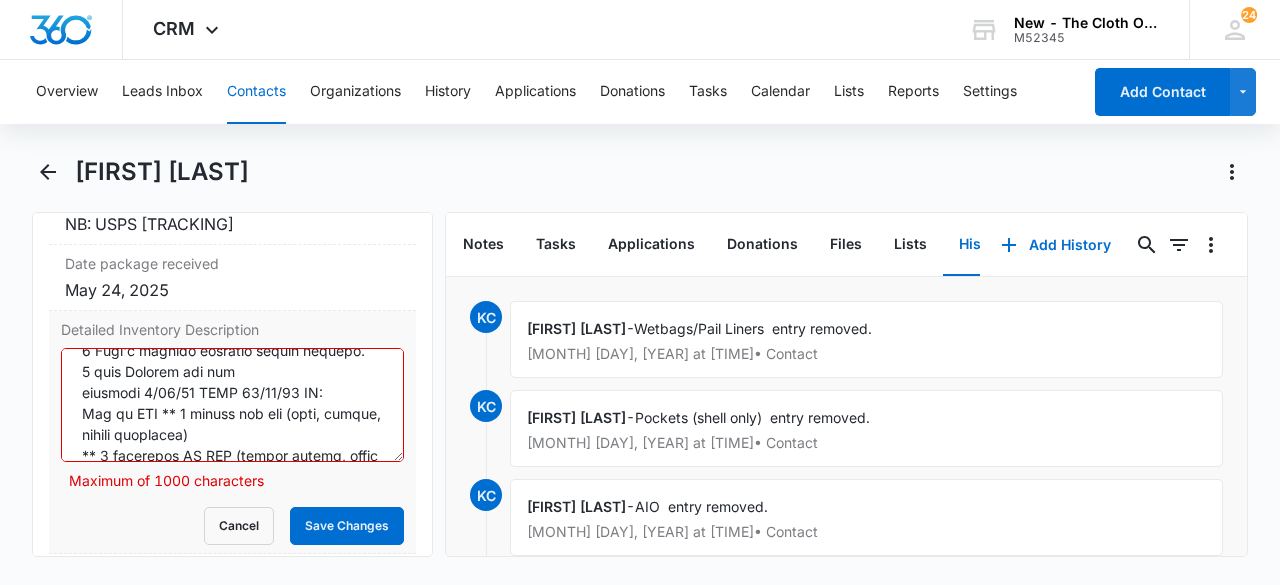 drag, startPoint x: 298, startPoint y: 434, endPoint x: 76, endPoint y: 405, distance: 223.88614 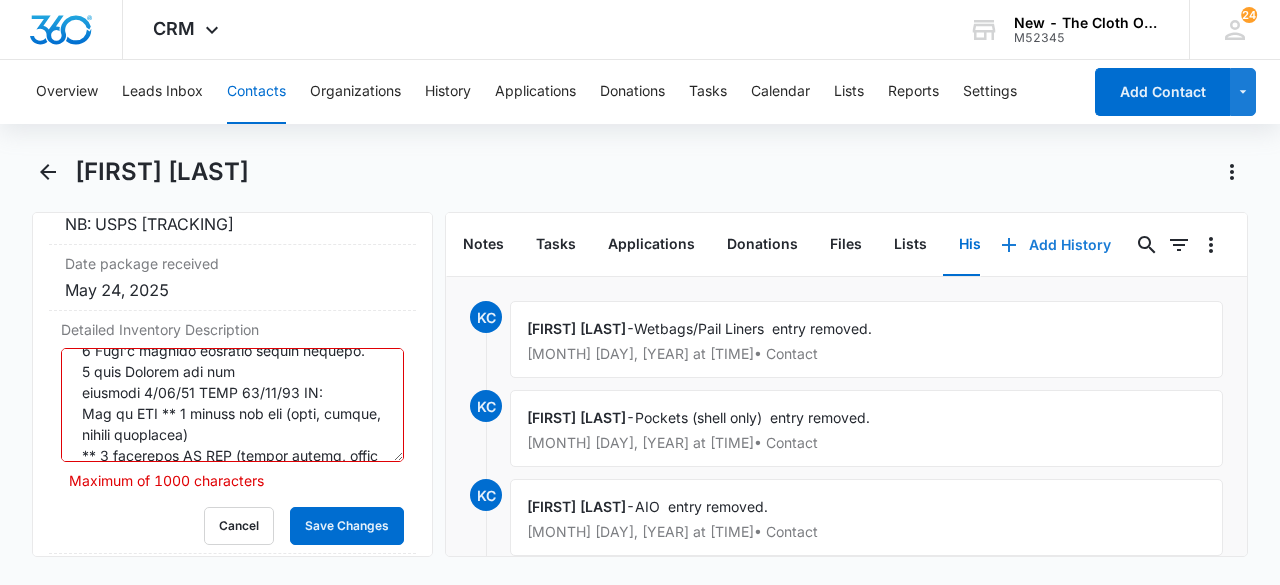 click on "Add History" at bounding box center (1056, 245) 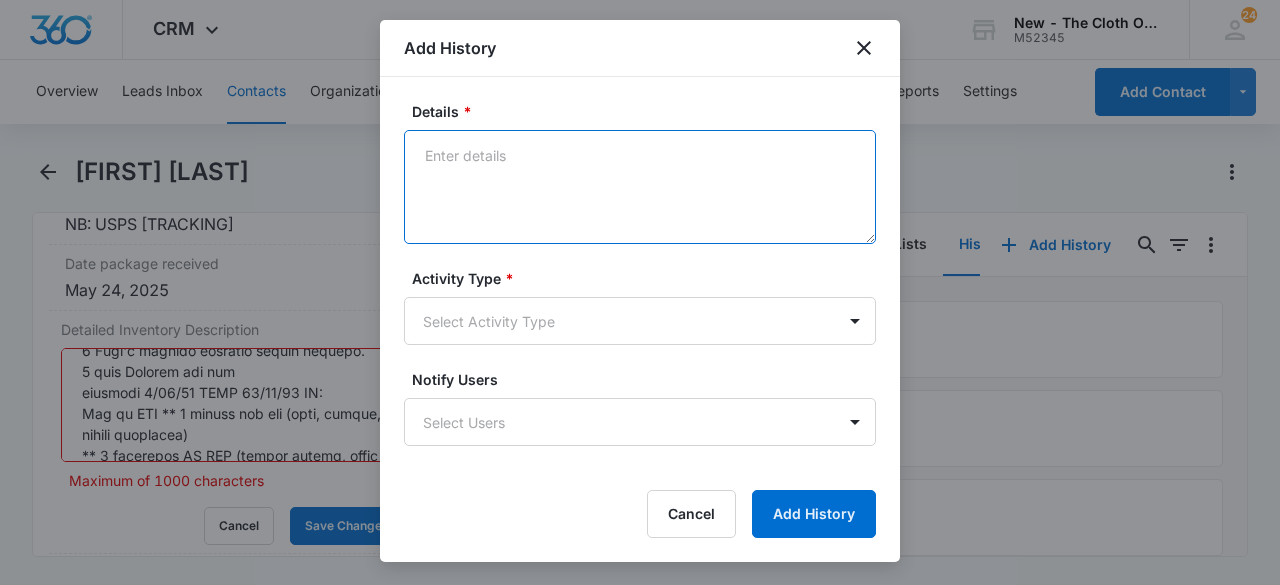click on "Details *" at bounding box center (640, 187) 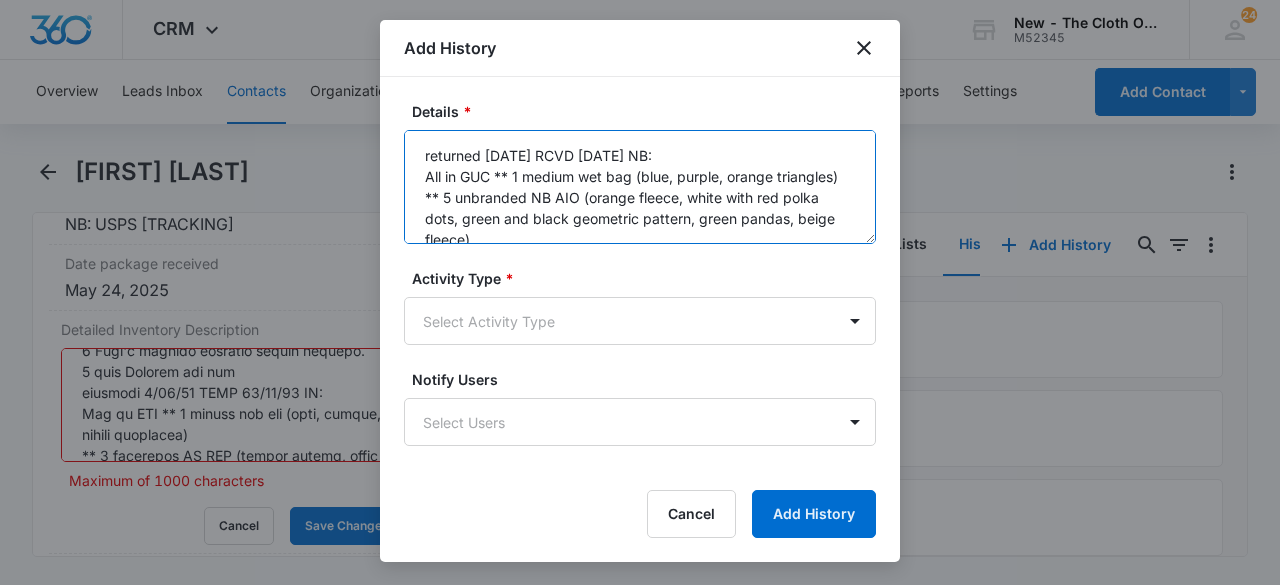 scroll, scrollTop: 257, scrollLeft: 0, axis: vertical 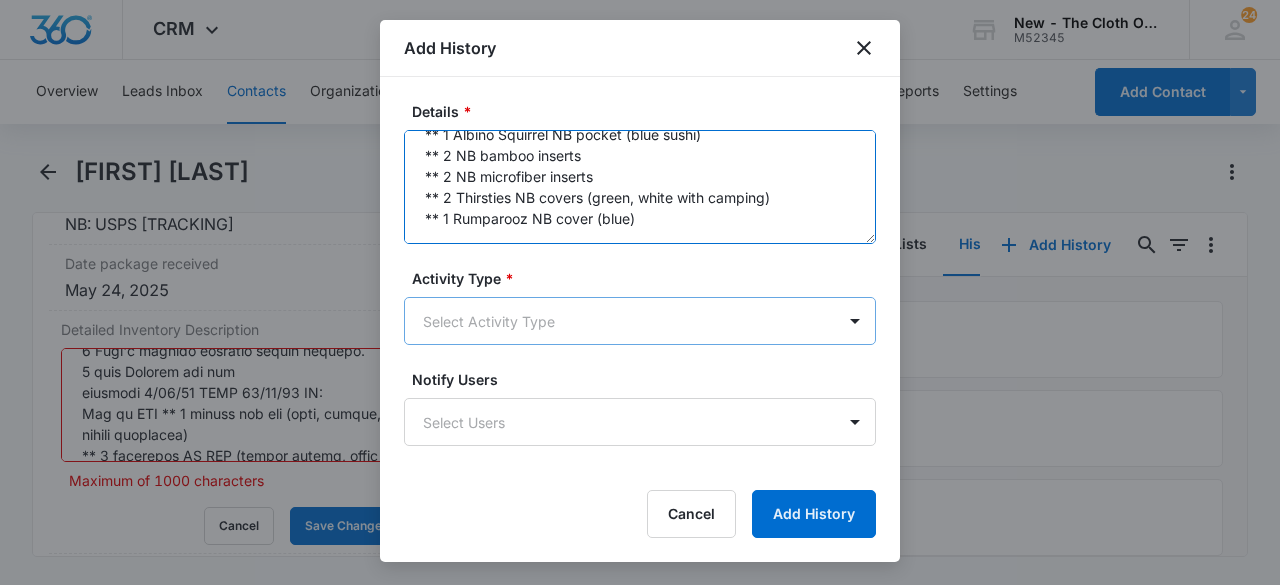 type on "returned [DATE] RCVD [DATE] NB:
All in GUC ** 1 medium wet bag (blue, purple, orange triangles)
** 5 unbranded NB AIO (orange fleece, white with red polka dots, green and black geometric pattern, green pandas, beige fleece)
** 2 size one Thirsties AIO (orange, brown)
** 1 Simplex Organics NB AIO (yellow)
** 1 Totsbots NB AIO (red)
** 6 NB prefolds
** 3 Clotheez NB workhorse fitted
** 1 Lalababy NB pocket (black with rainbow dragons)
** 1 Albino Squirrel NB pocket (blue sushi)
** 2 NB bamboo inserts
** 2 NB microfiber inserts
** 2 Thirsties NB covers (green, white with camping)
** 1 Rumparooz NB cover (blue)" 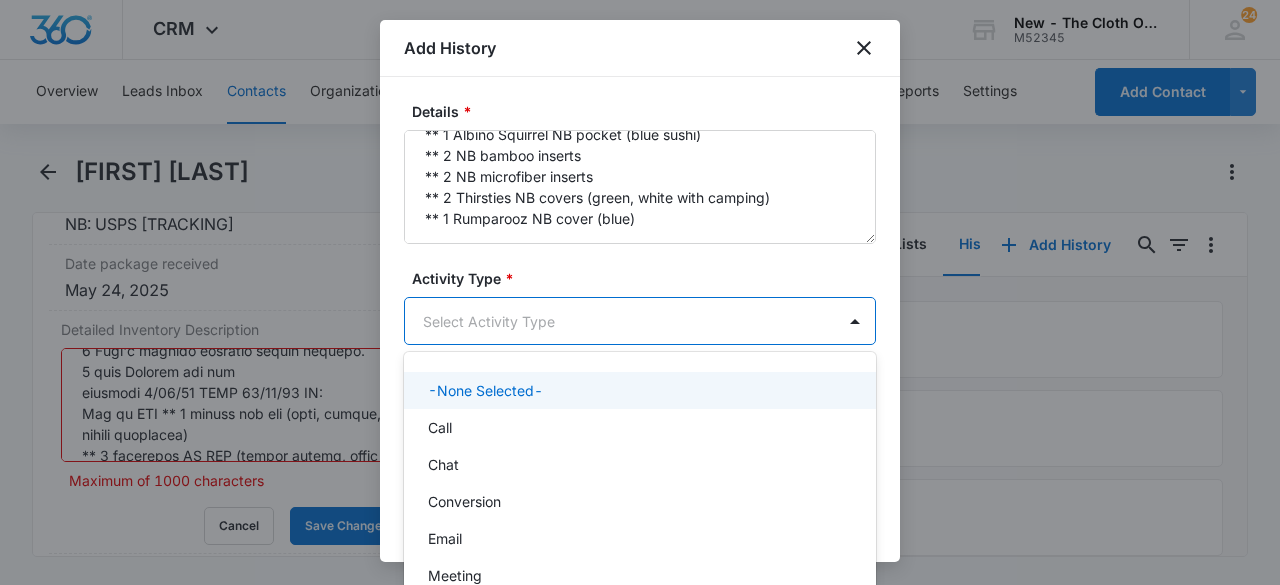 click on "CRM Apps CRM Email Brand Settings New - The Cloth Option M52345 Your Accounts View All 24 KC [FIRST] [LAST]
[FIRST].[LAST]@[EXAMPLE].ORG My Profile 24 Notifications Support Logout Terms & Conditions   •   Privacy Policy Overview Leads Inbox Contacts Organizations History Applications Donations Tasks Calendar Lists Reports Settings Add Contact [FIRST] [LAST] Remove RS [FIRST] [LAST] Contact Info Name Cancel Save Changes [FIRST] [LAST] Phone Cancel Save Changes ([PHONE]) Email Cancel Save Changes [EMAIL] Organization Cancel Save Changes ---  Address Cancel Save Changes [NUMBER] [STREET] [CITY] [STATE] [POSTAL_CODE] Details Source Cancel Save Changes Application Form Contact Type Cancel Save Changes Recipient, Imported Contact Status Cancel Save Changes Received NB loan, Ready to swap NB-OS, Returned Diapers Assigned To Cancel Save Changes [FIRST] [LAST] Tags Cancel Save Changes Application Submission Next Contact Date Cancel Save Changes ---  Color Tag Current Color: Cancel Save Changes ID 10106 1" at bounding box center [640, 292] 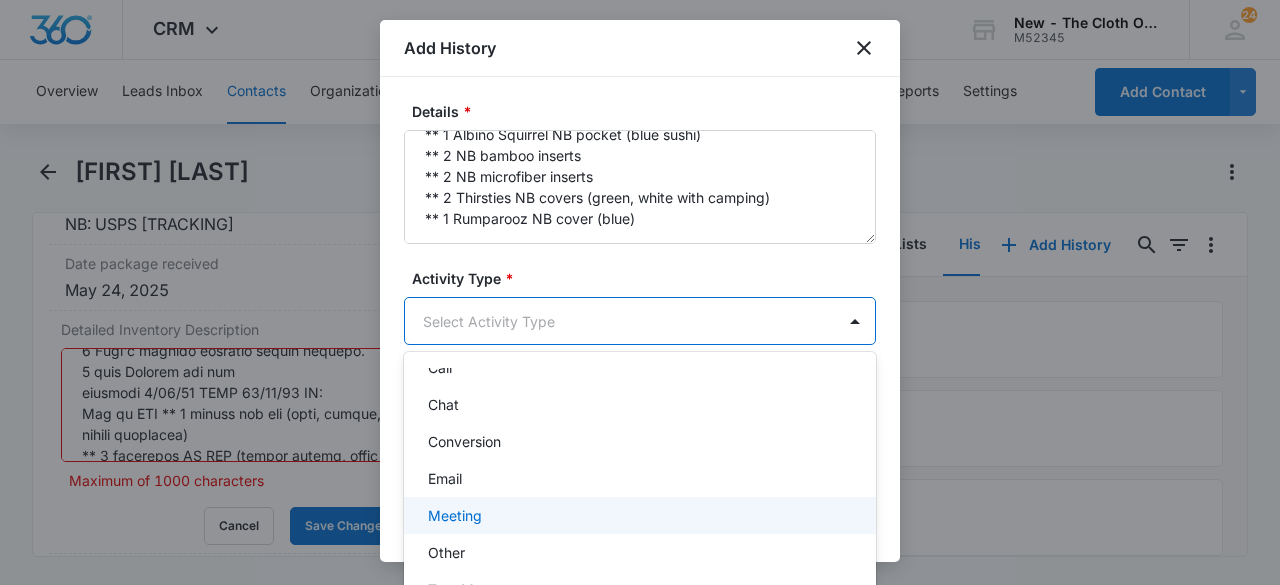 scroll, scrollTop: 78, scrollLeft: 0, axis: vertical 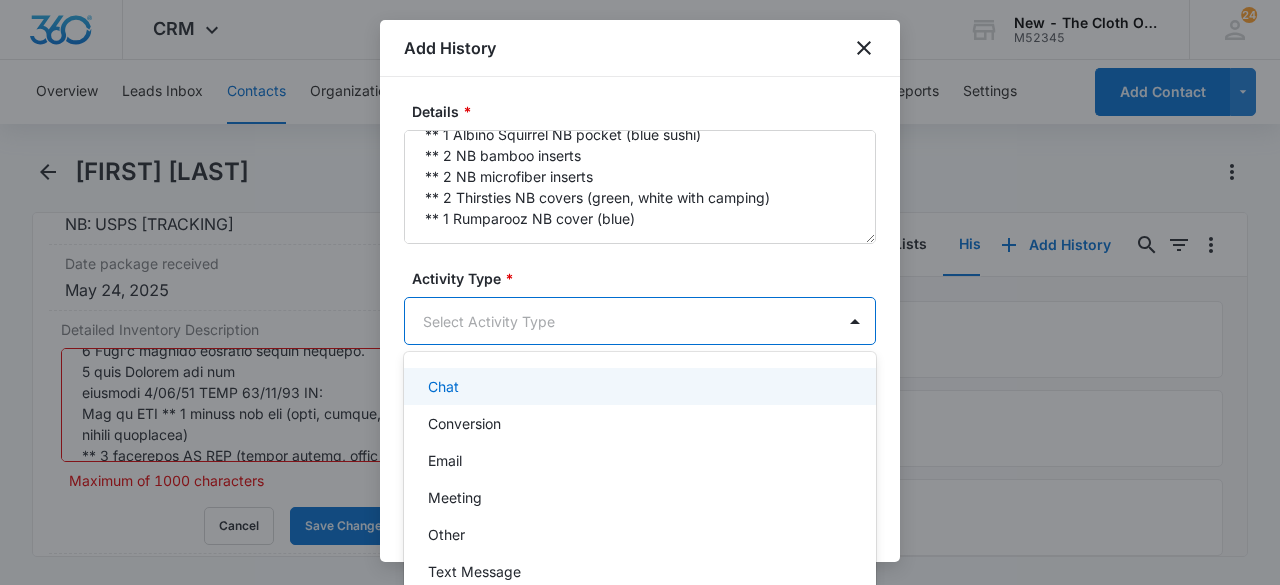 click at bounding box center [640, 292] 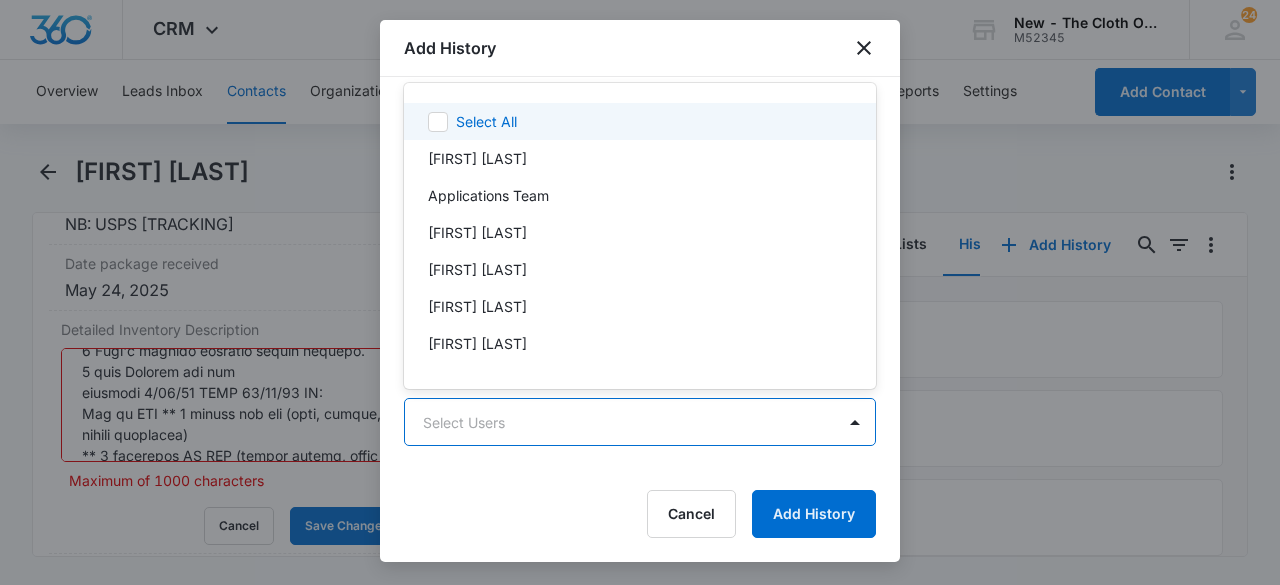 click on "CRM Apps CRM Email Brand Settings New - The Cloth Option M52345 Your Accounts View All 24 KC [FIRST] [LAST]
[FIRST].[LAST]@[EXAMPLE].ORG My Profile 24 Notifications Support Logout Terms & Conditions   •   Privacy Policy Overview Leads Inbox Contacts Organizations History Applications Donations Tasks Calendar Lists Reports Settings Add Contact [FIRST] [LAST] Remove RS [FIRST] [LAST] Contact Info Name Cancel Save Changes [FIRST] [LAST] Phone Cancel Save Changes ([PHONE]) Email Cancel Save Changes [EMAIL] Organization Cancel Save Changes ---  Address Cancel Save Changes [NUMBER] [STREET] [CITY] [STATE] [POSTAL_CODE] Details Source Cancel Save Changes Application Form Contact Type Cancel Save Changes Recipient, Imported Contact Status Cancel Save Changes Received NB loan, Ready to swap NB-OS, Returned Diapers Assigned To Cancel Save Changes [FIRST] [LAST] Tags Cancel Save Changes Application Submission Next Contact Date Cancel Save Changes ---  Color Tag Current Color: Cancel Save Changes ID 10106 1" at bounding box center [640, 292] 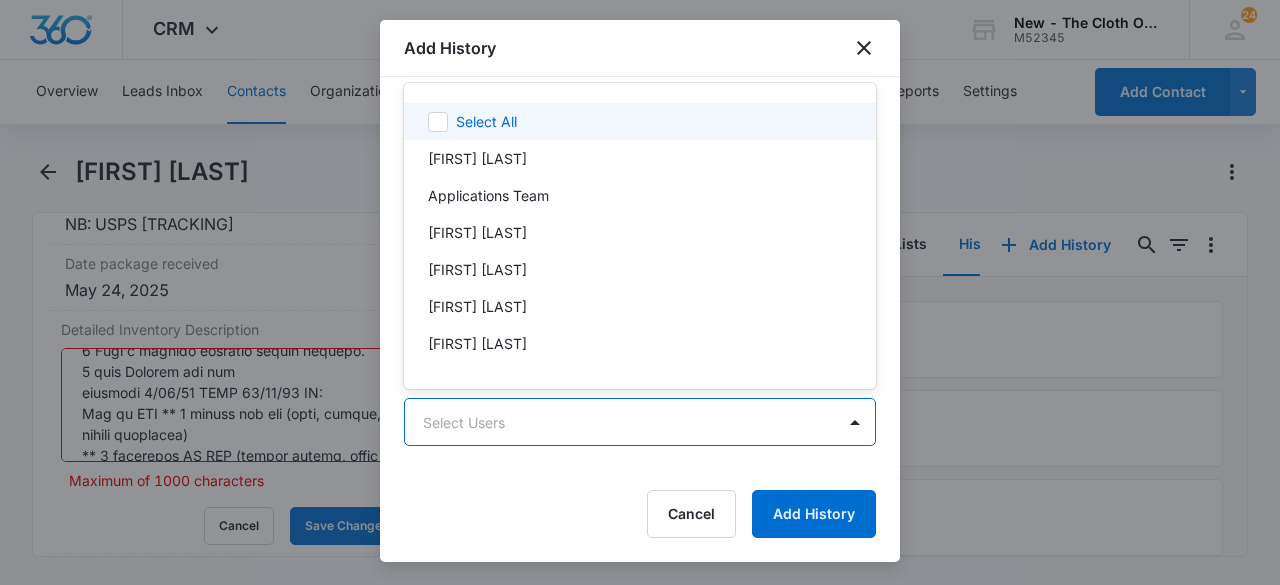 click at bounding box center [640, 292] 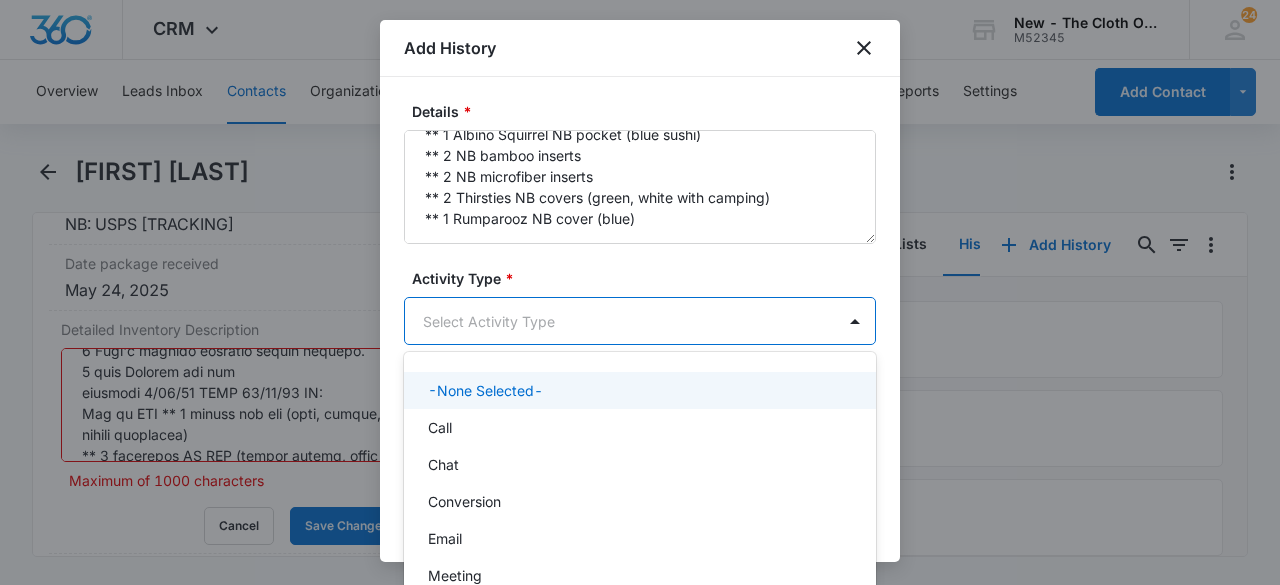 click on "CRM Apps CRM Email Brand Settings New - The Cloth Option M52345 Your Accounts View All 24 KC [FIRST] [LAST]
[FIRST].[LAST]@[EXAMPLE].ORG My Profile 24 Notifications Support Logout Terms & Conditions   •   Privacy Policy Overview Leads Inbox Contacts Organizations History Applications Donations Tasks Calendar Lists Reports Settings Add Contact [FIRST] [LAST] Remove RS [FIRST] [LAST] Contact Info Name Cancel Save Changes [FIRST] [LAST] Phone Cancel Save Changes ([PHONE]) Email Cancel Save Changes [EMAIL] Organization Cancel Save Changes ---  Address Cancel Save Changes [NUMBER] [STREET] [CITY] [STATE] [POSTAL_CODE] Details Source Cancel Save Changes Application Form Contact Type Cancel Save Changes Recipient, Imported Contact Status Cancel Save Changes Received NB loan, Ready to swap NB-OS, Returned Diapers Assigned To Cancel Save Changes [FIRST] [LAST] Tags Cancel Save Changes Application Submission Next Contact Date Cancel Save Changes ---  Color Tag Current Color: Cancel Save Changes ID 10106 1" at bounding box center (640, 292) 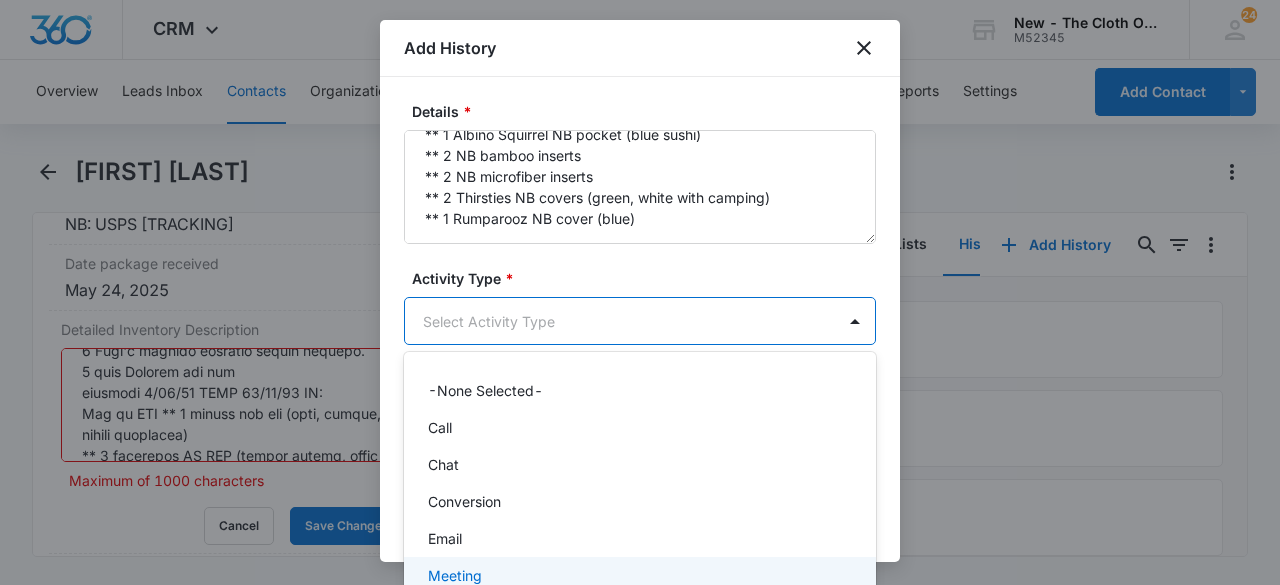 scroll, scrollTop: 78, scrollLeft: 0, axis: vertical 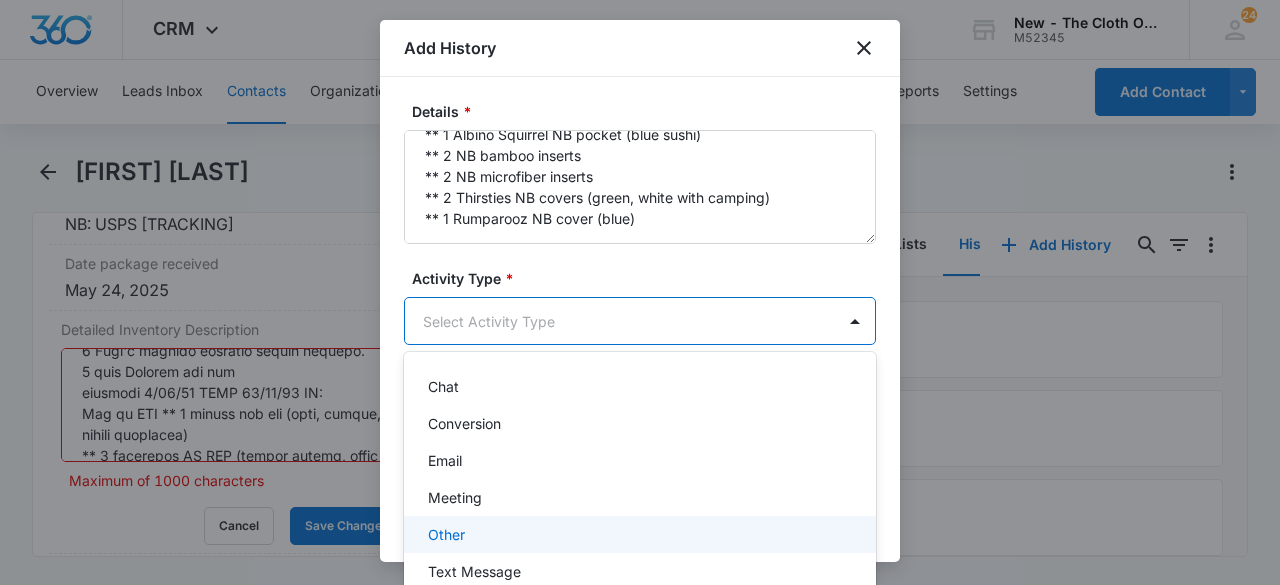 click on "Other" at bounding box center (638, 534) 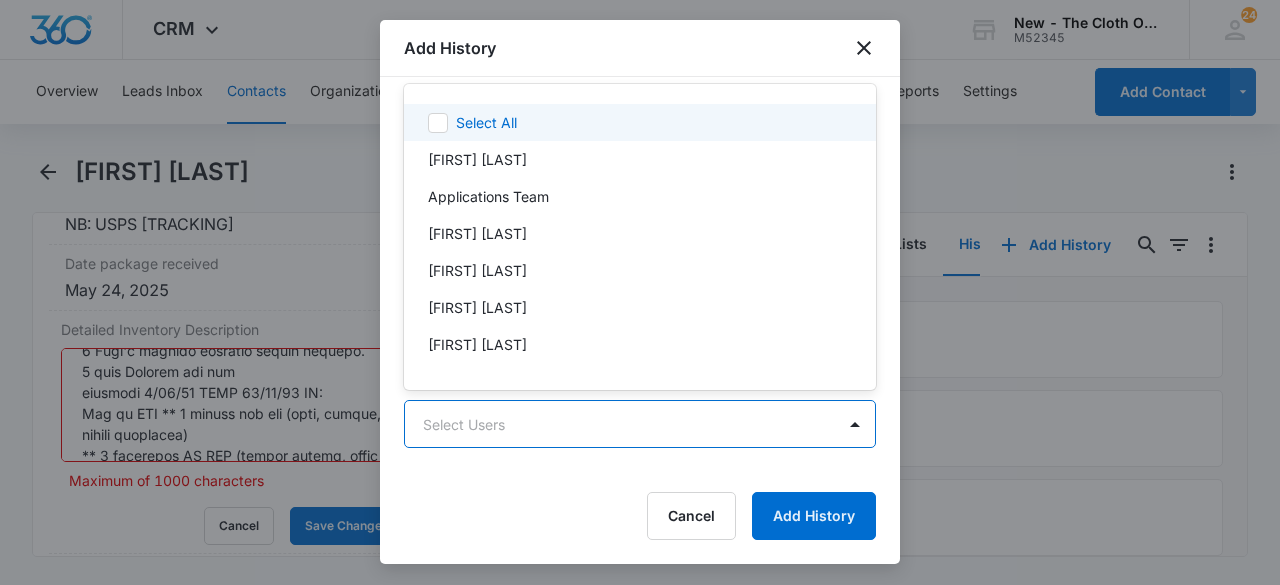 click on "CRM Apps CRM Email Brand Settings New - The Cloth Option M52345 Your Accounts View All 24 KC [FIRST] [LAST]
[FIRST].[LAST]@[EXAMPLE].ORG My Profile 24 Notifications Support Logout Terms & Conditions   •   Privacy Policy Overview Leads Inbox Contacts Organizations History Applications Donations Tasks Calendar Lists Reports Settings Add Contact [FIRST] [LAST] Remove RS [FIRST] [LAST] Contact Info Name Cancel Save Changes [FIRST] [LAST] Phone Cancel Save Changes ([PHONE]) Email Cancel Save Changes [EMAIL] Organization Cancel Save Changes ---  Address Cancel Save Changes [NUMBER] [STREET] [CITY] [STATE] [POSTAL_CODE] Details Source Cancel Save Changes Application Form Contact Type Cancel Save Changes Recipient, Imported Contact Status Cancel Save Changes Received NB loan, Ready to swap NB-OS, Returned Diapers Assigned To Cancel Save Changes [FIRST] [LAST] Tags Cancel Save Changes Application Submission Next Contact Date Cancel Save Changes ---  Color Tag Current Color: Cancel Save Changes ID 10106 1" at bounding box center (640, 292) 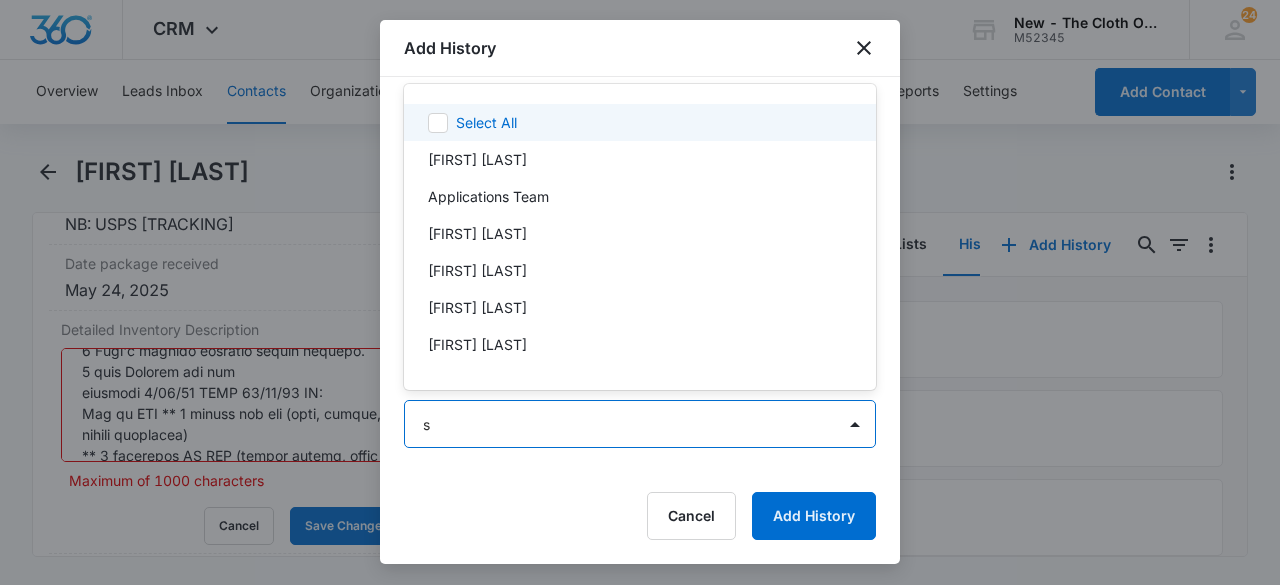 type on "sa" 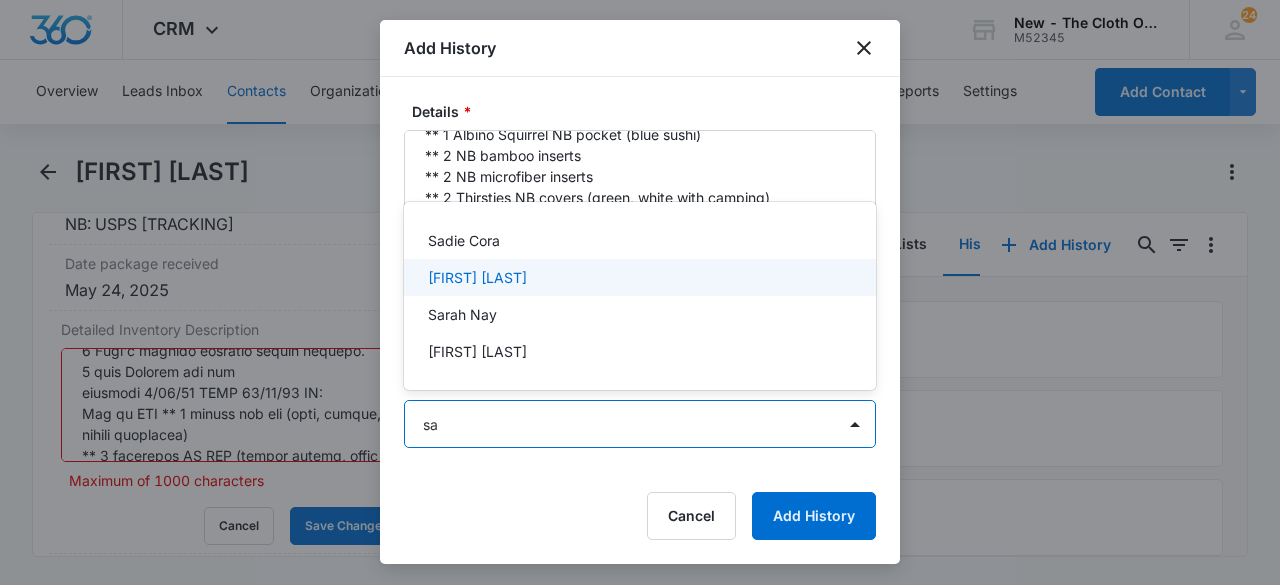 click on "[FIRST] [LAST]" at bounding box center (477, 277) 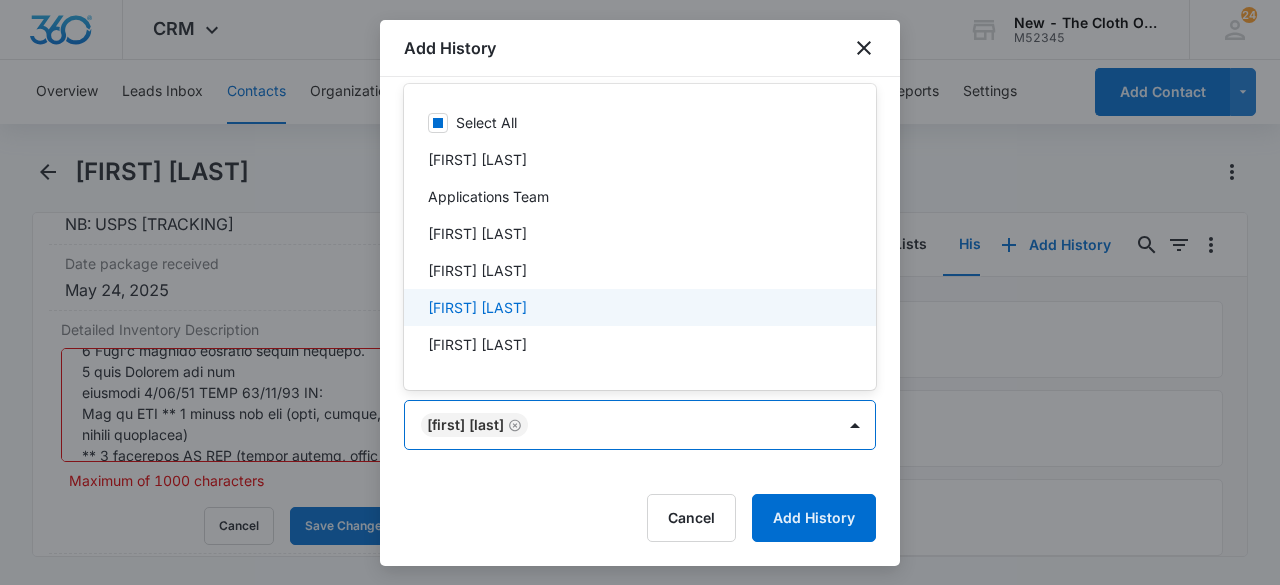 click at bounding box center [640, 292] 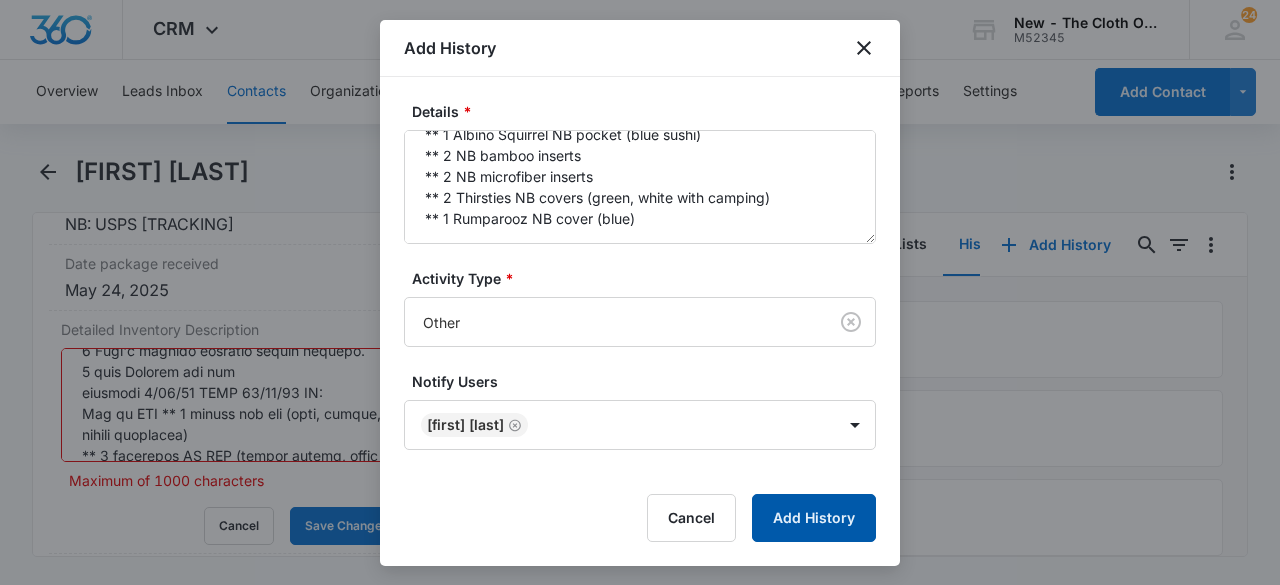 click on "Add History" at bounding box center (814, 518) 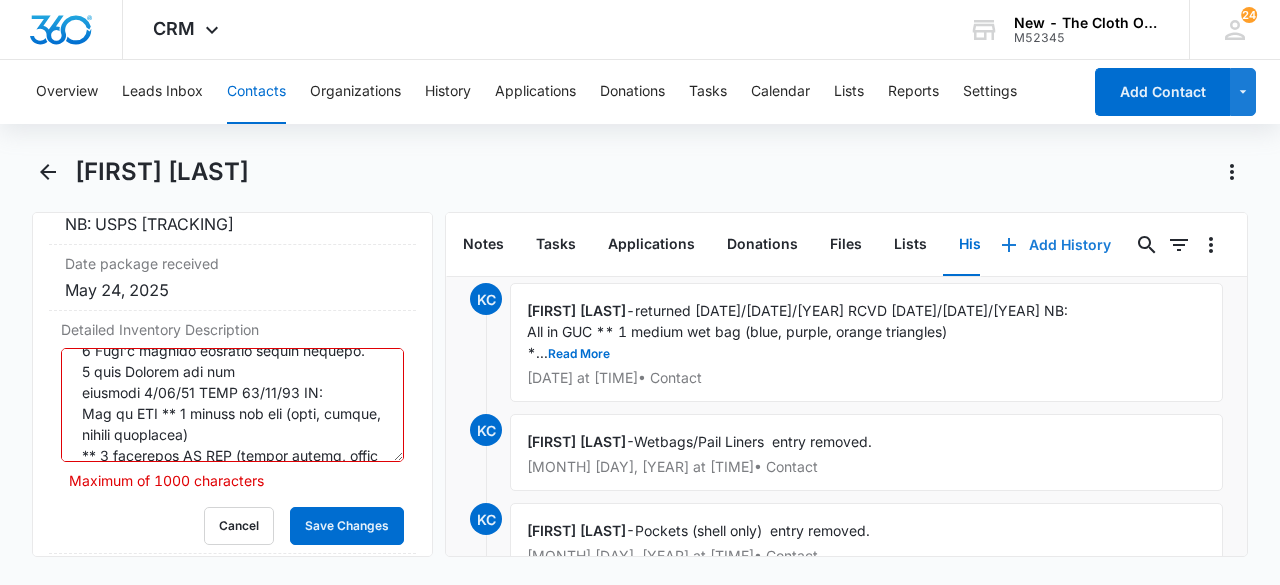 scroll, scrollTop: 0, scrollLeft: 0, axis: both 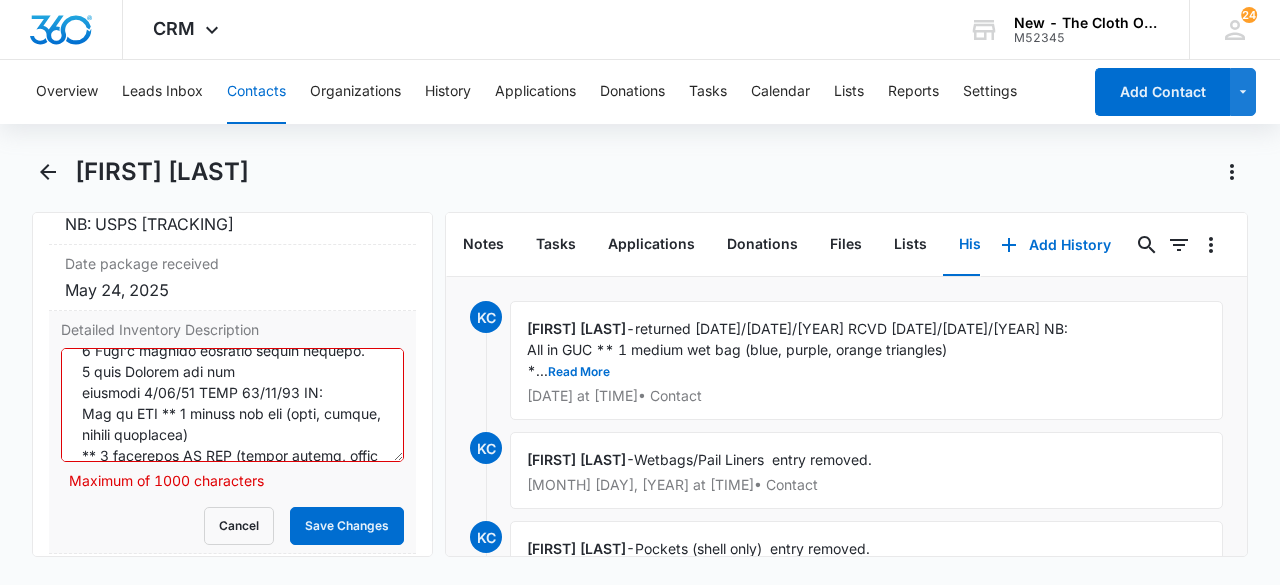 click on "Detailed Inventory Description" at bounding box center [232, 405] 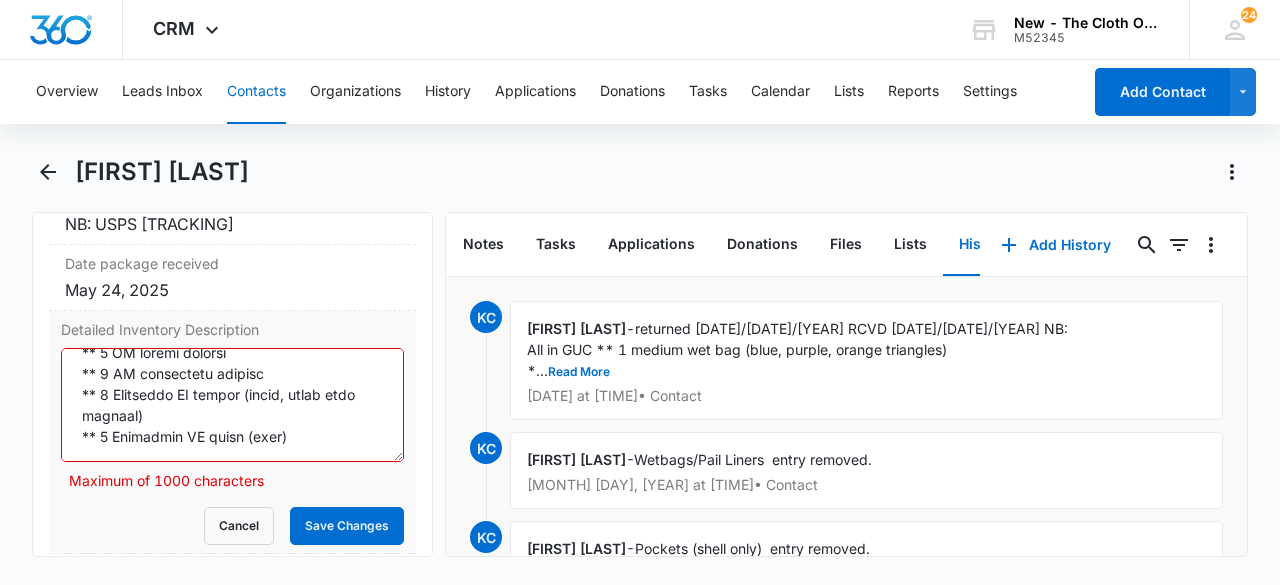 scroll, scrollTop: 676, scrollLeft: 0, axis: vertical 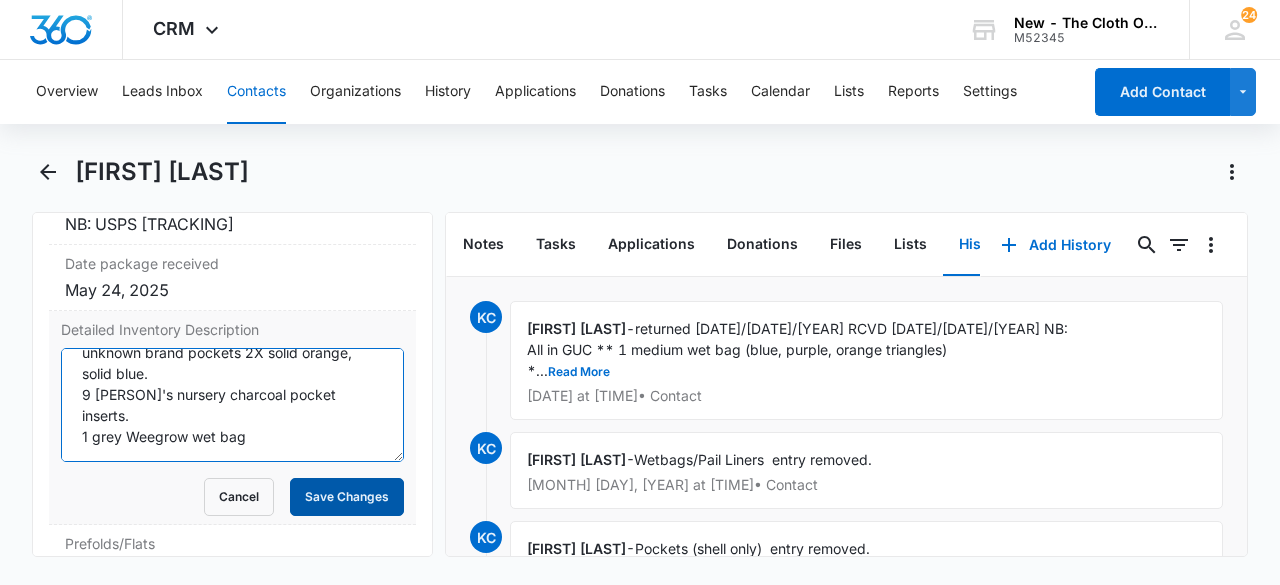 type on "Alva pockets 7X purple harry potter, colorful chevron, blue with hot air balloons, white with colorful flower designs, white with colorful feathers, blue with sailboats, blue star wars.
Grovia One AIO 4X off white with roller coasters, solid grey, blue with campers, blue with orange jellyfish and seashells.
Happy Endings AIO 2X colorful dog portraits, white with blue whales.
unknown brand pockets 2X solid orange, solid blue.
9 [PERSON]'s nursery charcoal pocket inserts.
1 grey Weegrow wet bag" 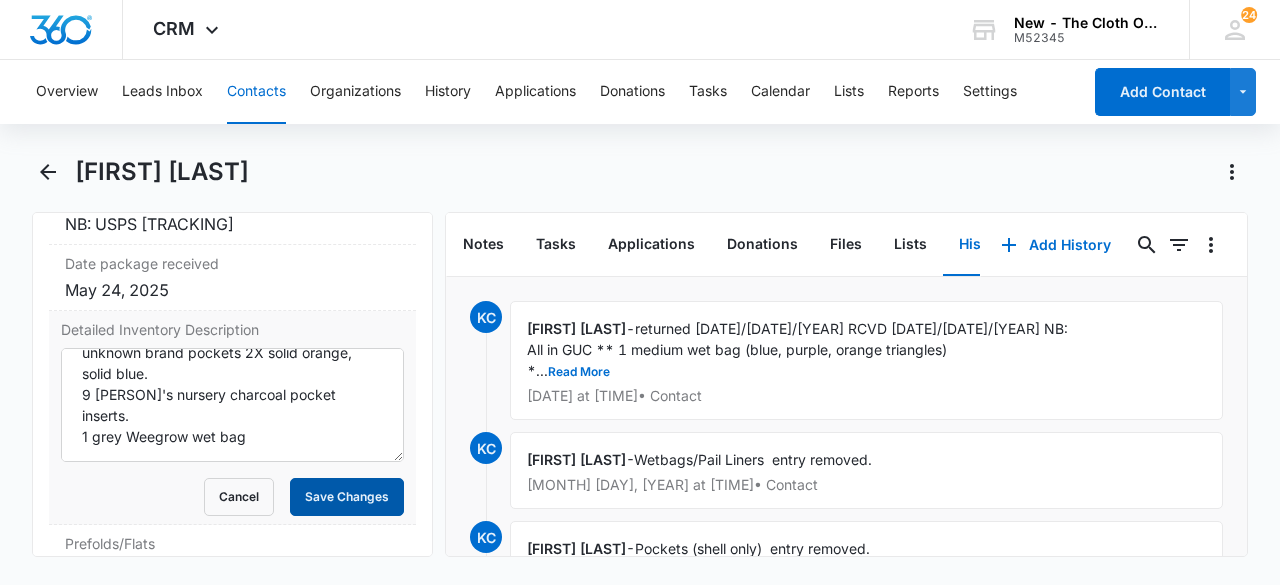 click on "Save Changes" at bounding box center (347, 497) 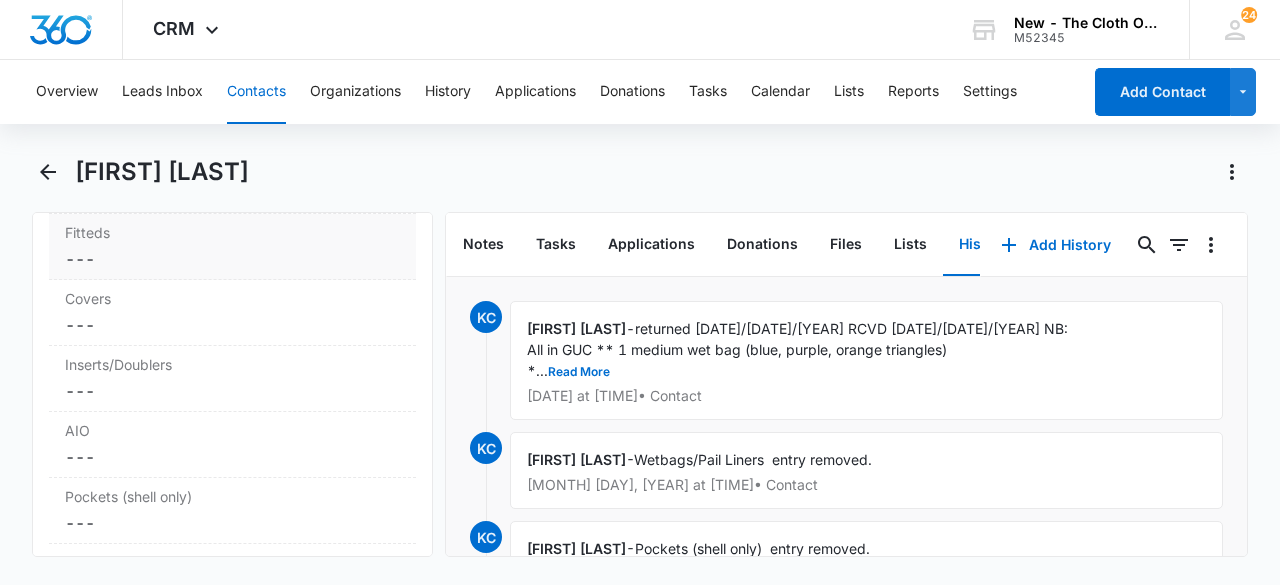scroll, scrollTop: 5595, scrollLeft: 0, axis: vertical 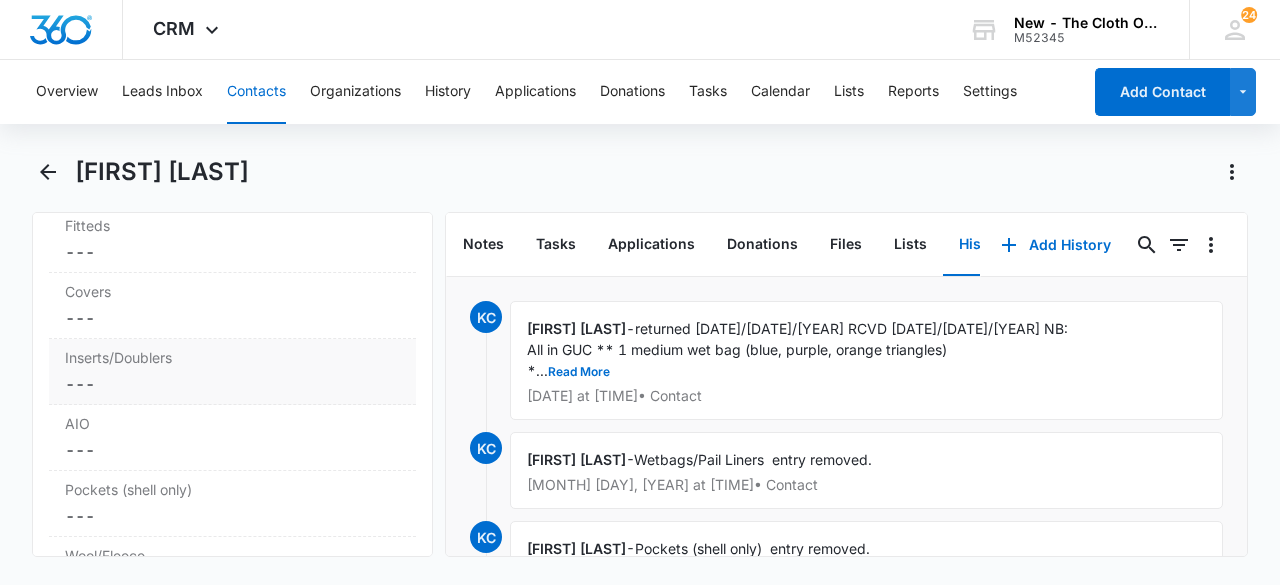 click on "Cancel Save Changes ---" at bounding box center [232, 384] 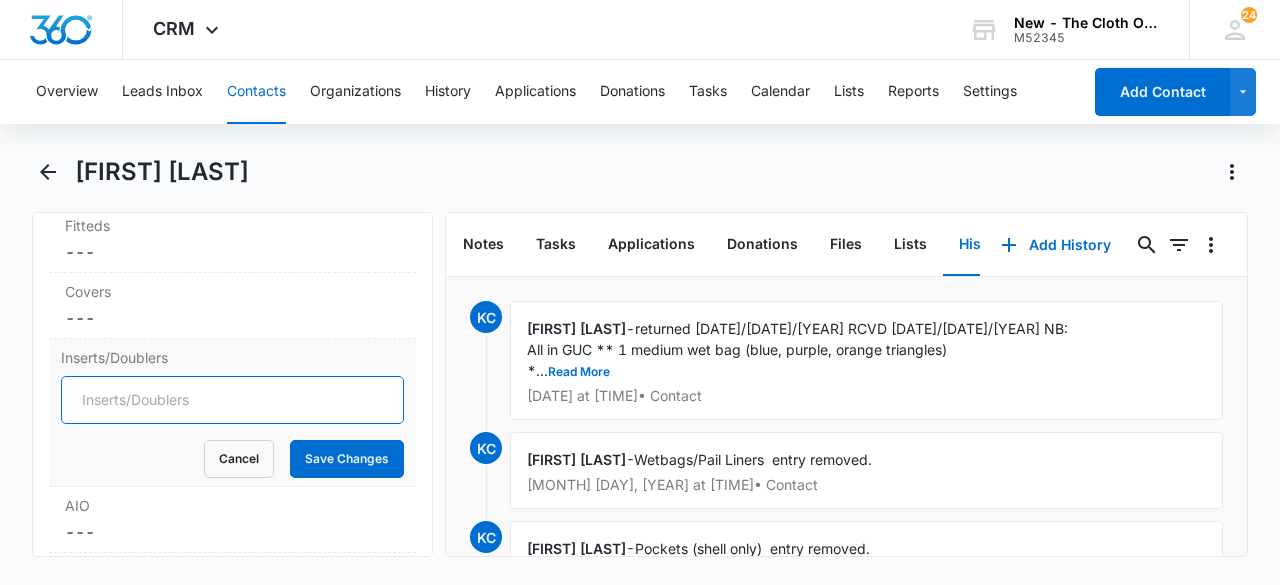 click on "Inserts/Doublers" at bounding box center (232, 400) 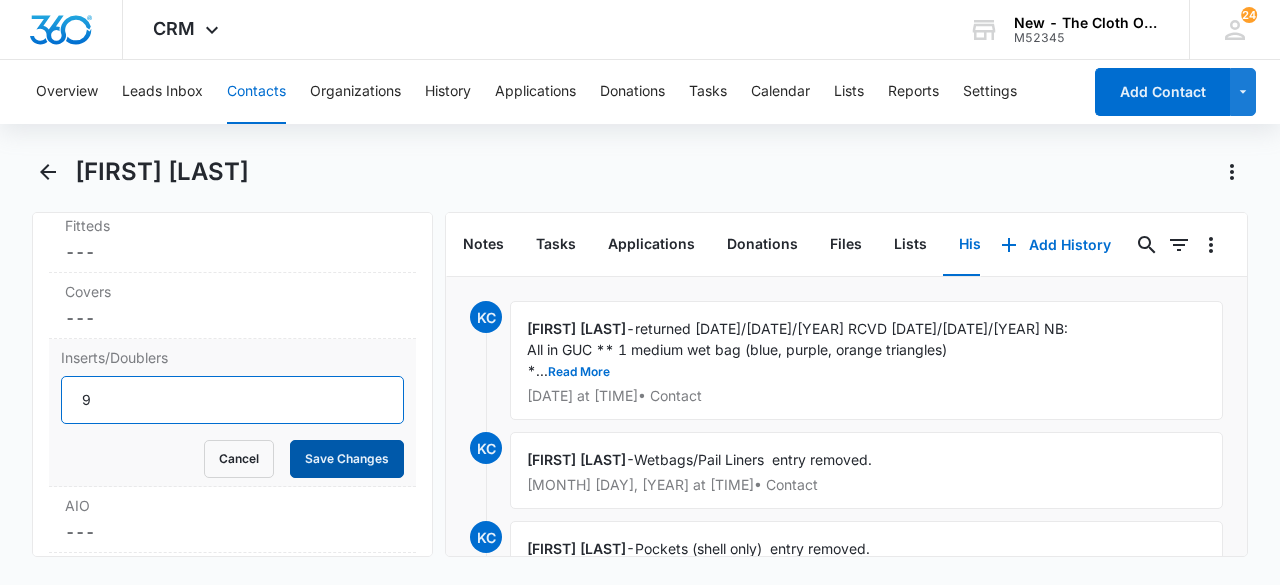type on "9" 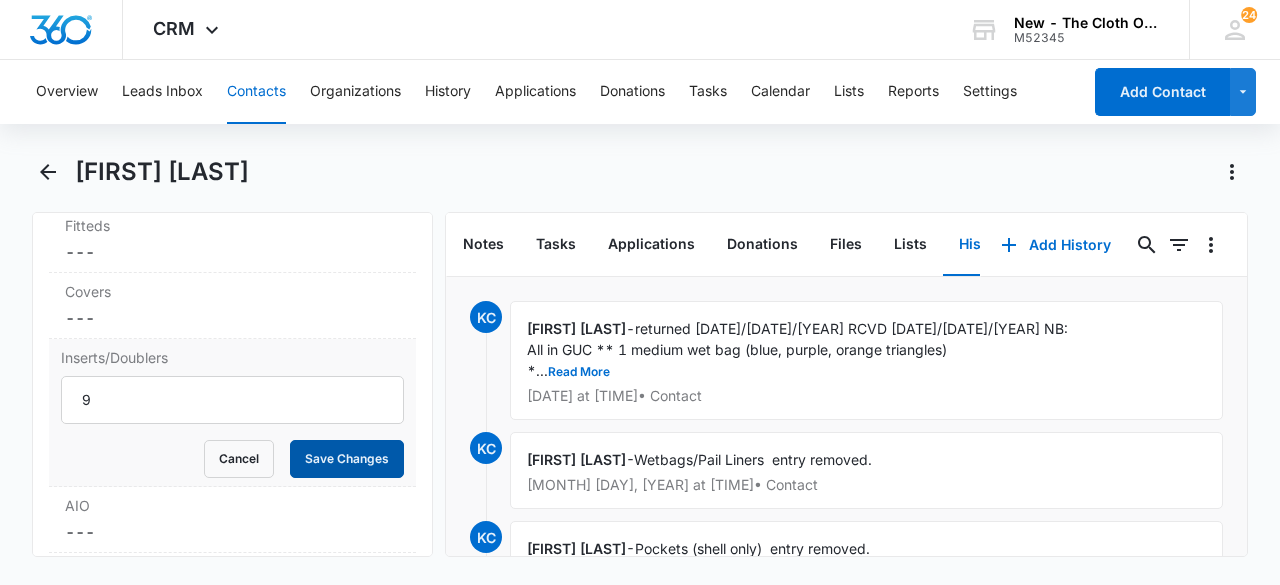 click on "Save Changes" at bounding box center (347, 459) 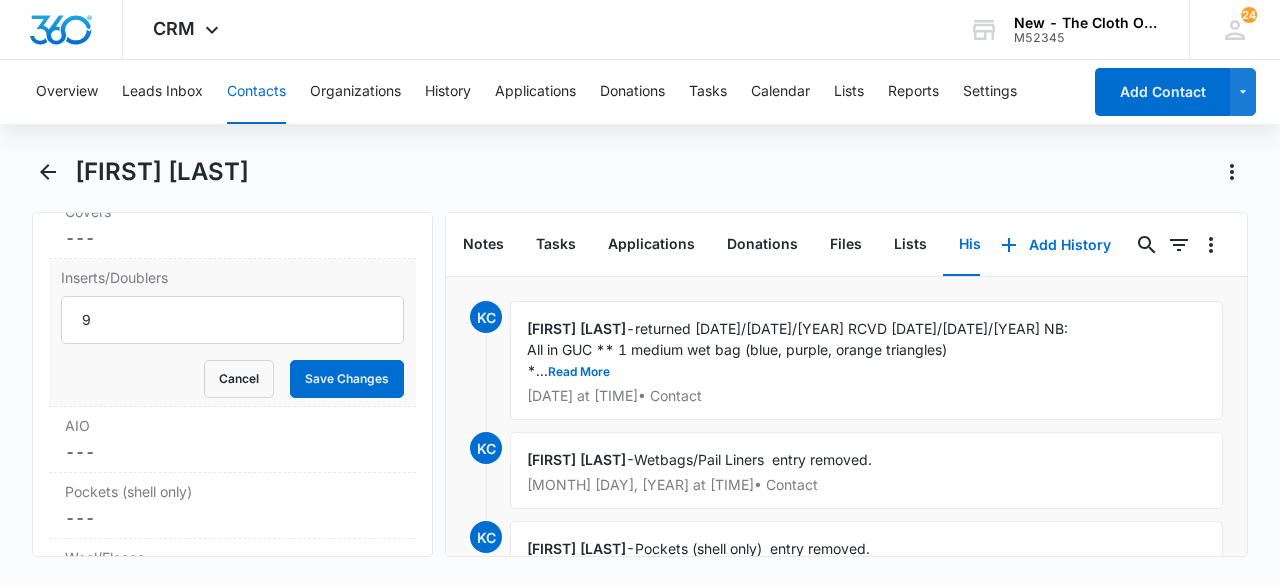 scroll, scrollTop: 5738, scrollLeft: 0, axis: vertical 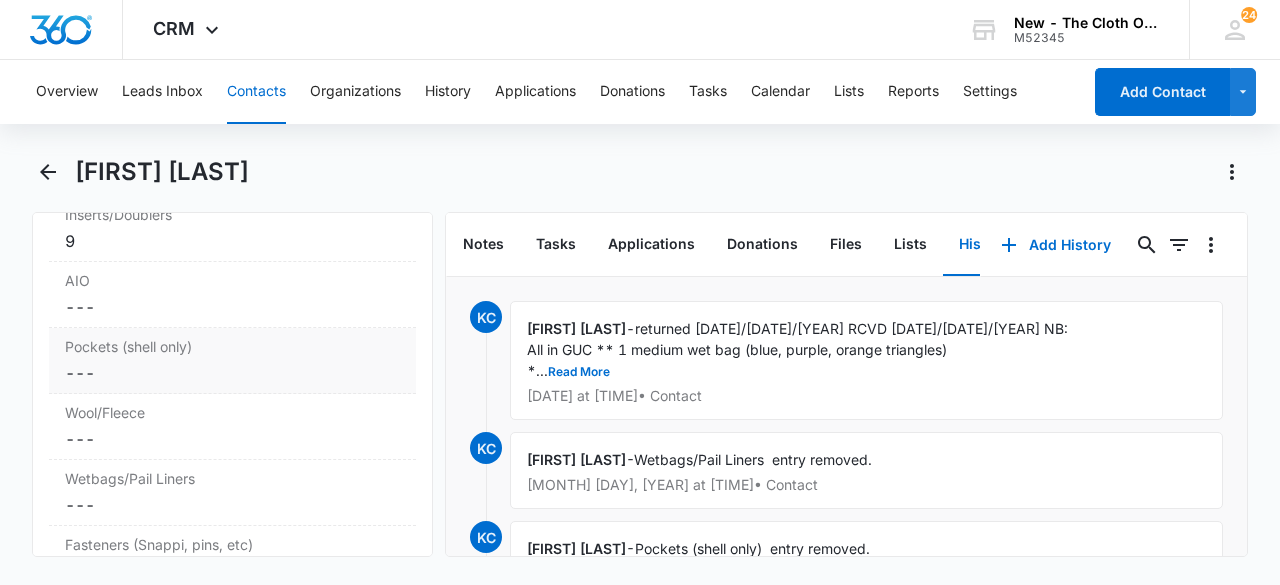 click on "Cancel Save Changes ---" at bounding box center (232, 373) 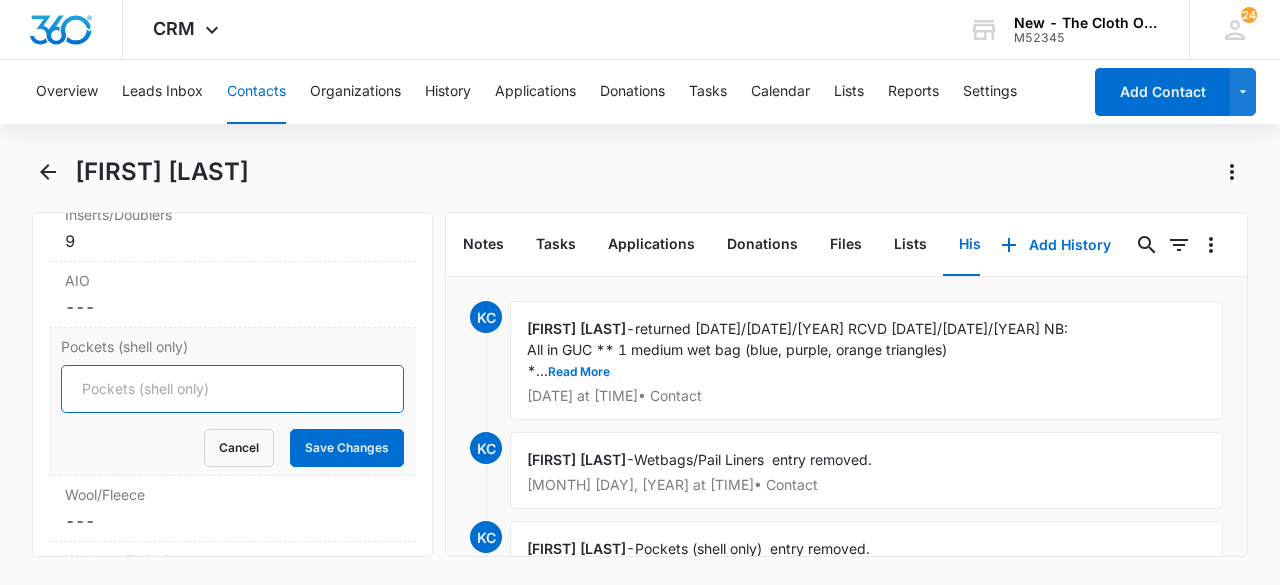 click on "Pockets (shell only)" at bounding box center [232, 389] 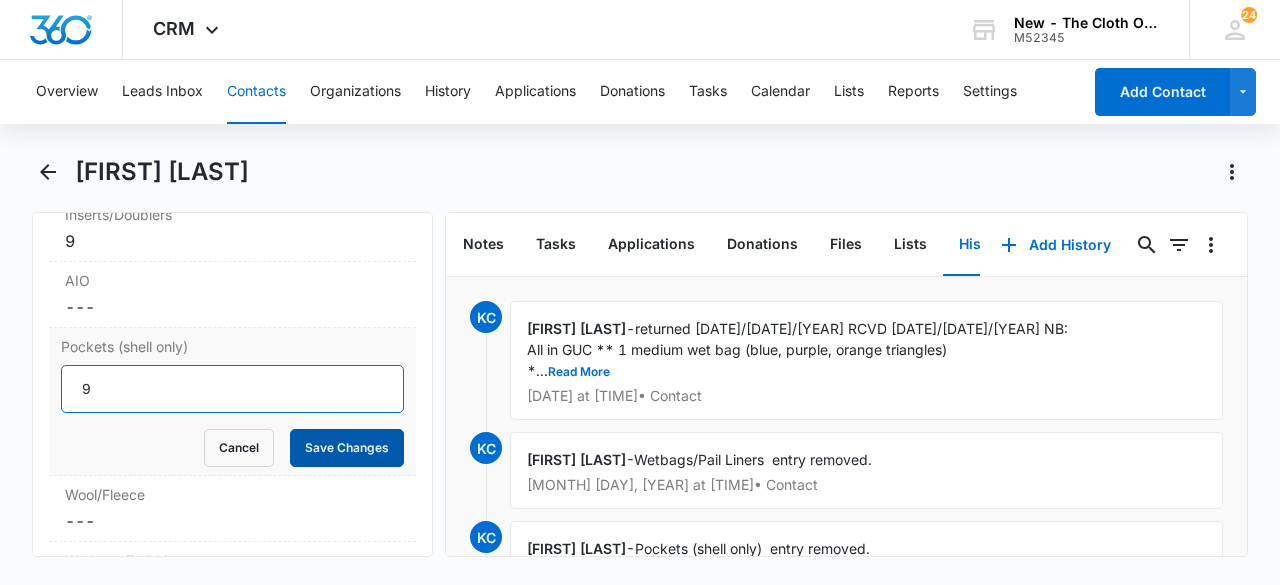 type on "9" 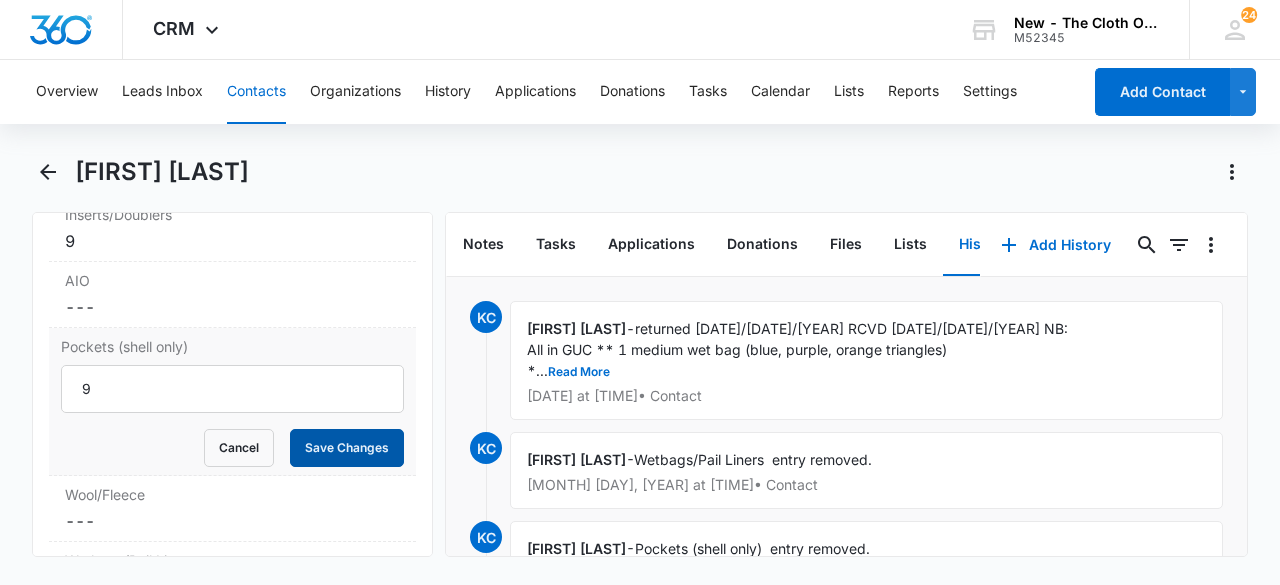 click on "Save Changes" at bounding box center [347, 448] 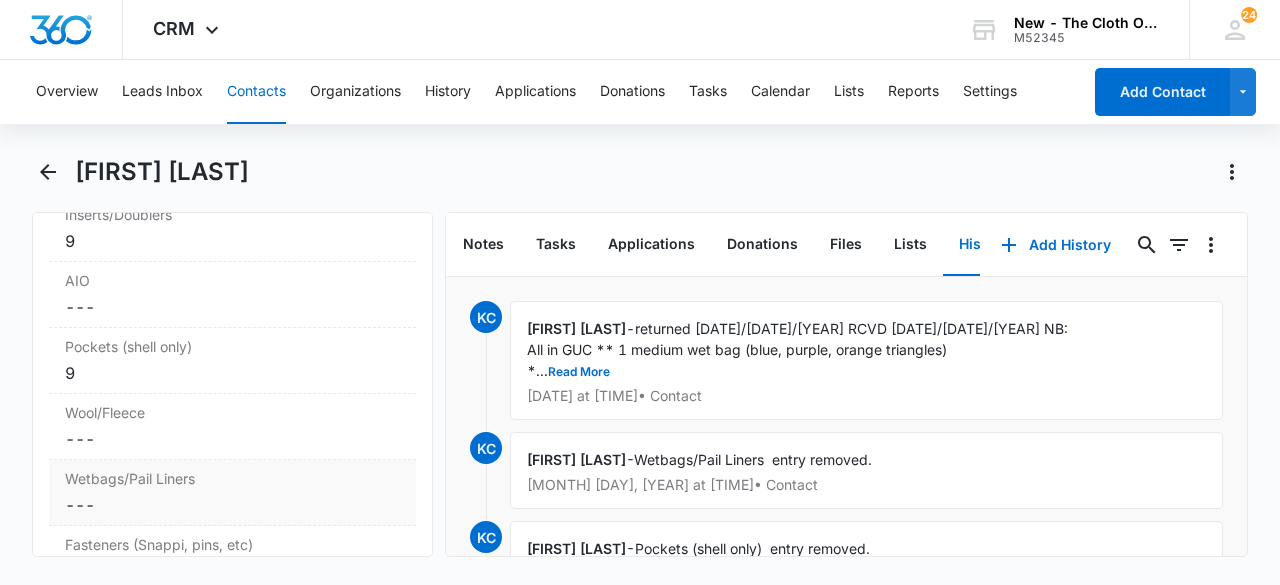 click on "Wetbags/Pail Liners Cancel Save Changes ---" at bounding box center [232, 493] 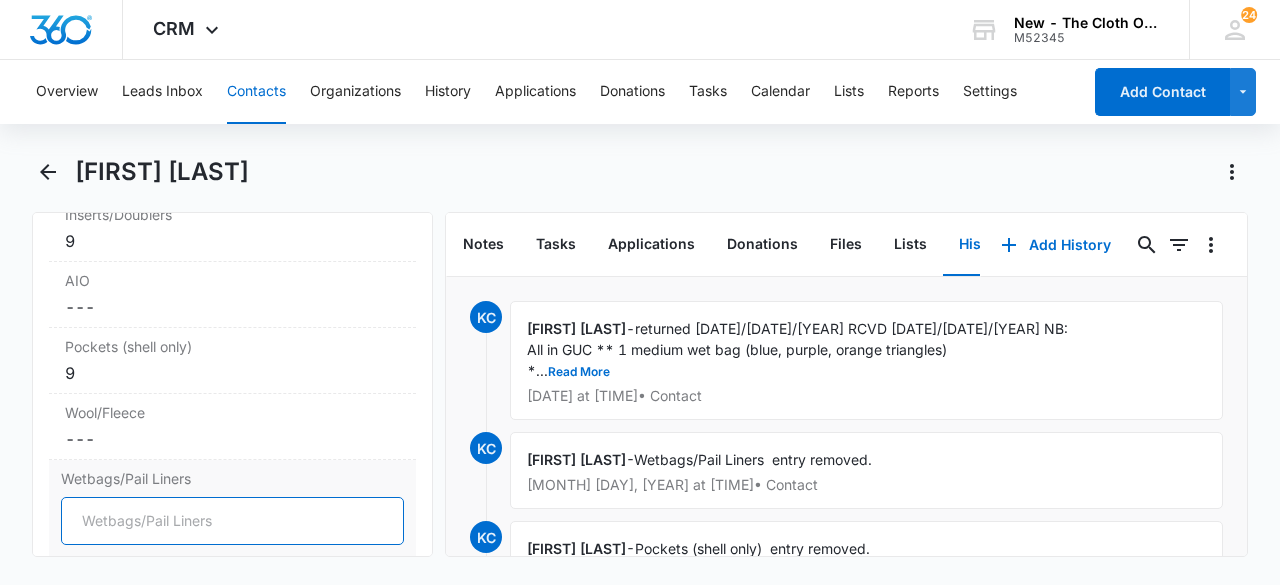click on "Wetbags/Pail Liners" at bounding box center [232, 521] 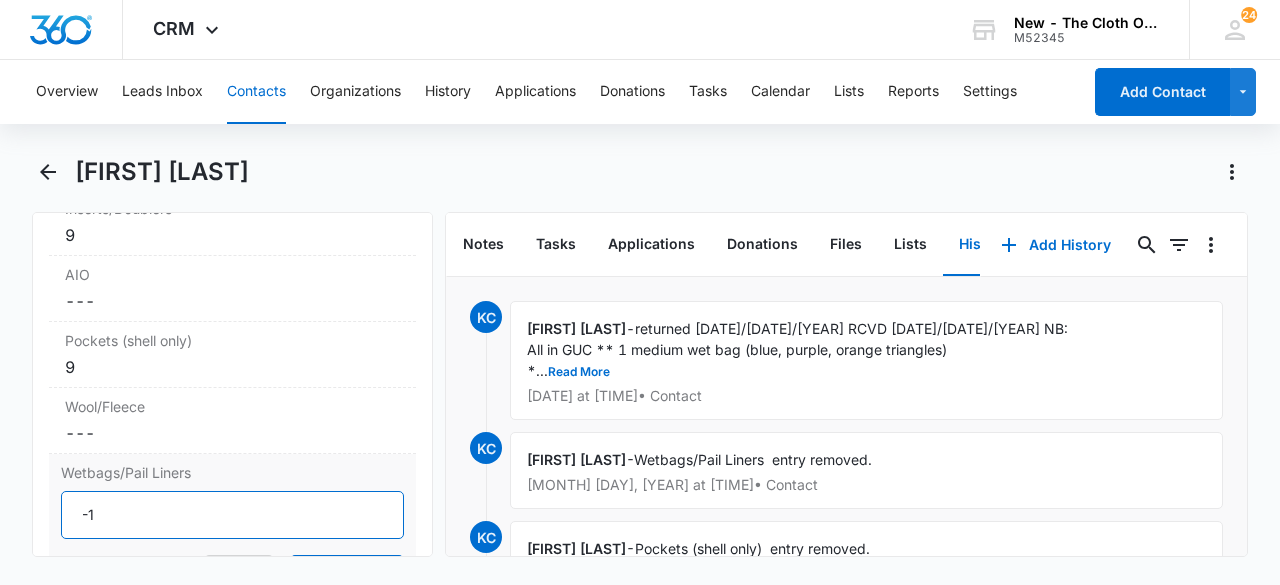 type on "-1" 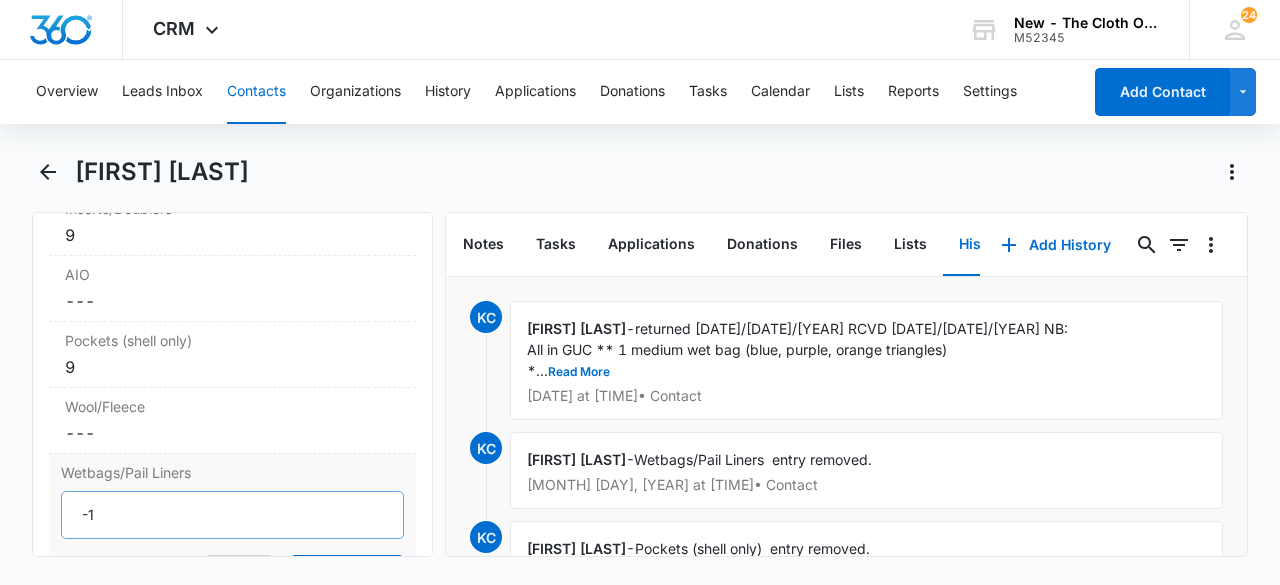 scroll, scrollTop: 5777, scrollLeft: 0, axis: vertical 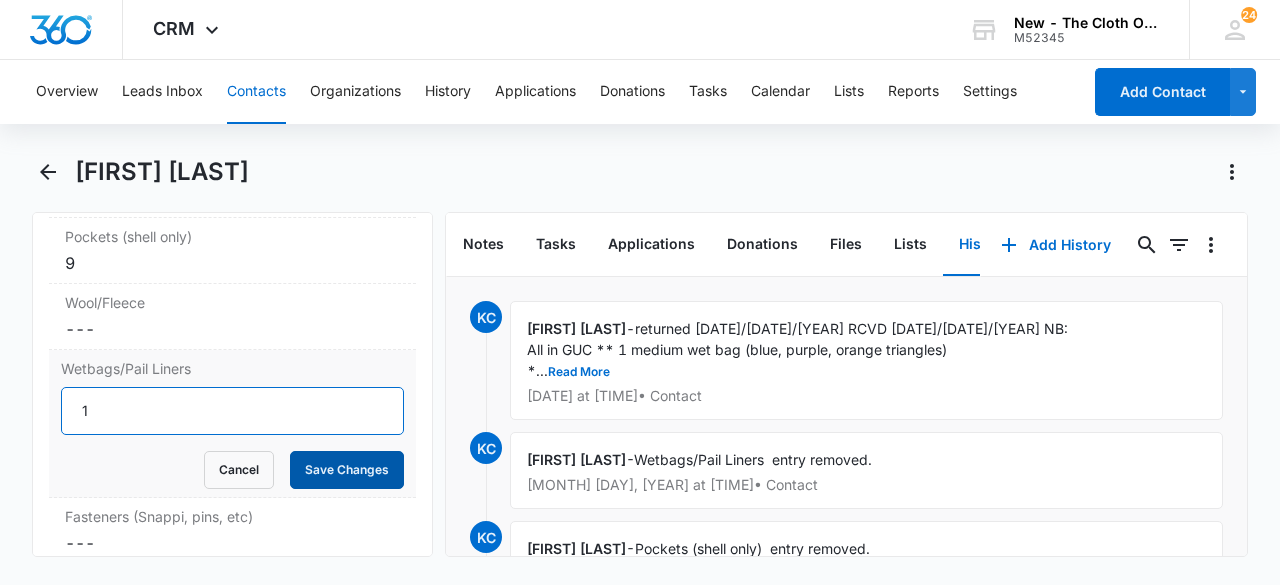 type on "1" 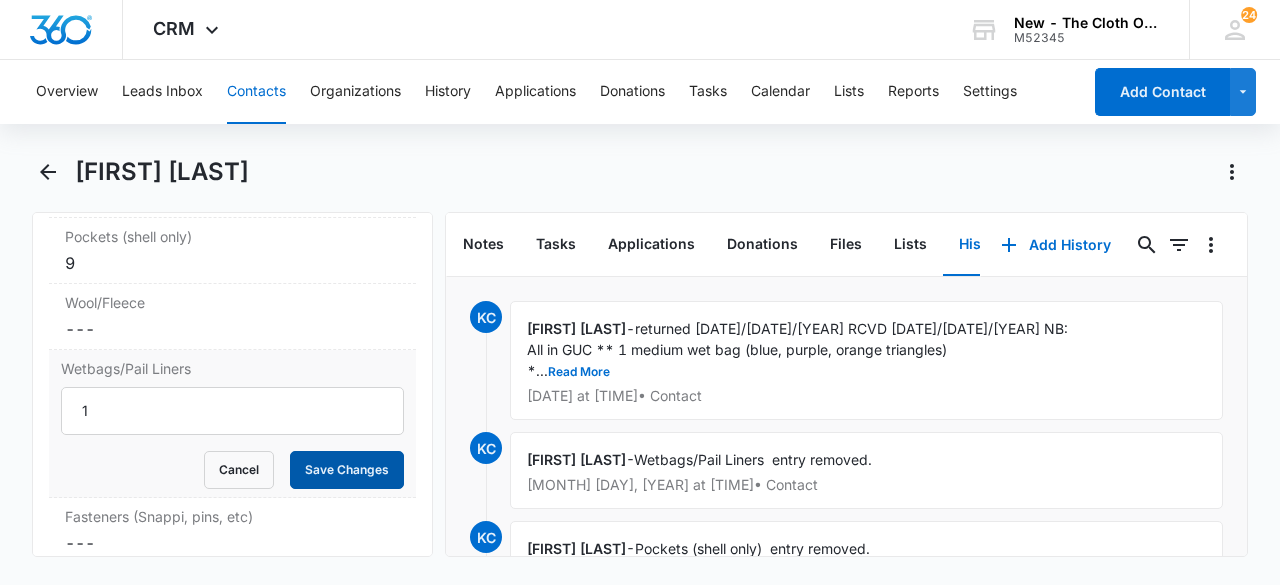 click on "Save Changes" at bounding box center (347, 470) 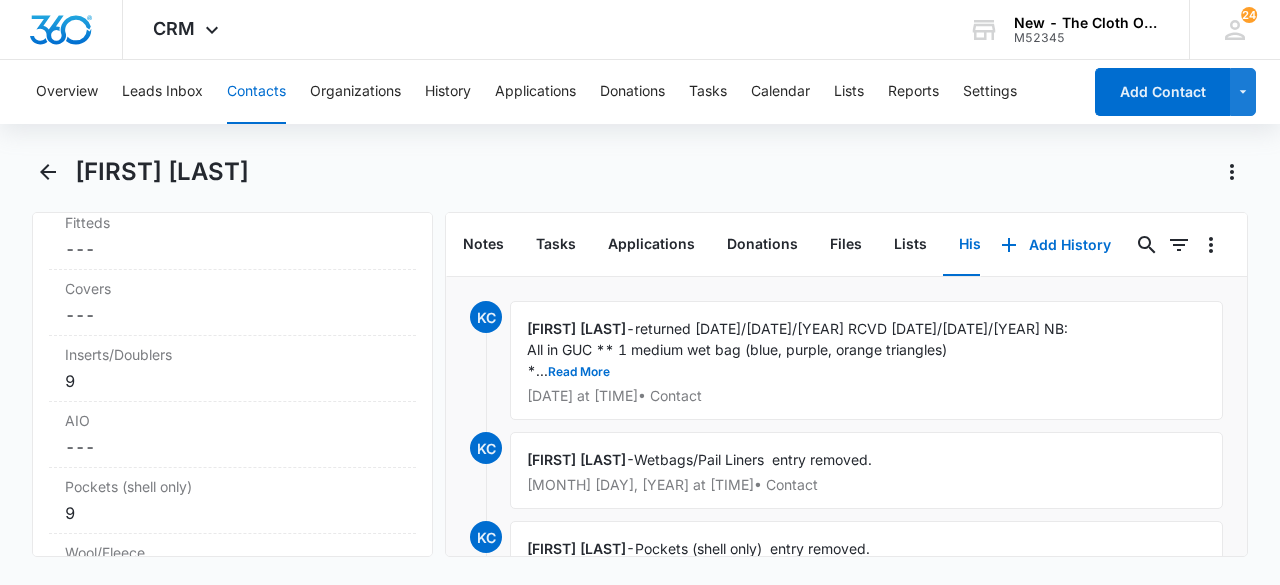 scroll, scrollTop: 5572, scrollLeft: 0, axis: vertical 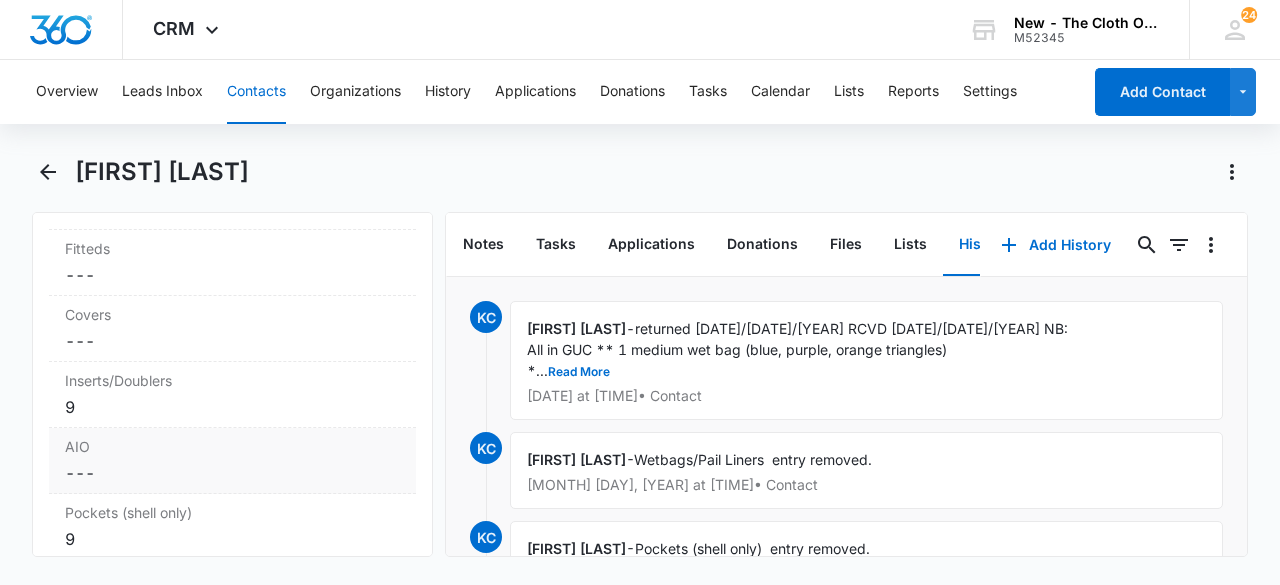 click on "AIO Cancel Save Changes ---" at bounding box center [232, 461] 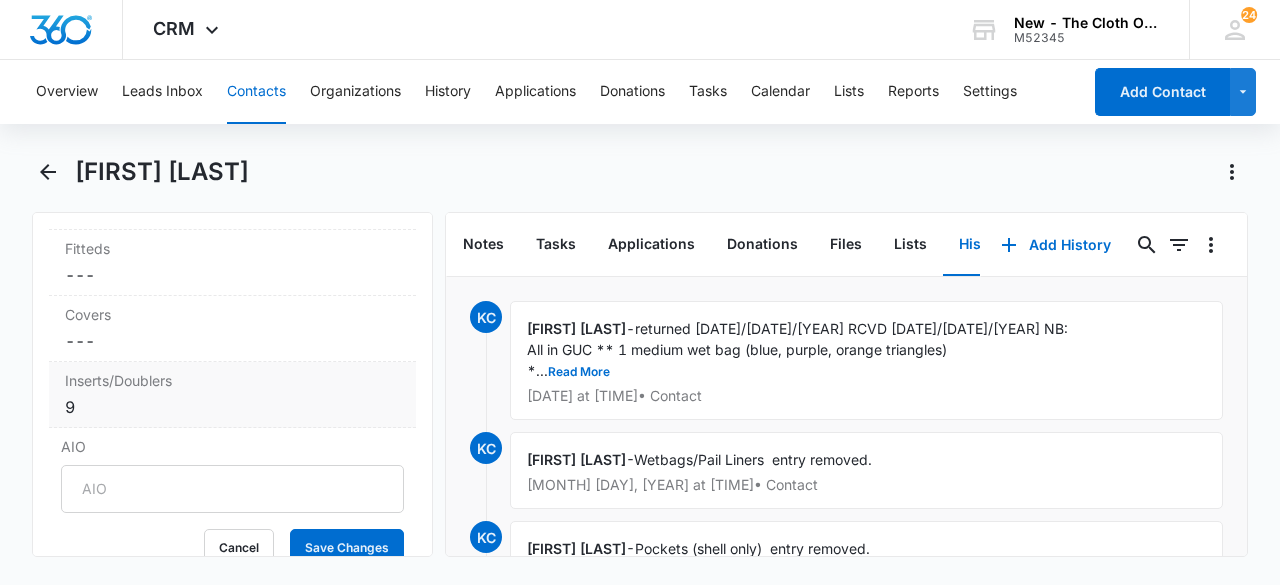 click on "9" at bounding box center (232, 407) 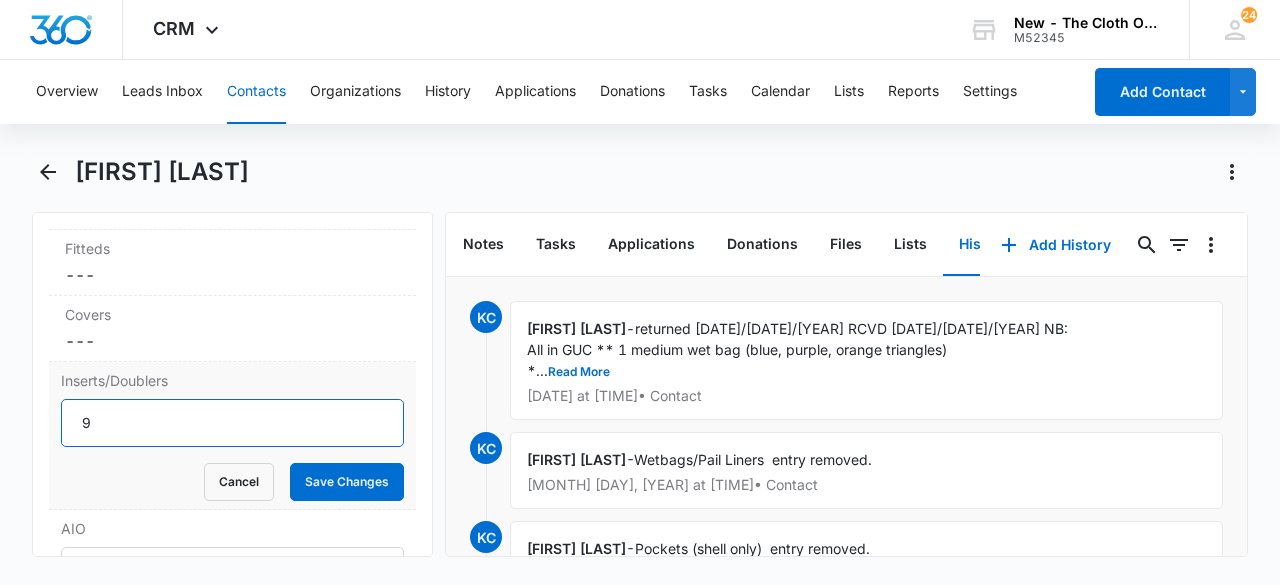 click on "9" at bounding box center [232, 423] 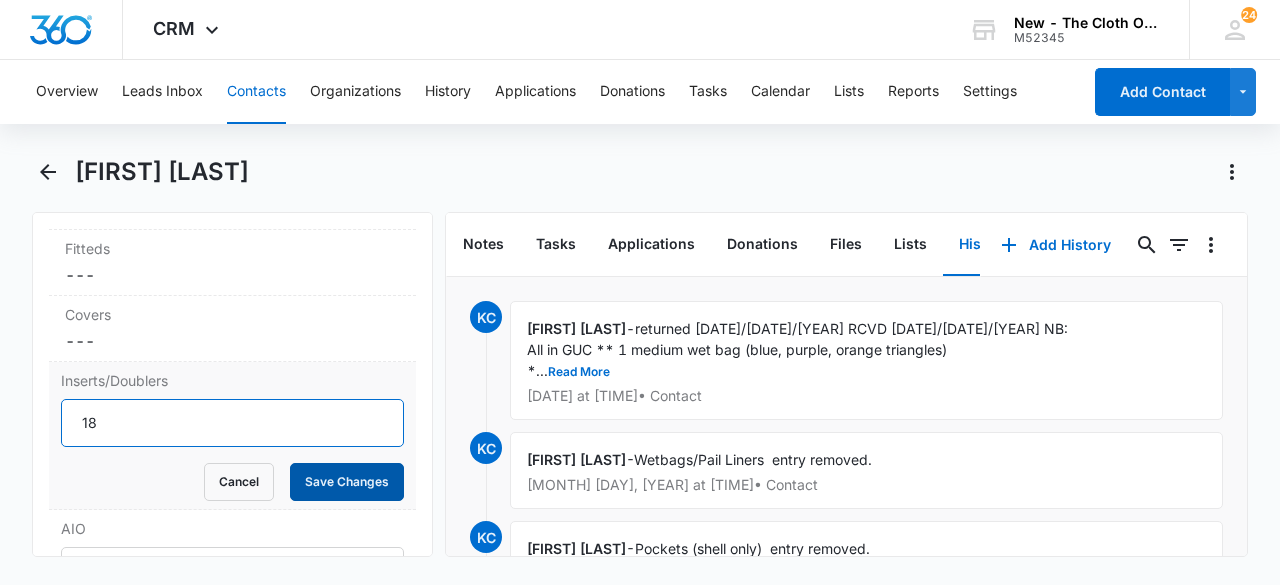 type on "18" 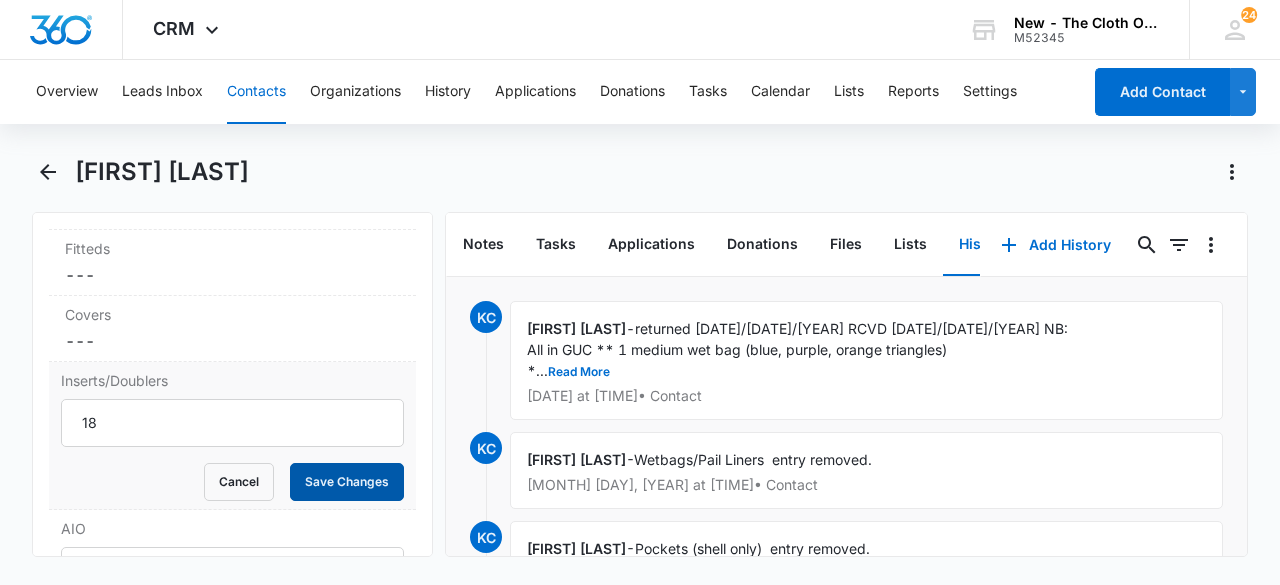 click on "Save Changes" at bounding box center [347, 482] 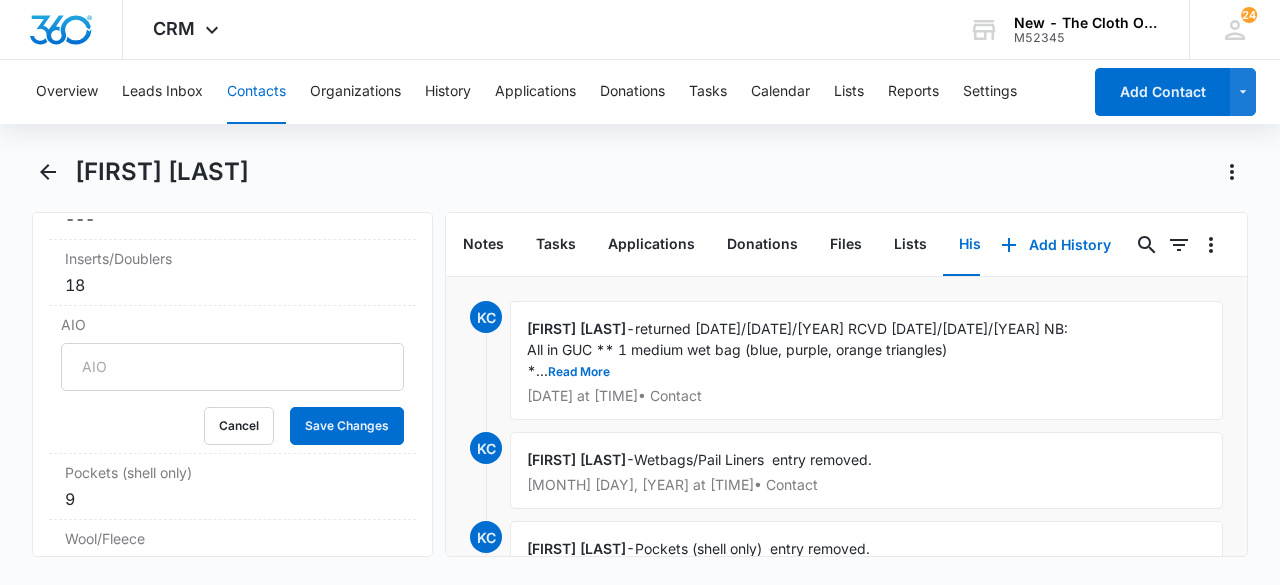 scroll, scrollTop: 5691, scrollLeft: 0, axis: vertical 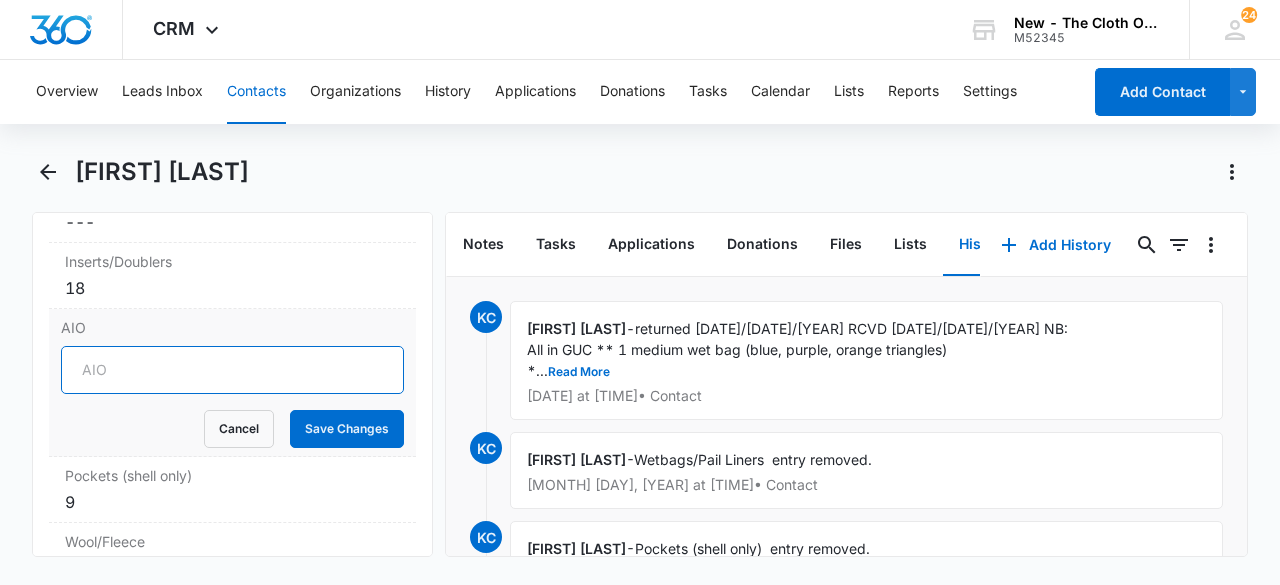 click on "AIO" at bounding box center [232, 370] 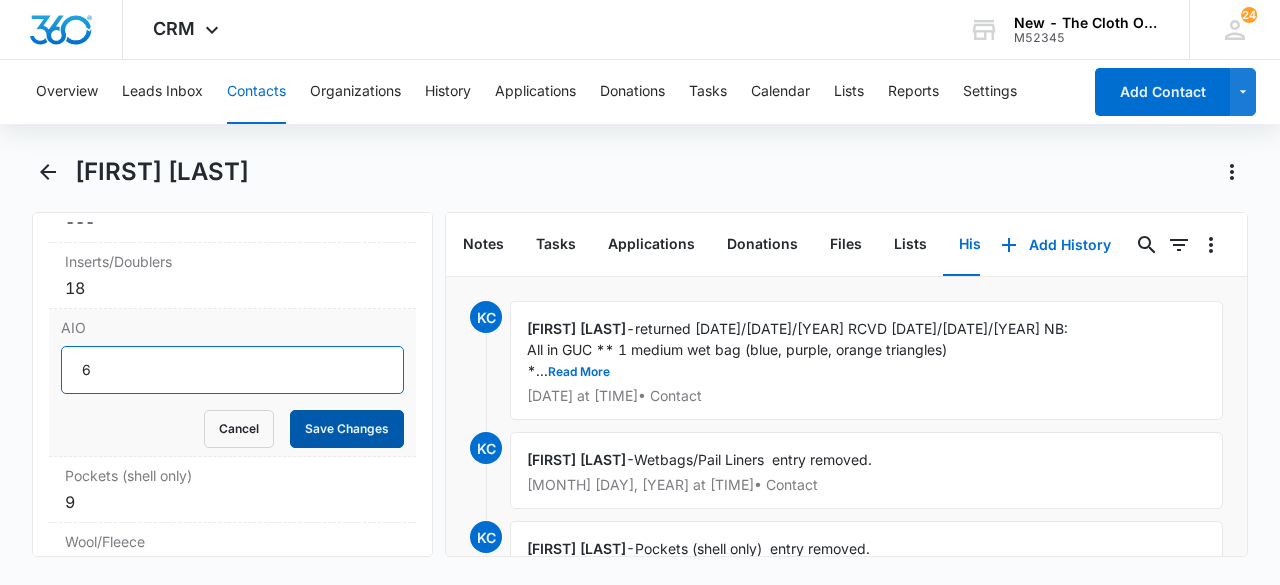 type on "6" 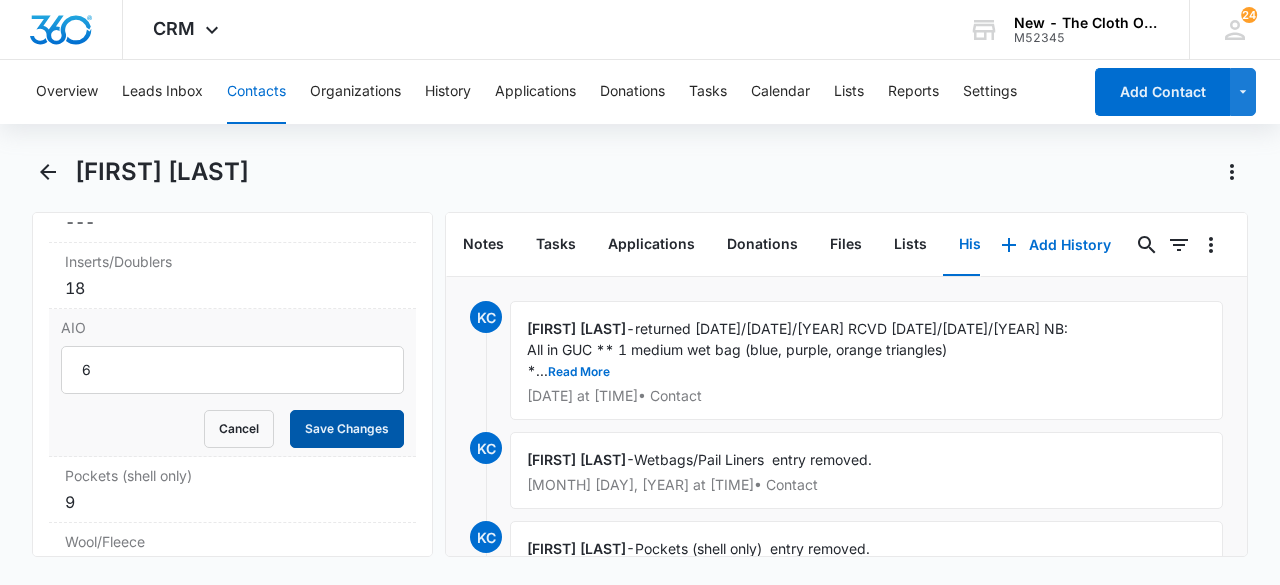 click on "Save Changes" at bounding box center [347, 429] 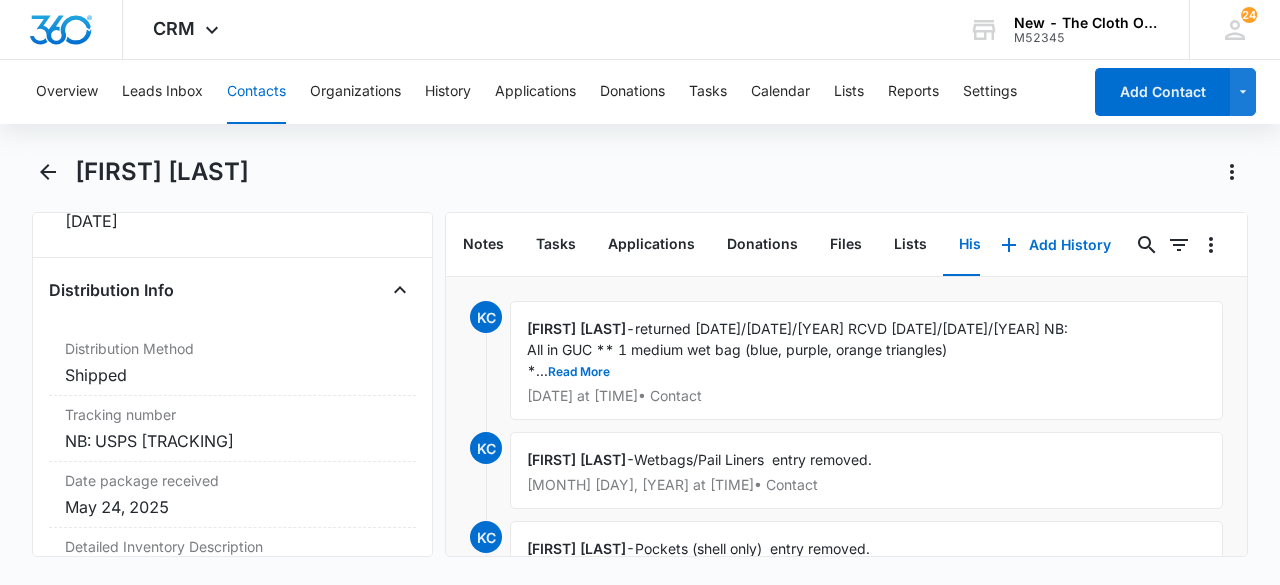 scroll, scrollTop: 4864, scrollLeft: 0, axis: vertical 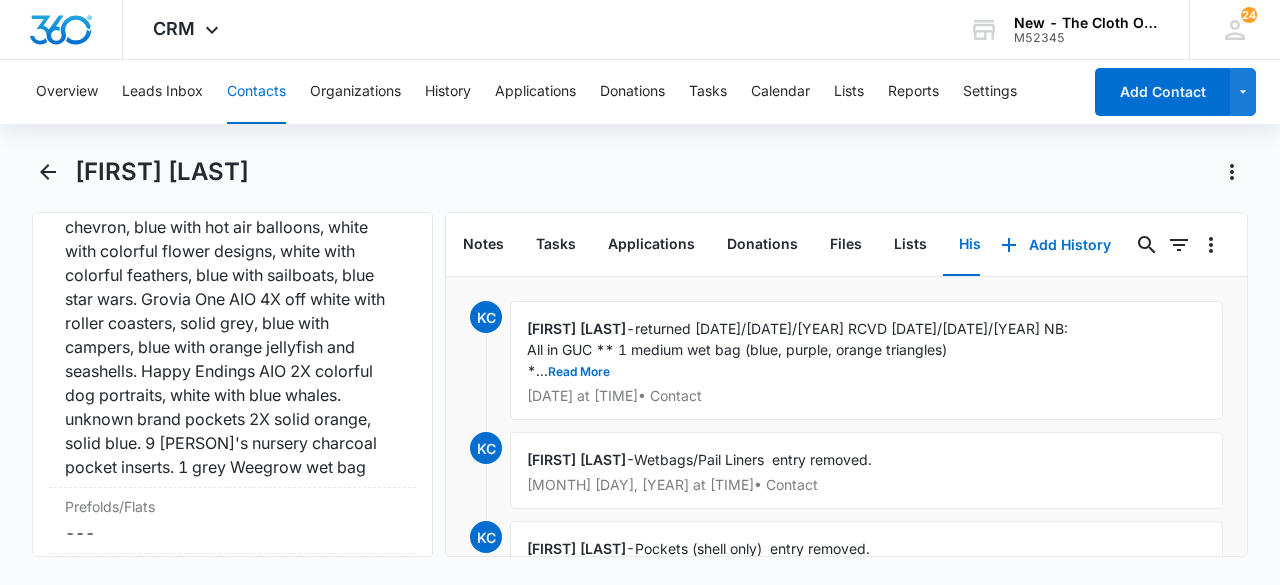 click on "Alva pockets 7X purple harry potter, colorful chevron, blue with hot air balloons, white with colorful flower designs, white with colorful feathers, blue with sailboats, blue star wars.
Grovia One AIO 4X off white with roller coasters, solid grey, blue with campers, blue with orange jellyfish and seashells.
Happy Endings AIO 2X colorful dog portraits, white with blue whales.
unknown brand pockets 2X solid orange, solid blue.
9 [PERSON]'s nursery charcoal pocket inserts.
1 grey Weegrow wet bag" at bounding box center [232, 335] 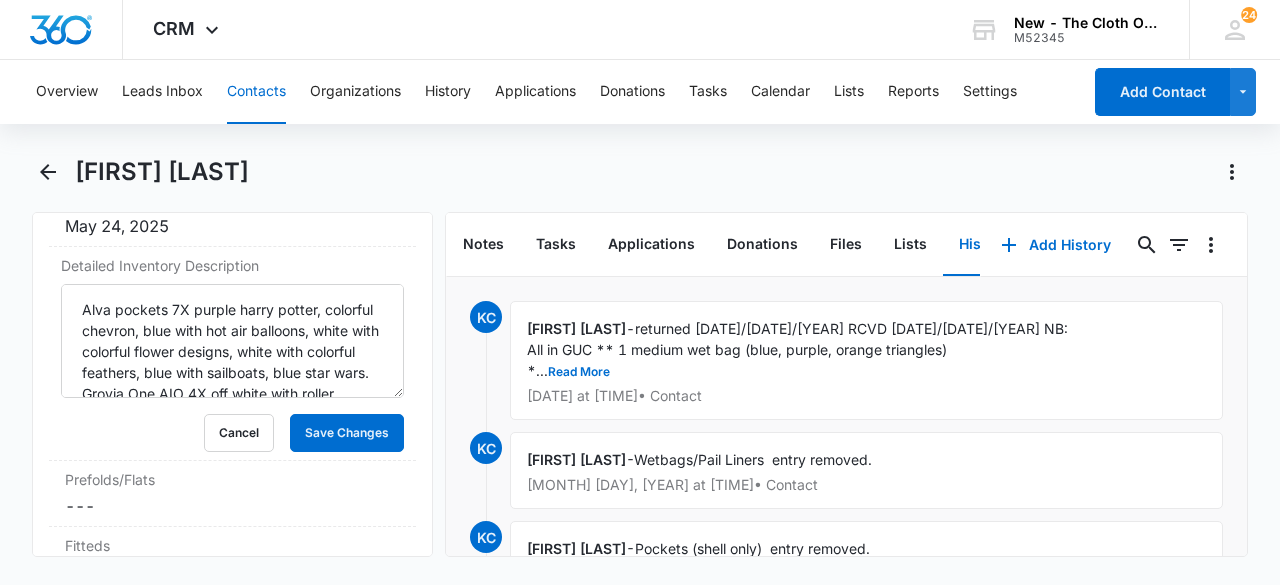 scroll, scrollTop: 5151, scrollLeft: 0, axis: vertical 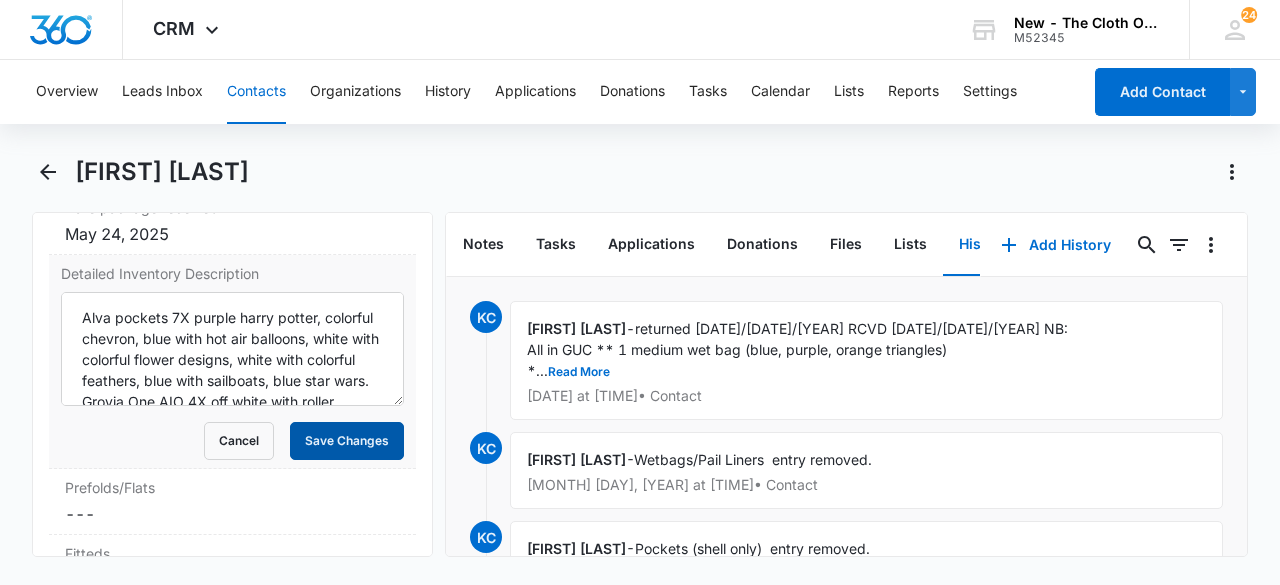click on "Save Changes" at bounding box center (347, 441) 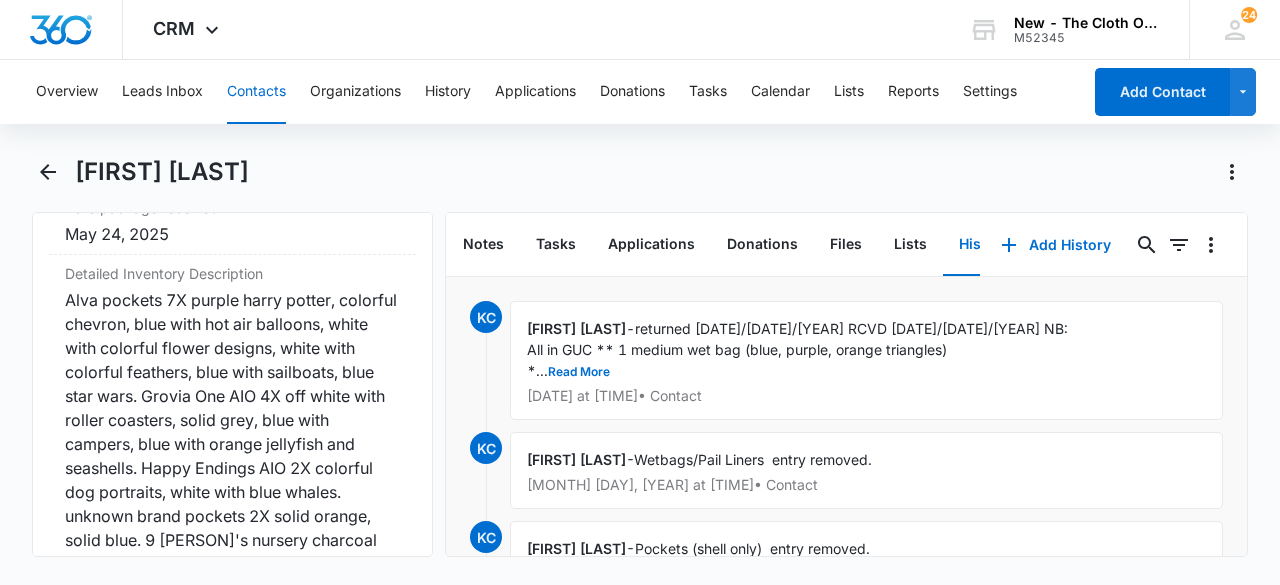 click on "Contacts" at bounding box center (256, 92) 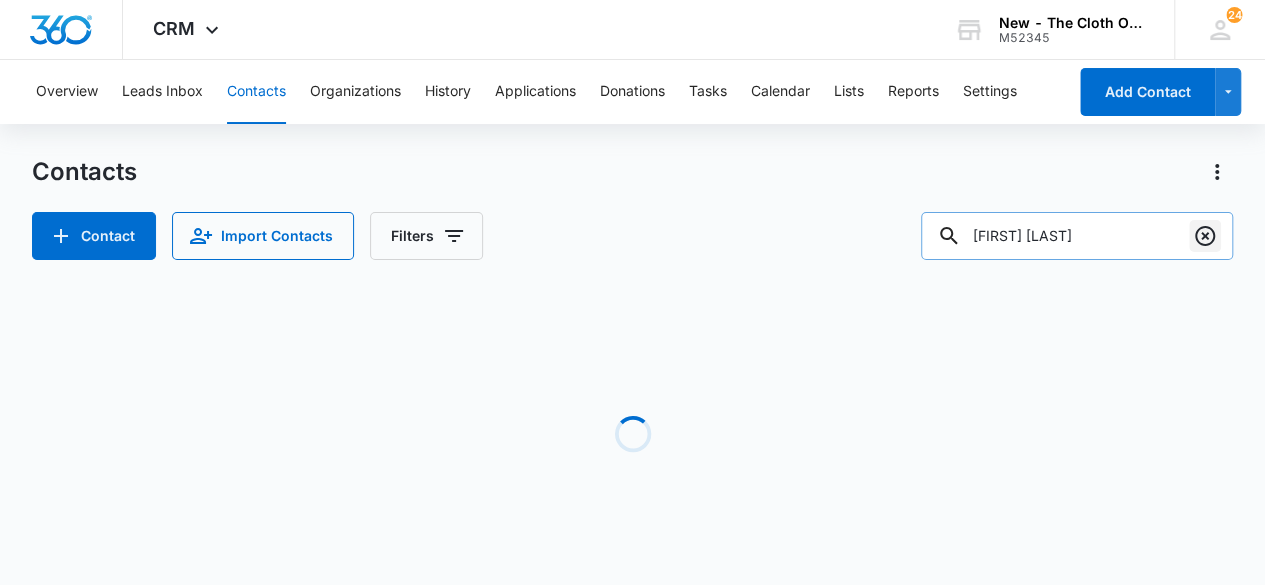 click 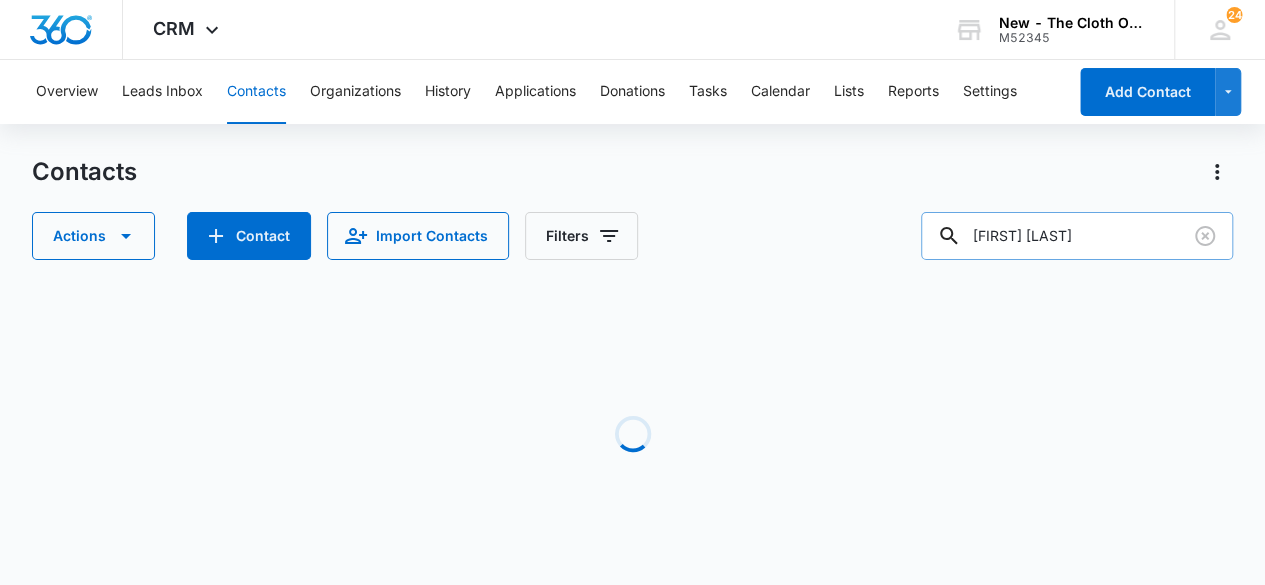click on "[FIRST] [LAST]" at bounding box center [1077, 236] 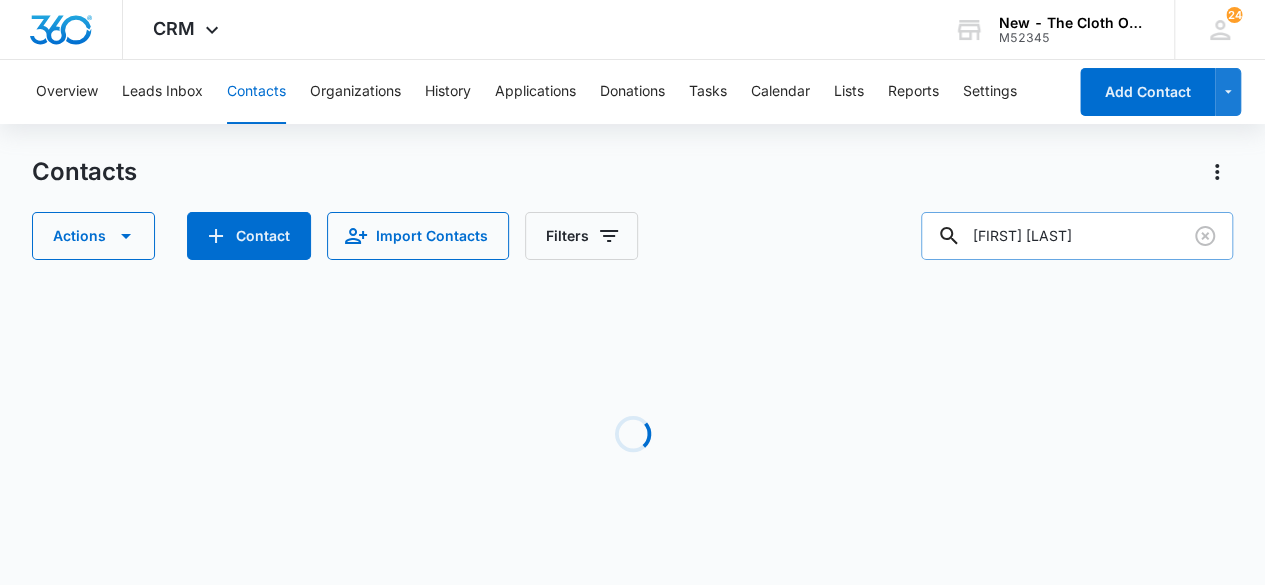 type on "[FIRST] [LAST]" 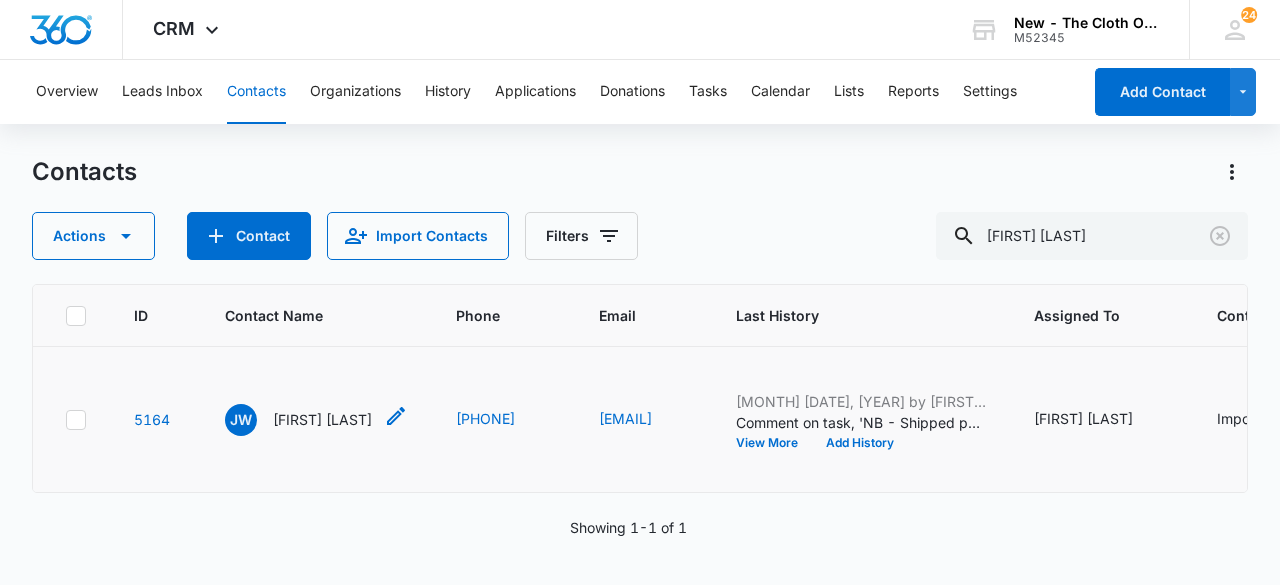 click on "[FIRST] [LAST]" at bounding box center (322, 419) 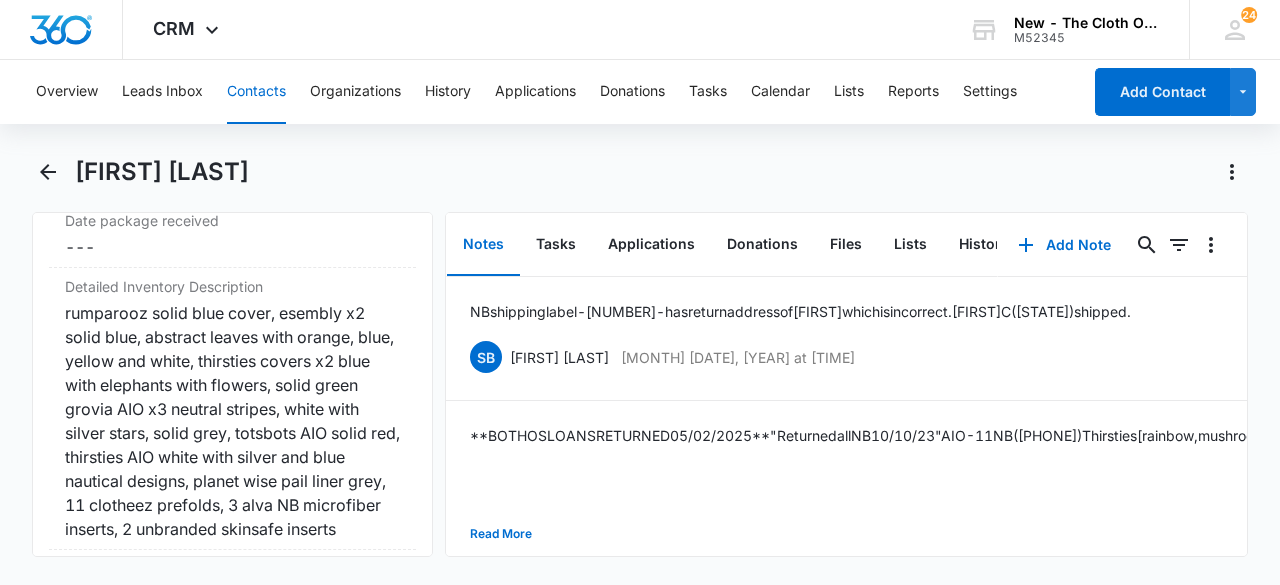 scroll, scrollTop: 5298, scrollLeft: 0, axis: vertical 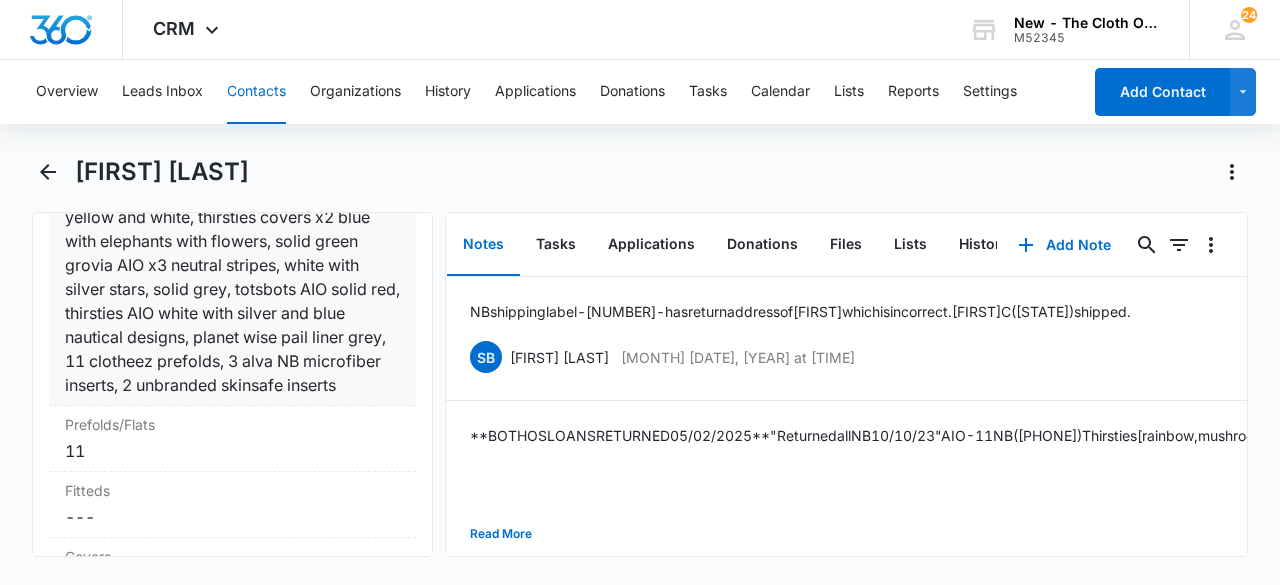 click on "rumparooz solid blue cover,
esembly x2 solid blue, abstract leaves with orange, blue, yellow and white,
thirsties covers x2 blue with elephants with flowers, solid green
grovia AIO x3 neutral stripes, white with silver stars, solid grey,
totsbots AIO solid red,
thirsties AIO white with silver and blue nautical designs,
planet wise pail liner grey, 11 clotheez prefolds, 3 alva NB microfiber inserts, 2 unbranded skinsafe inserts" at bounding box center [232, 277] 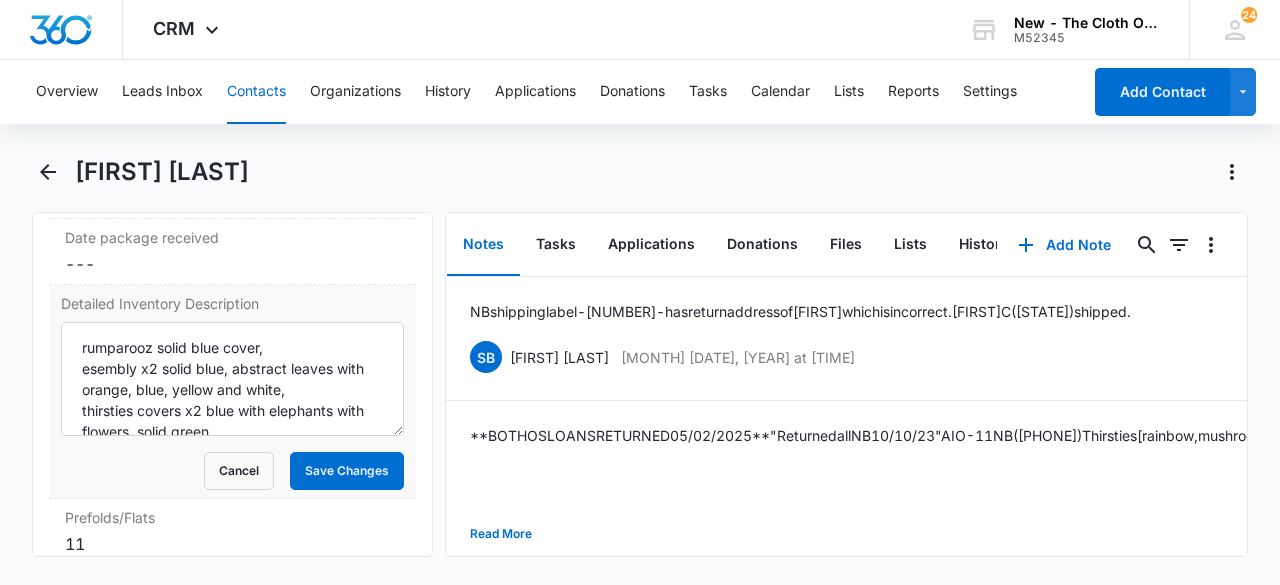 scroll, scrollTop: 5136, scrollLeft: 0, axis: vertical 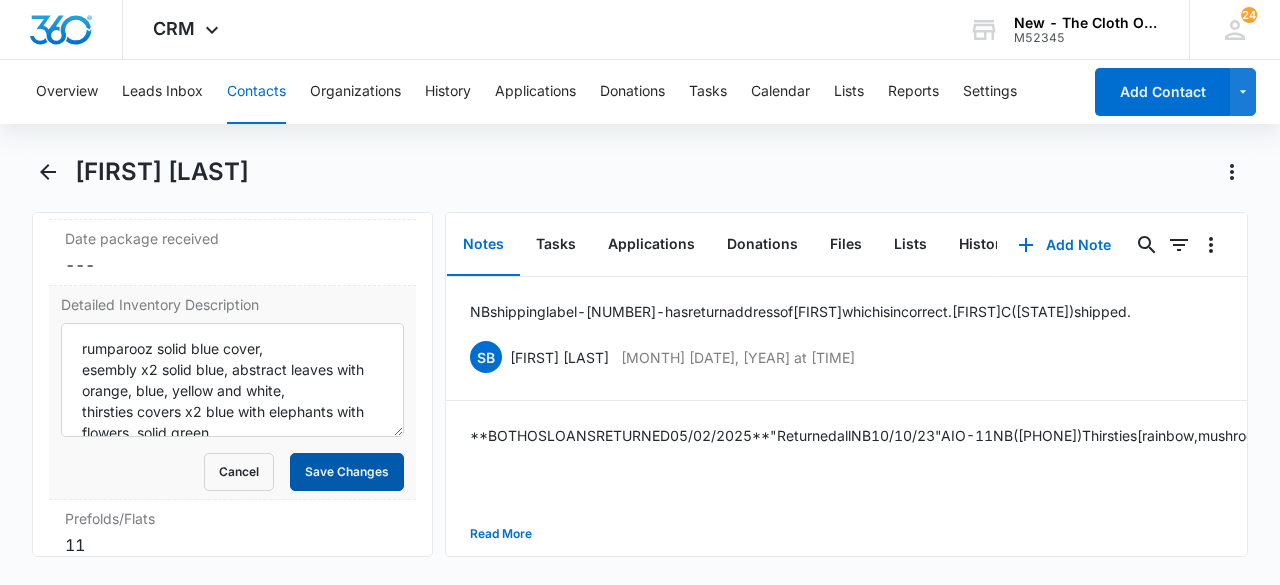 click on "Save Changes" at bounding box center [347, 472] 